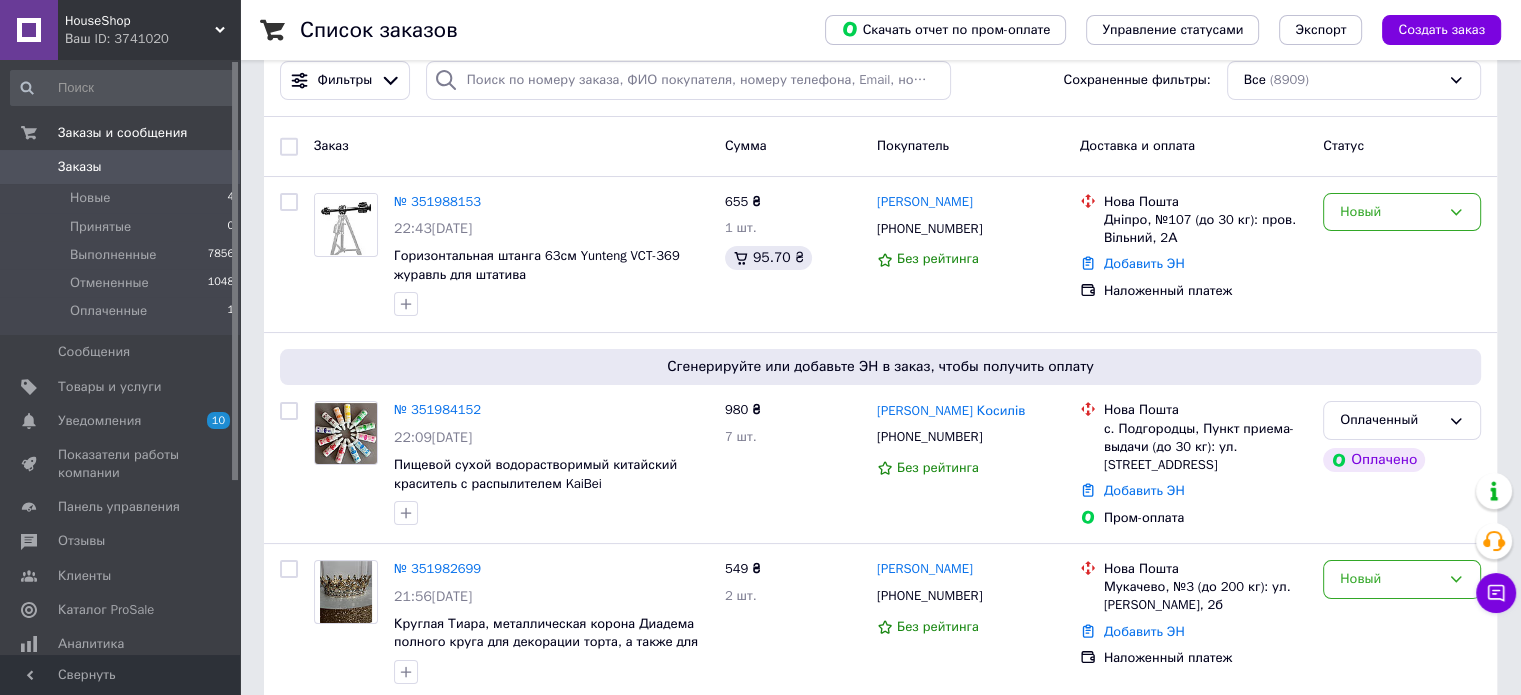 scroll, scrollTop: 141, scrollLeft: 0, axis: vertical 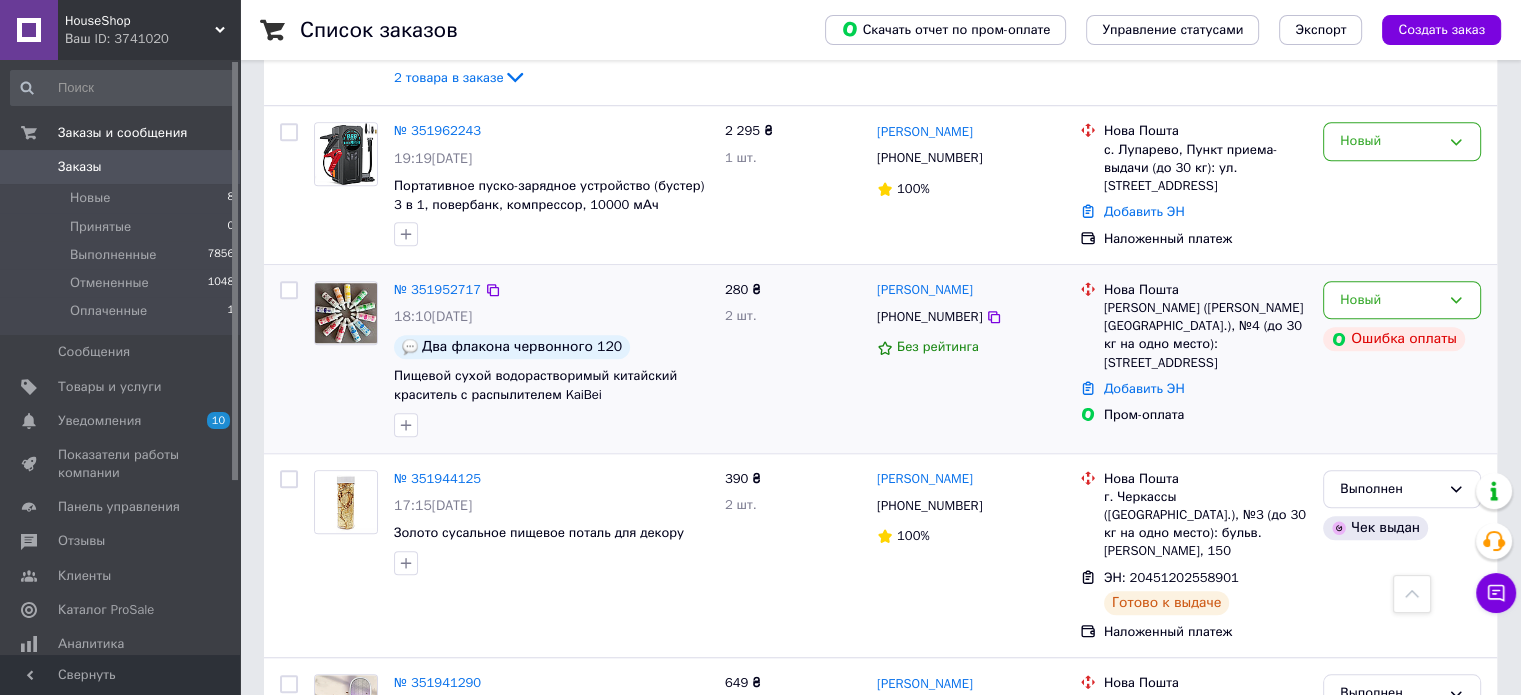click at bounding box center (346, 313) 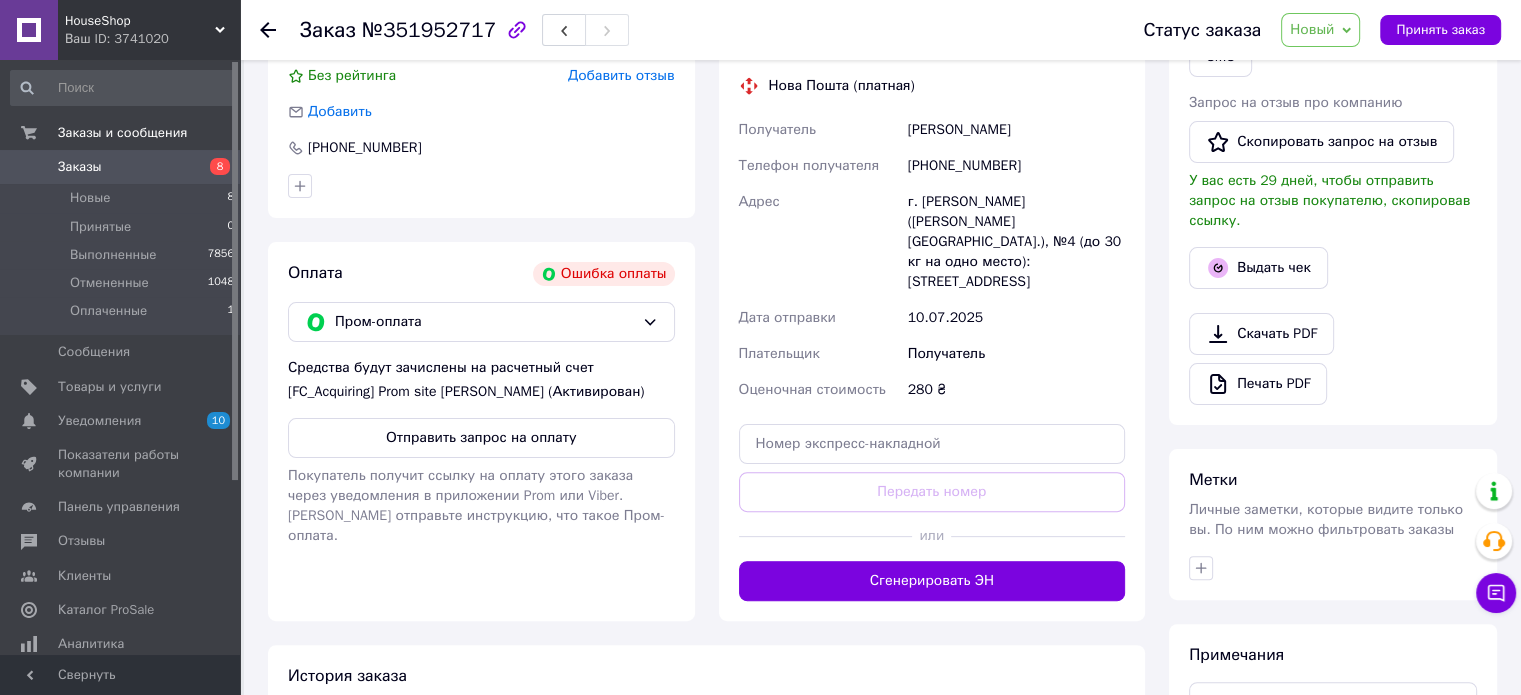 scroll, scrollTop: 452, scrollLeft: 0, axis: vertical 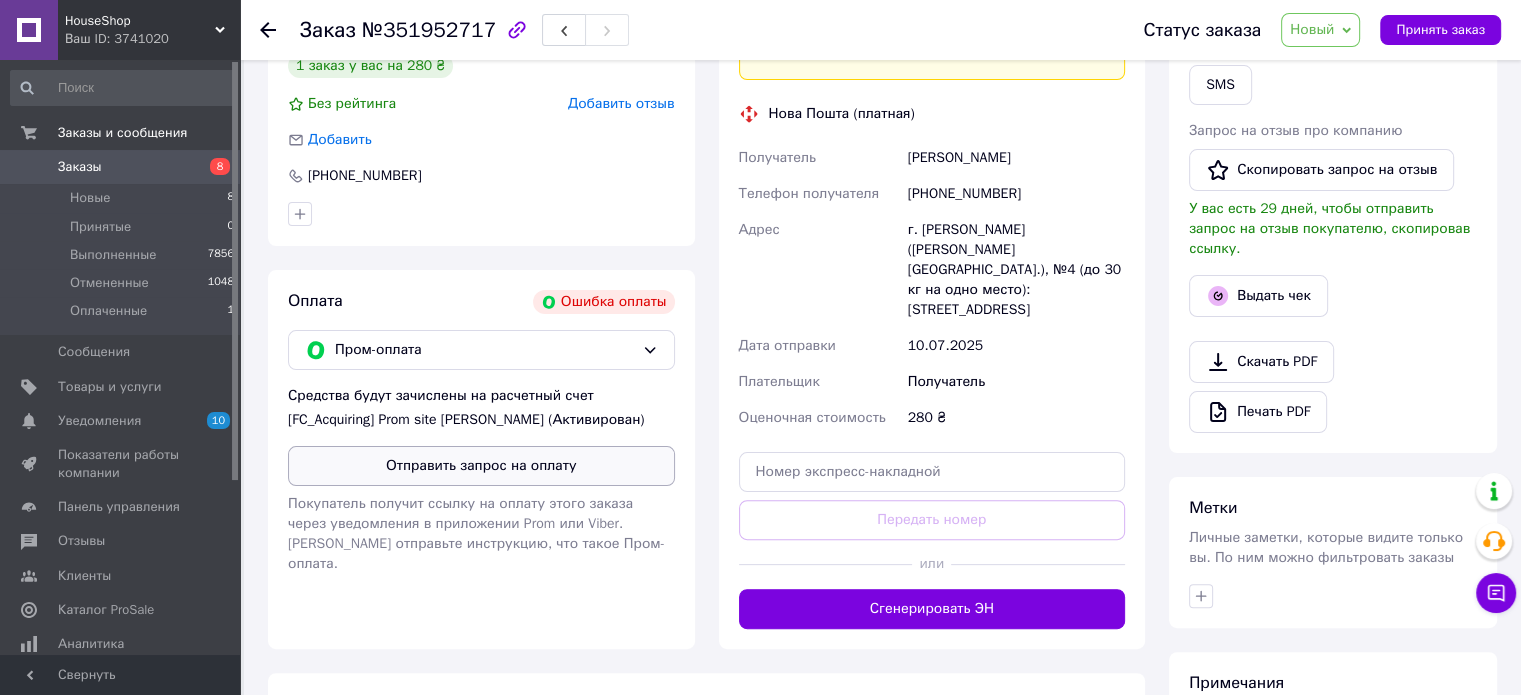 click on "Отправить запрос на оплату" at bounding box center [481, 466] 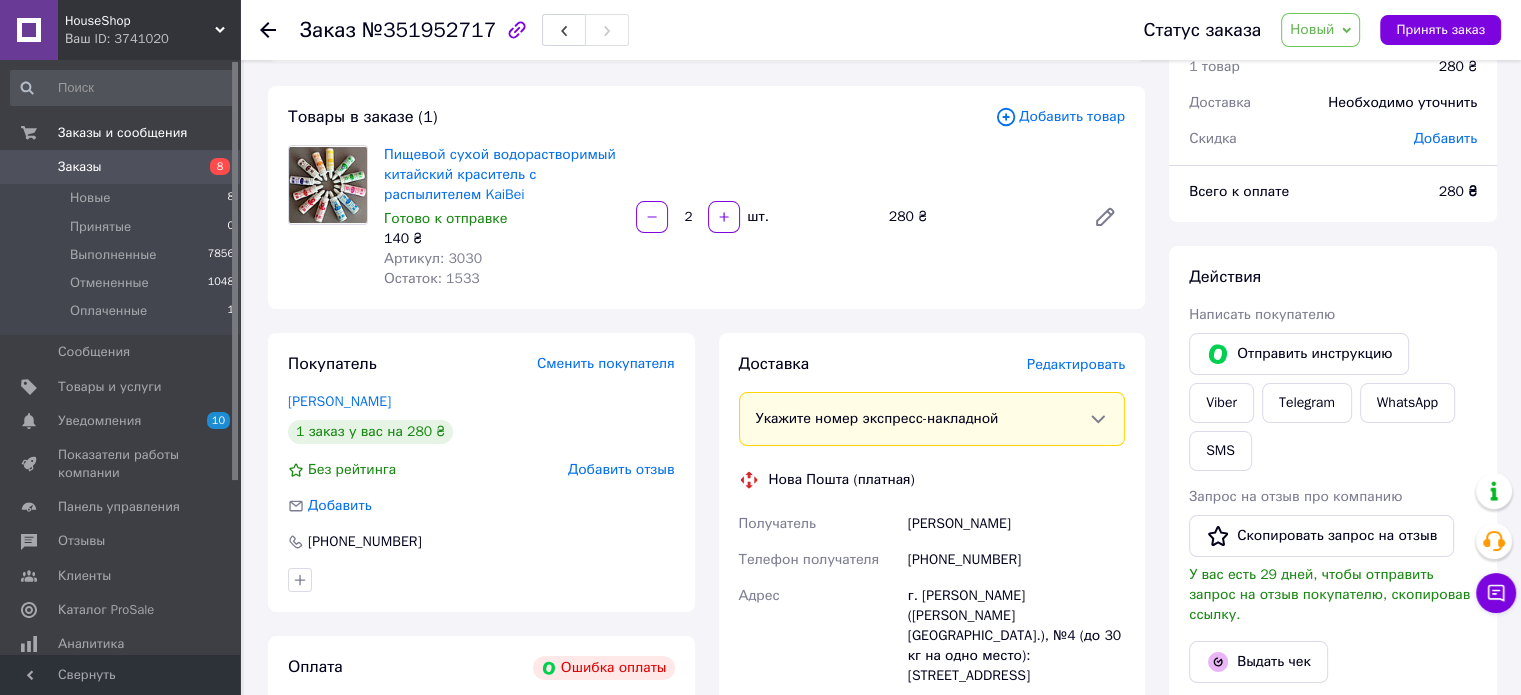 scroll, scrollTop: 75, scrollLeft: 0, axis: vertical 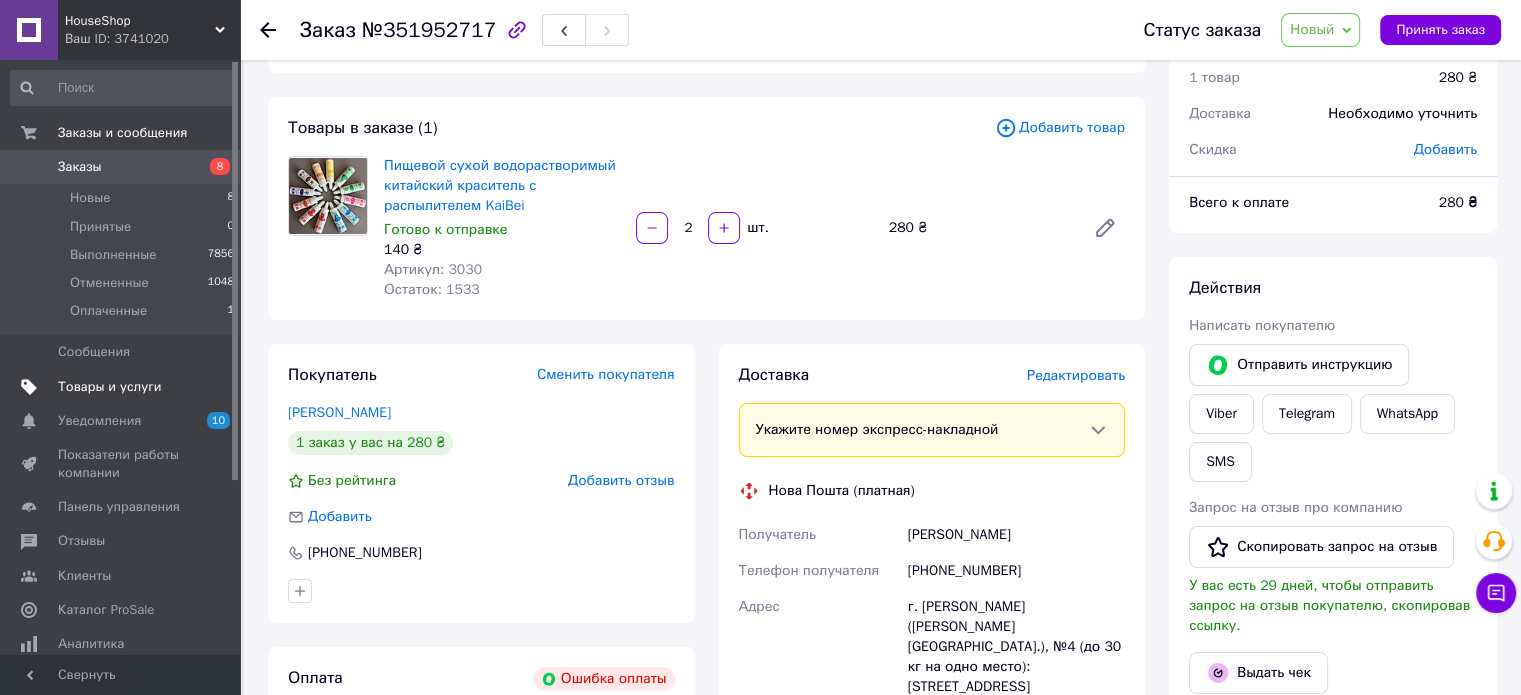 click on "Товары и услуги" at bounding box center (110, 387) 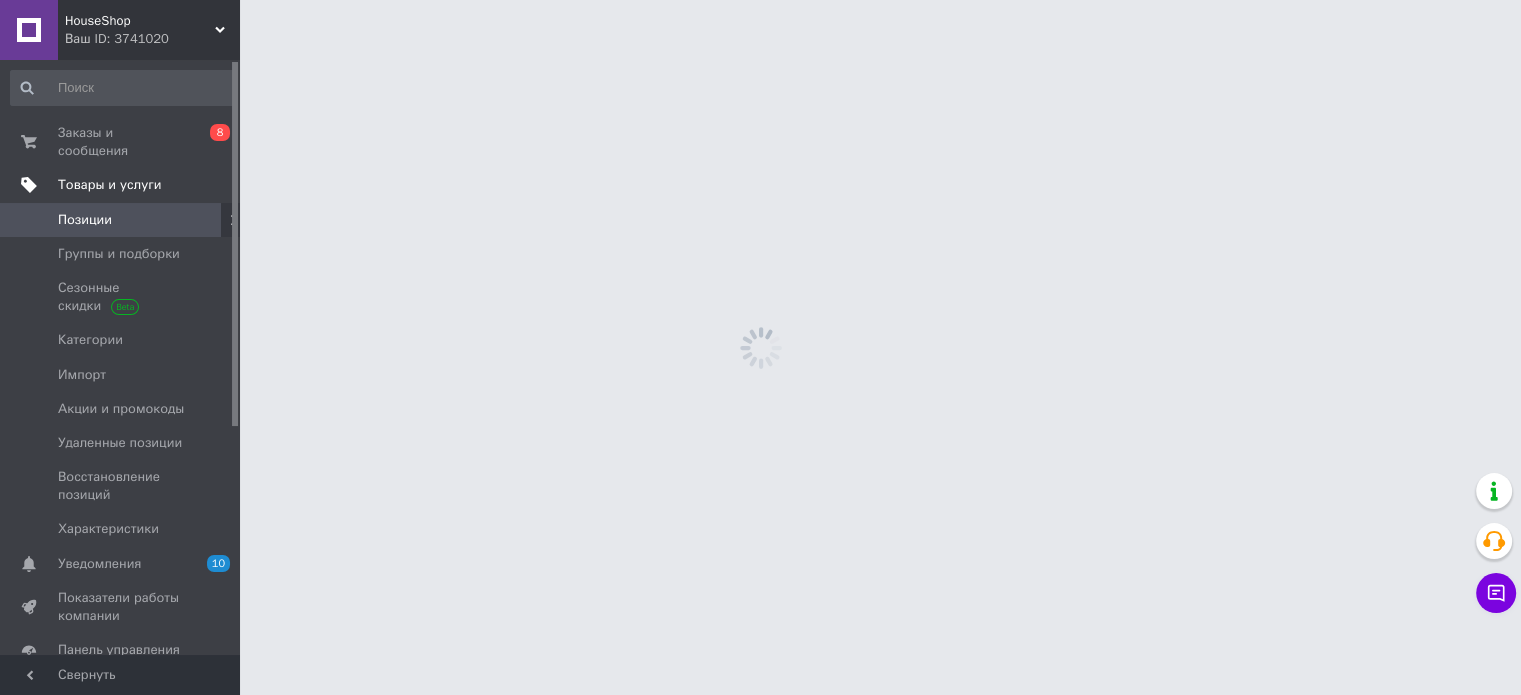 scroll, scrollTop: 0, scrollLeft: 0, axis: both 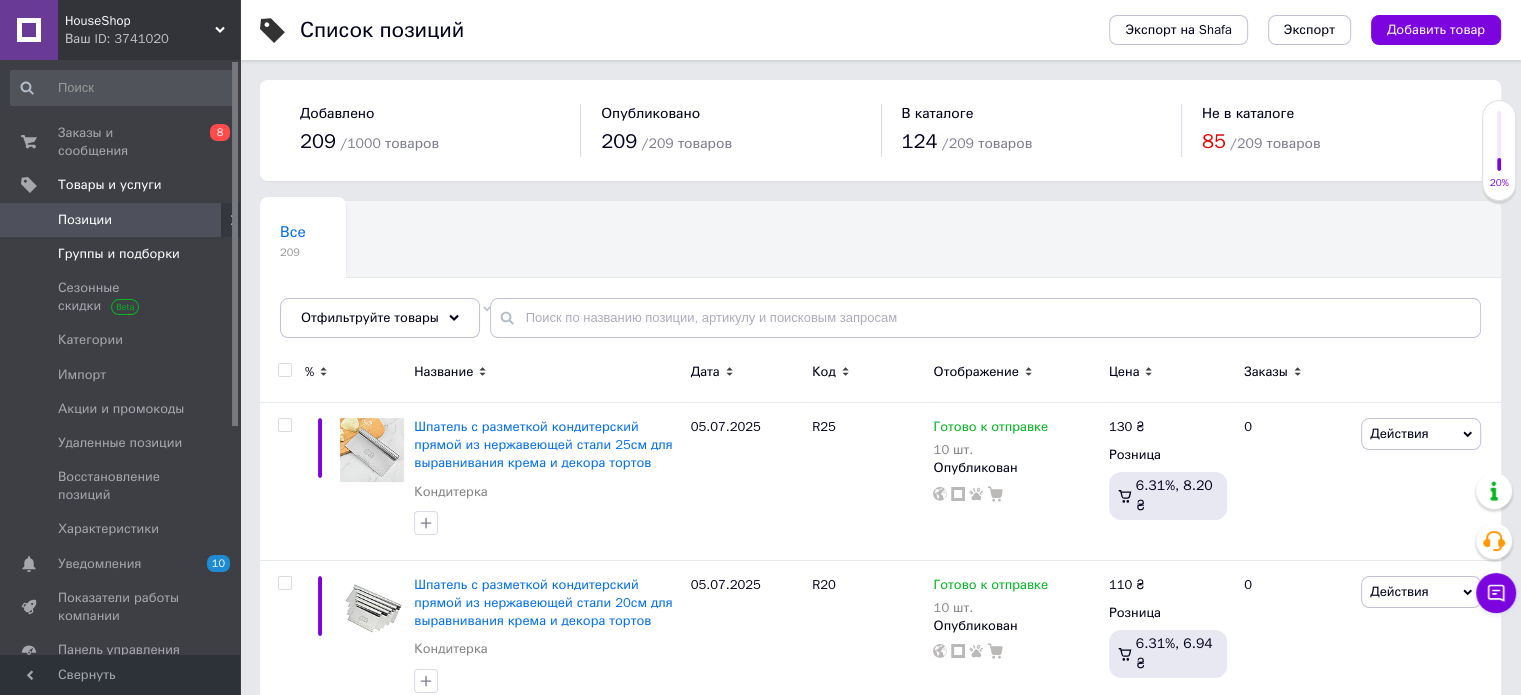 click on "Группы и подборки" at bounding box center (119, 254) 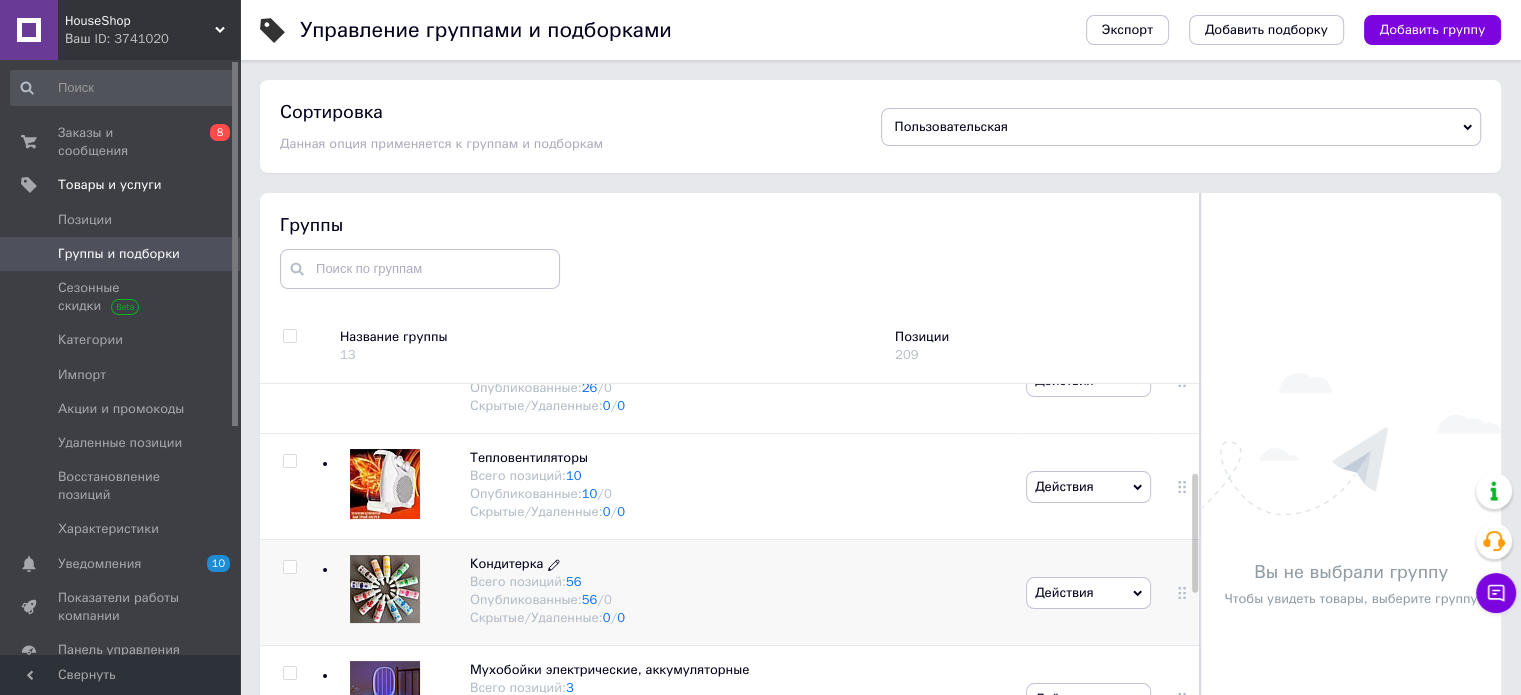 scroll, scrollTop: 300, scrollLeft: 0, axis: vertical 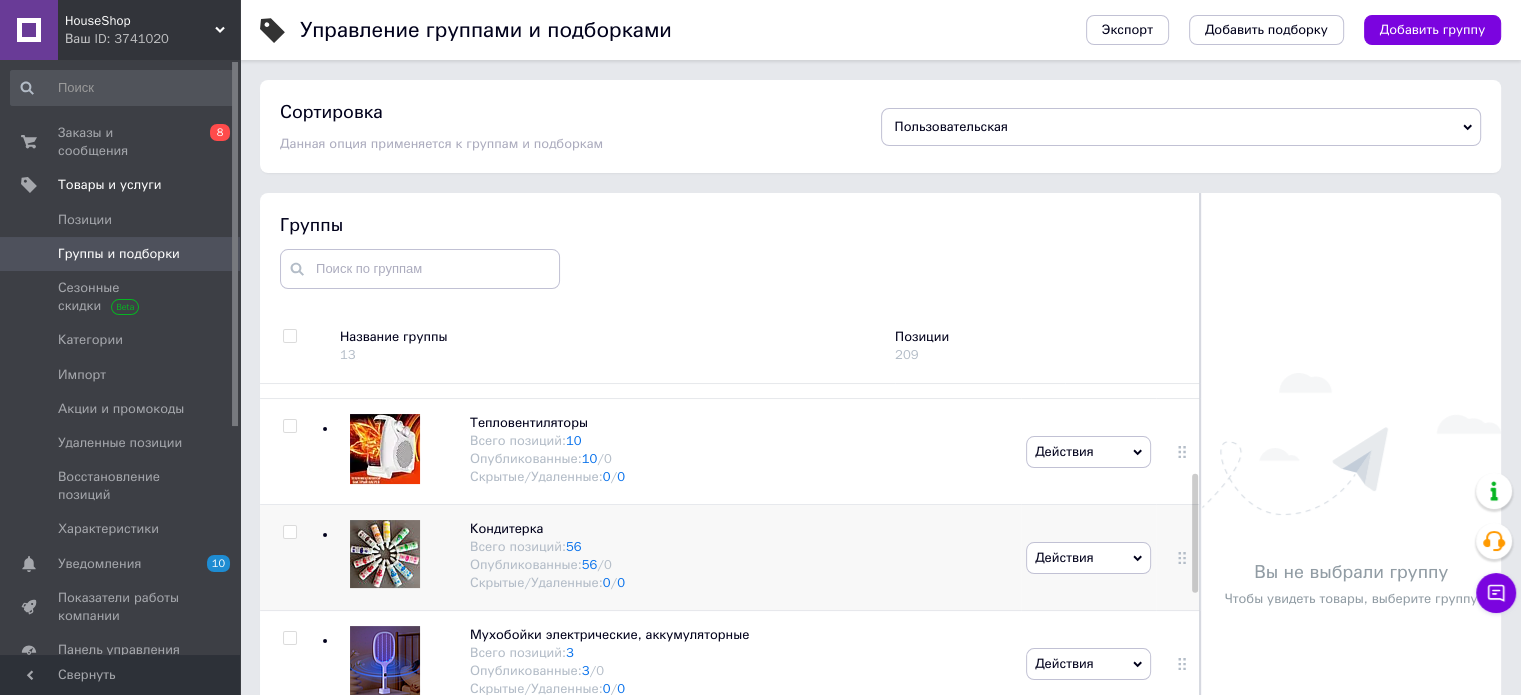 click at bounding box center [385, 554] 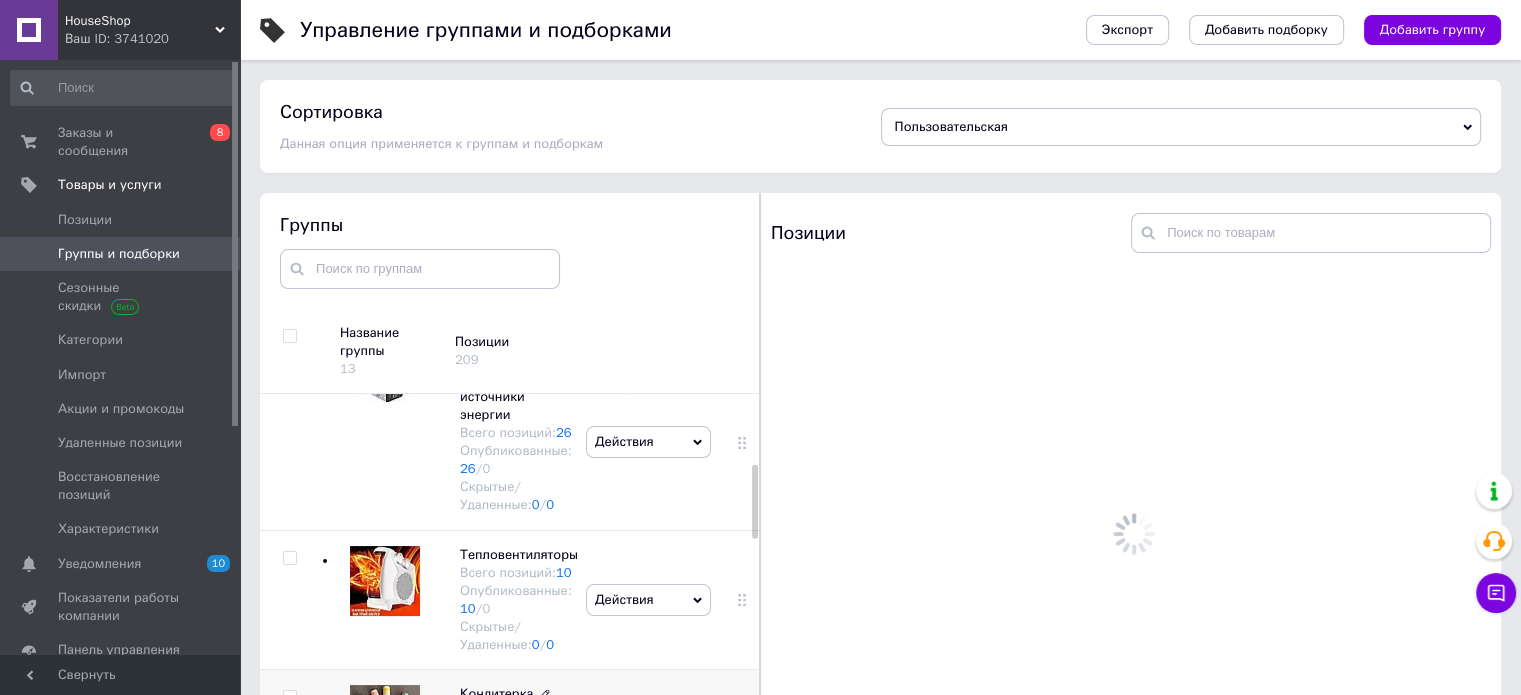 scroll, scrollTop: 368, scrollLeft: 0, axis: vertical 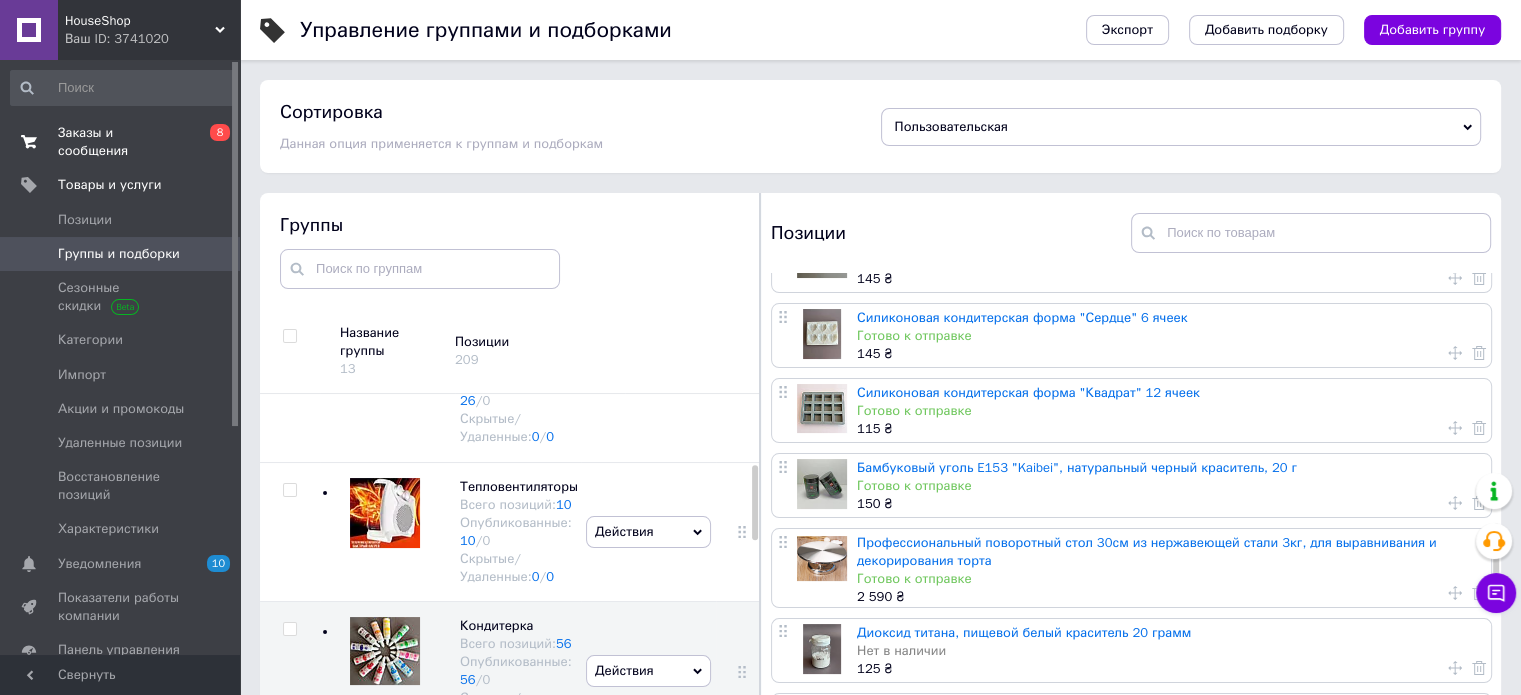click on "Заказы и сообщения" at bounding box center (121, 142) 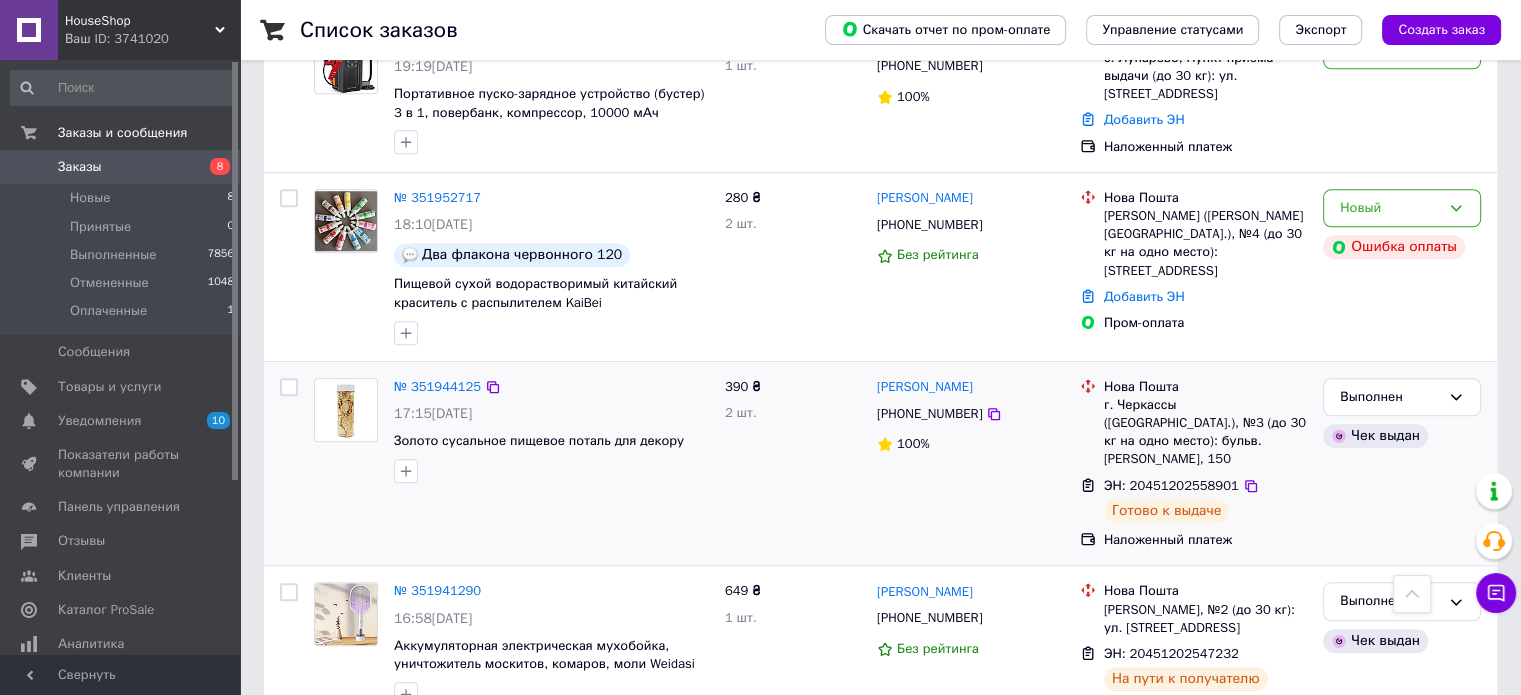 scroll, scrollTop: 1600, scrollLeft: 0, axis: vertical 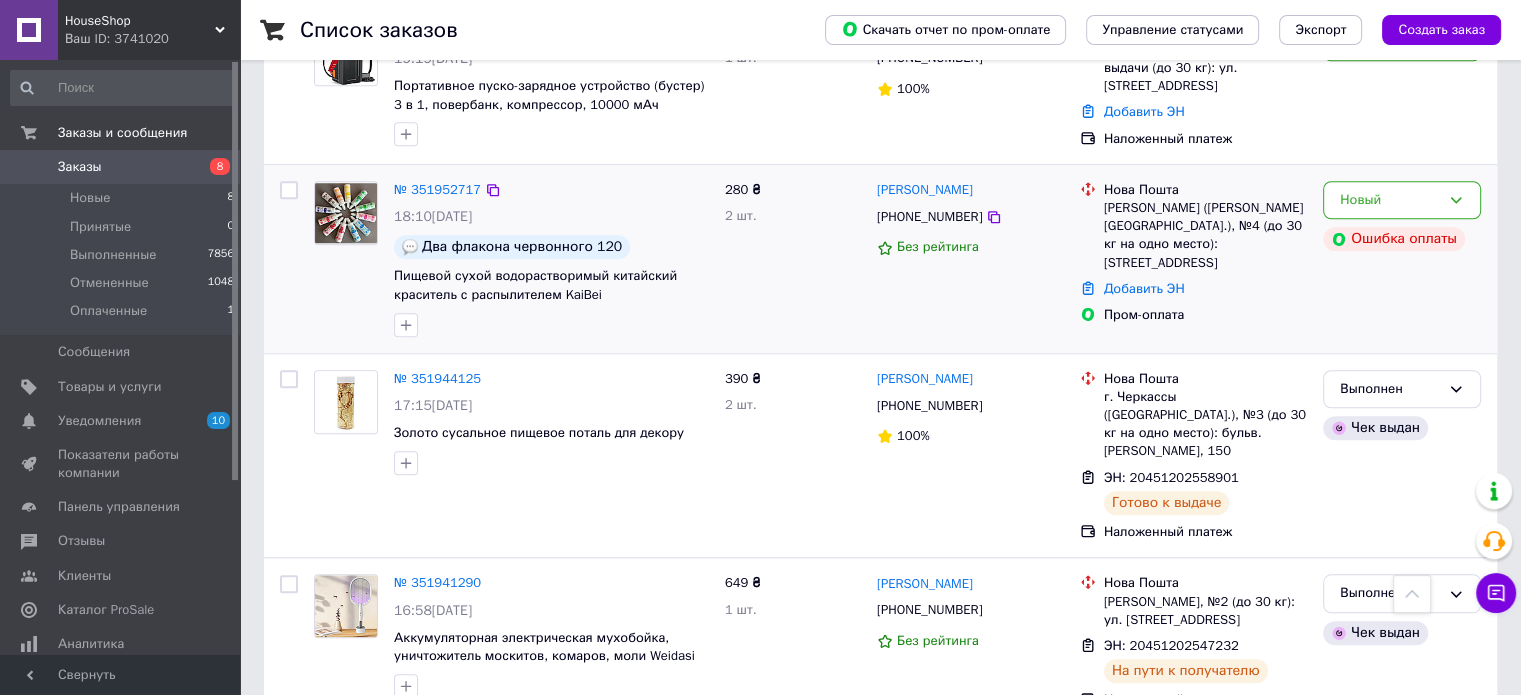 click at bounding box center [346, 213] 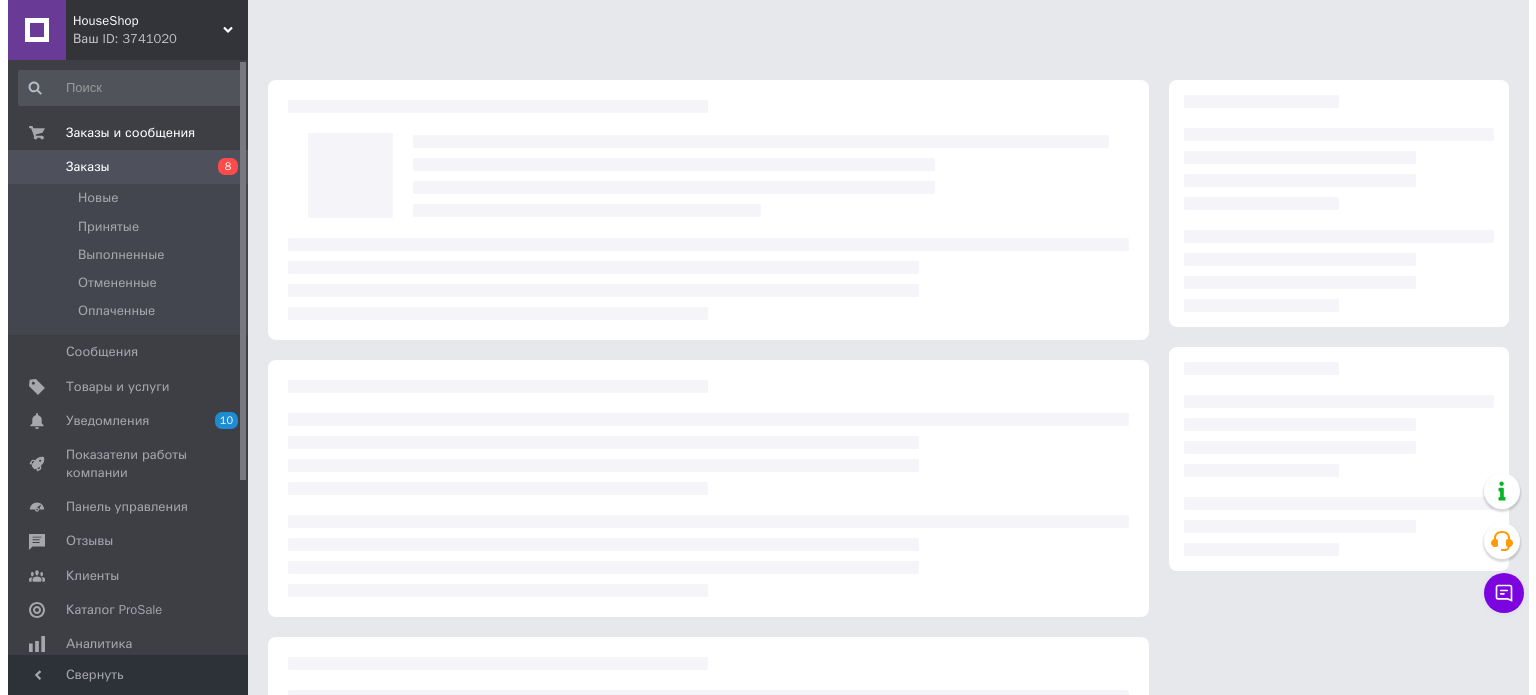 scroll, scrollTop: 0, scrollLeft: 0, axis: both 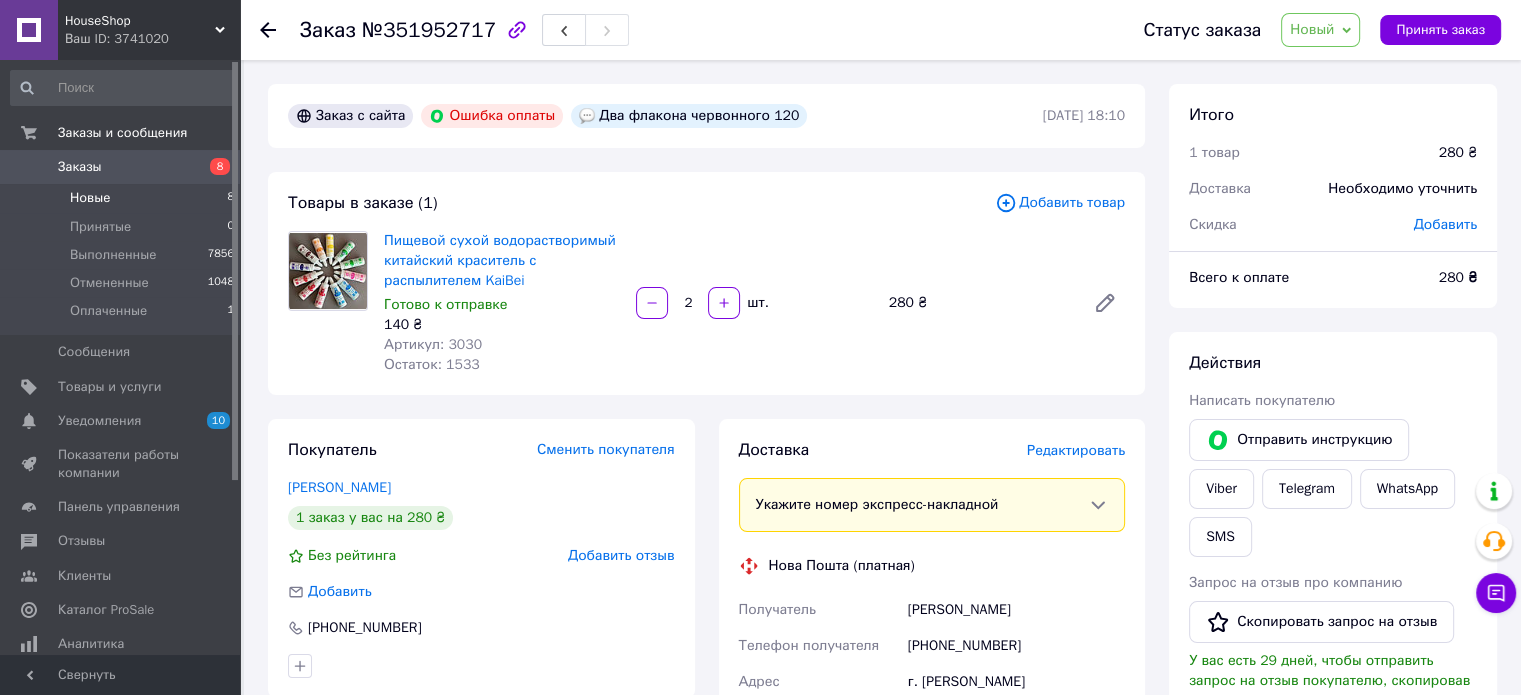 click on "Новые" at bounding box center [90, 198] 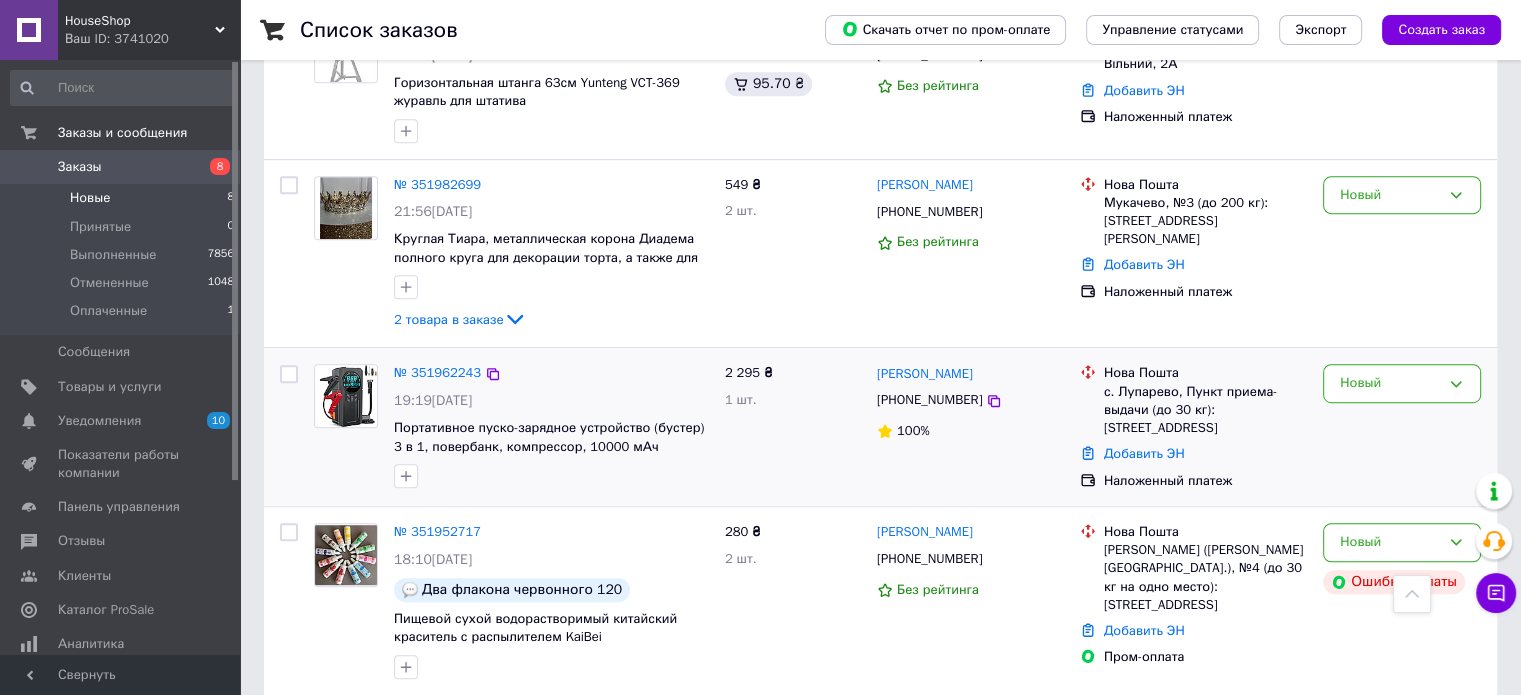 scroll, scrollTop: 1120, scrollLeft: 0, axis: vertical 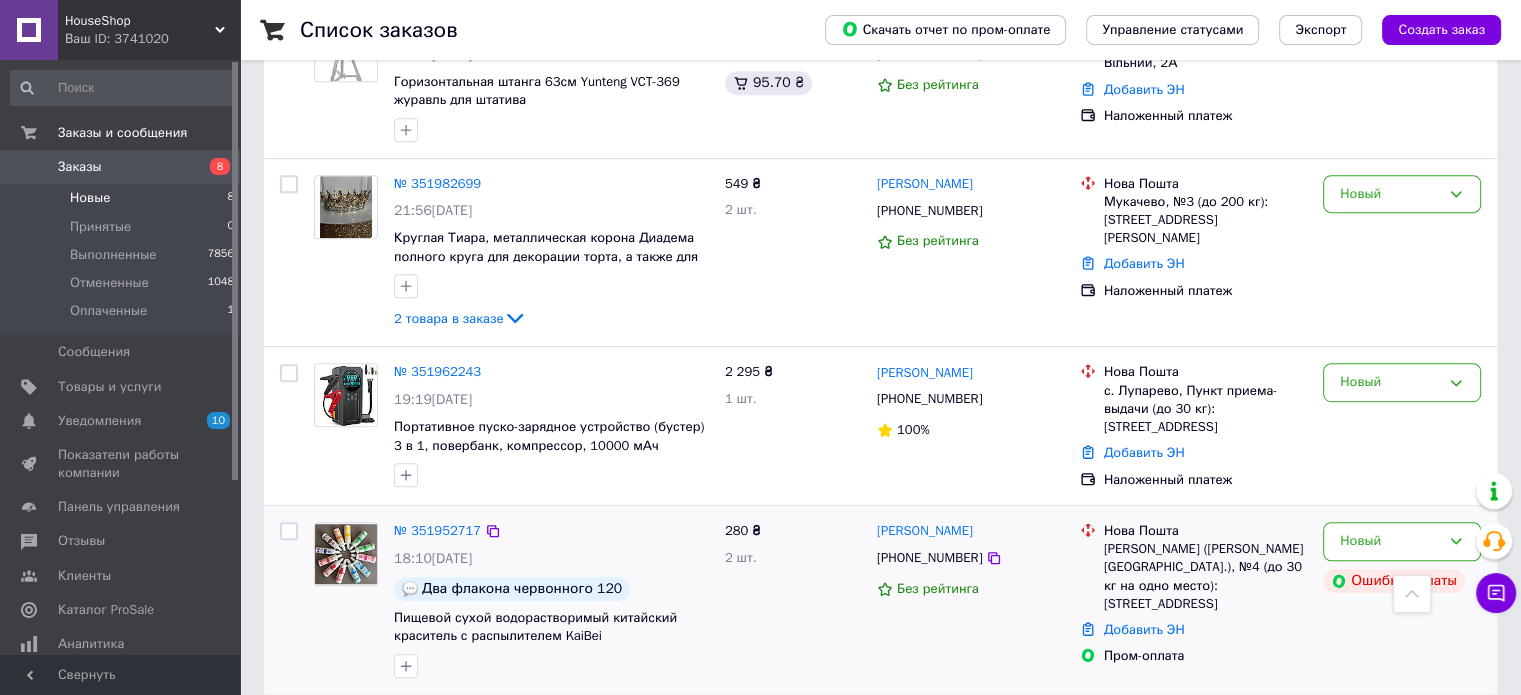 click at bounding box center [346, 554] 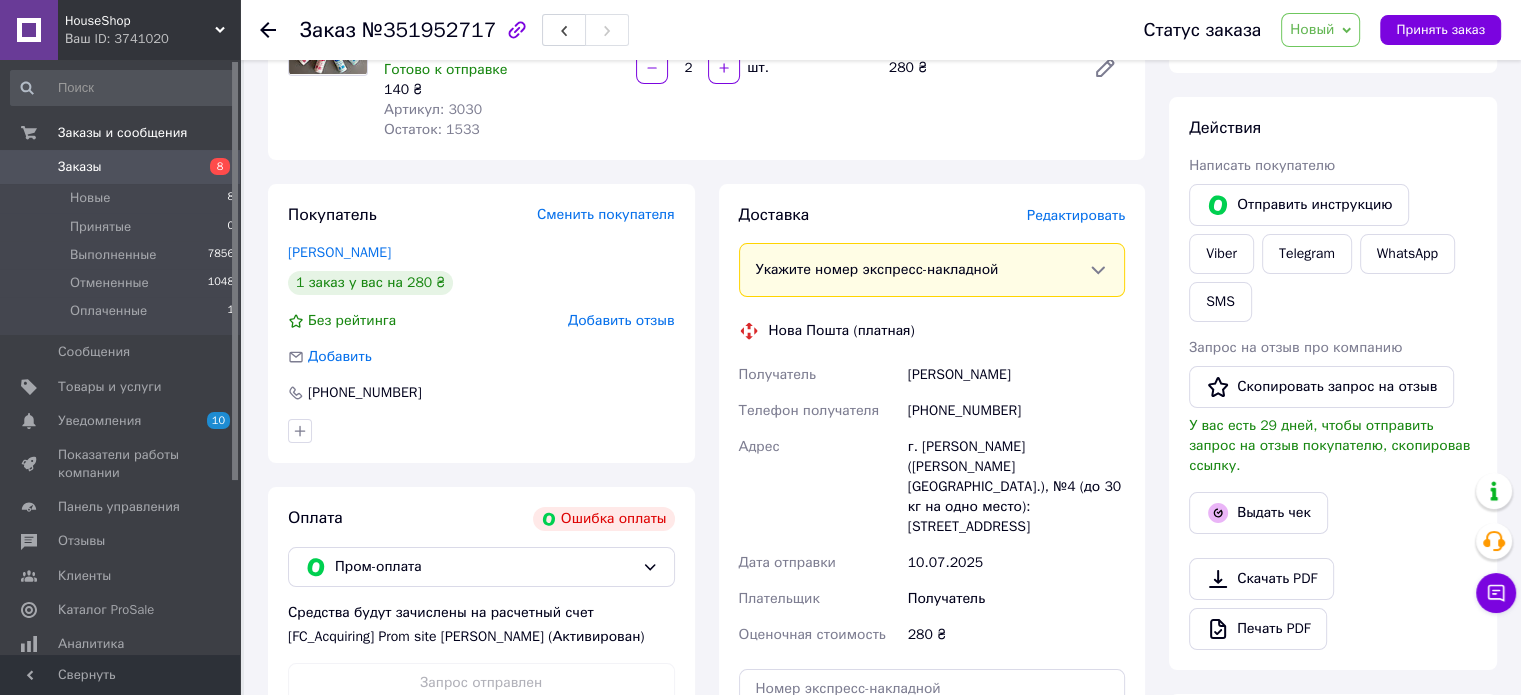 scroll, scrollTop: 200, scrollLeft: 0, axis: vertical 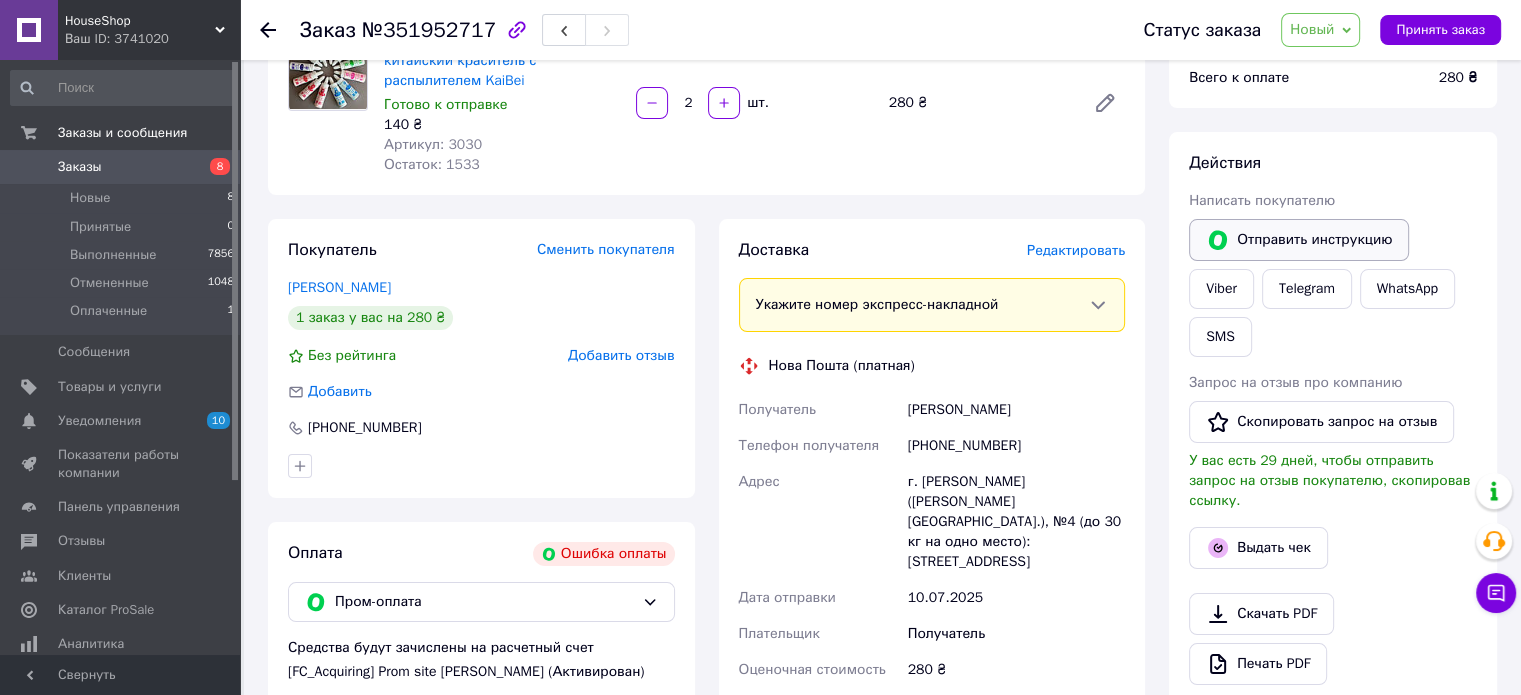 click on "Отправить инструкцию" at bounding box center (1299, 240) 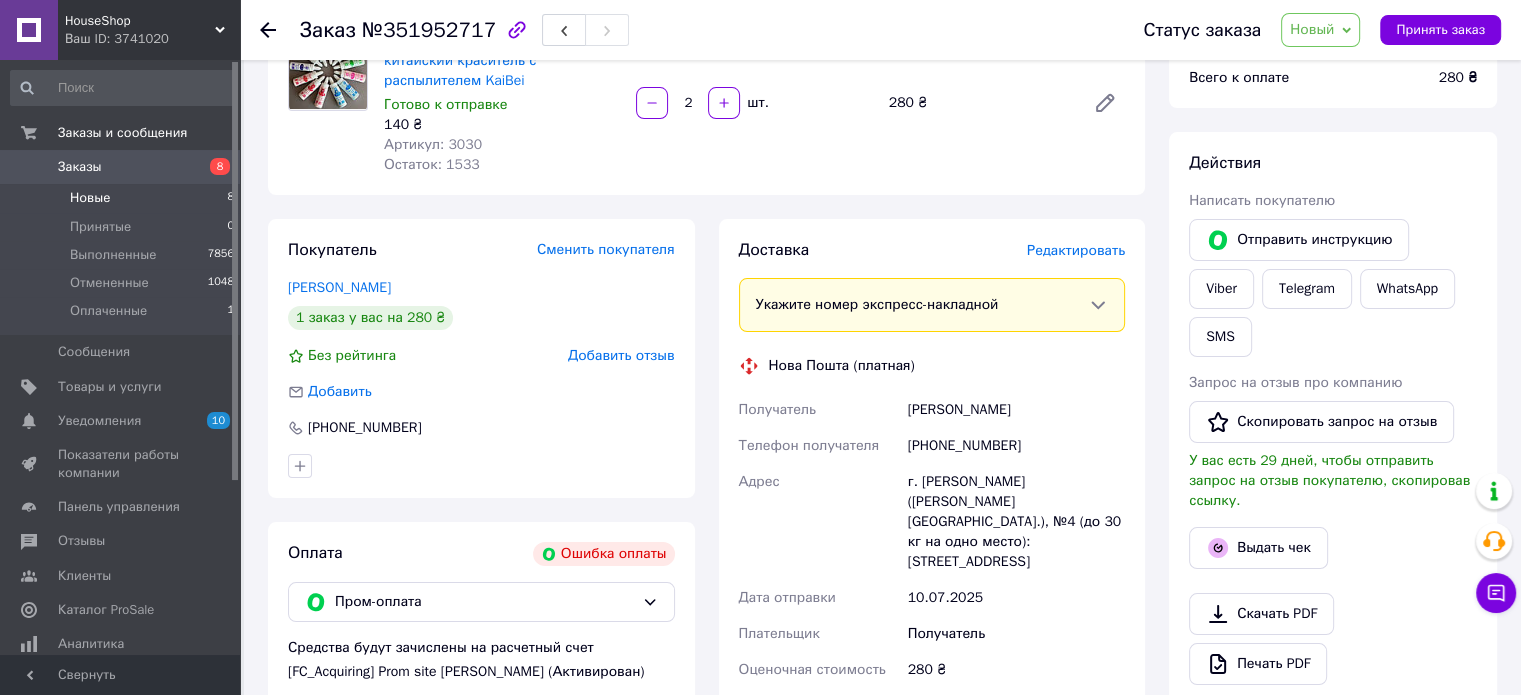 click on "Новые" at bounding box center [90, 198] 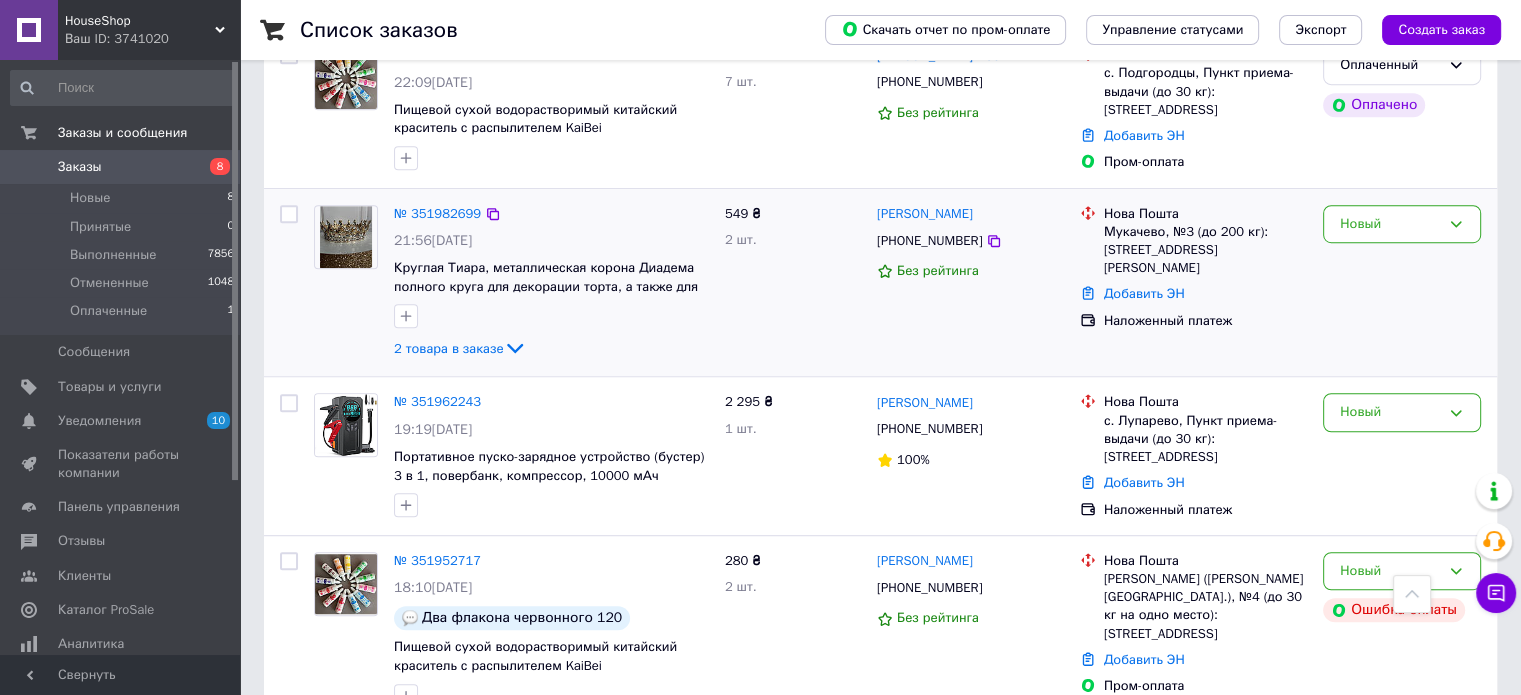 scroll, scrollTop: 1200, scrollLeft: 0, axis: vertical 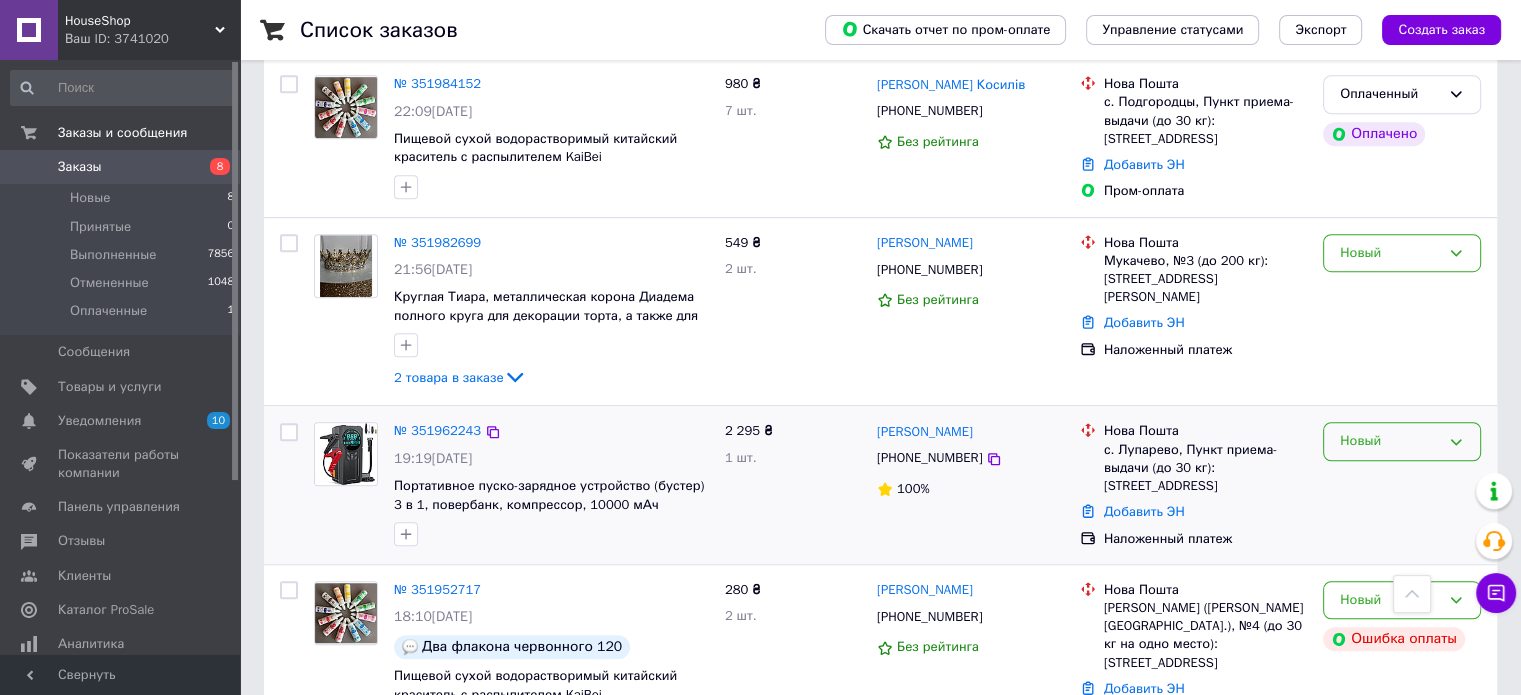 click 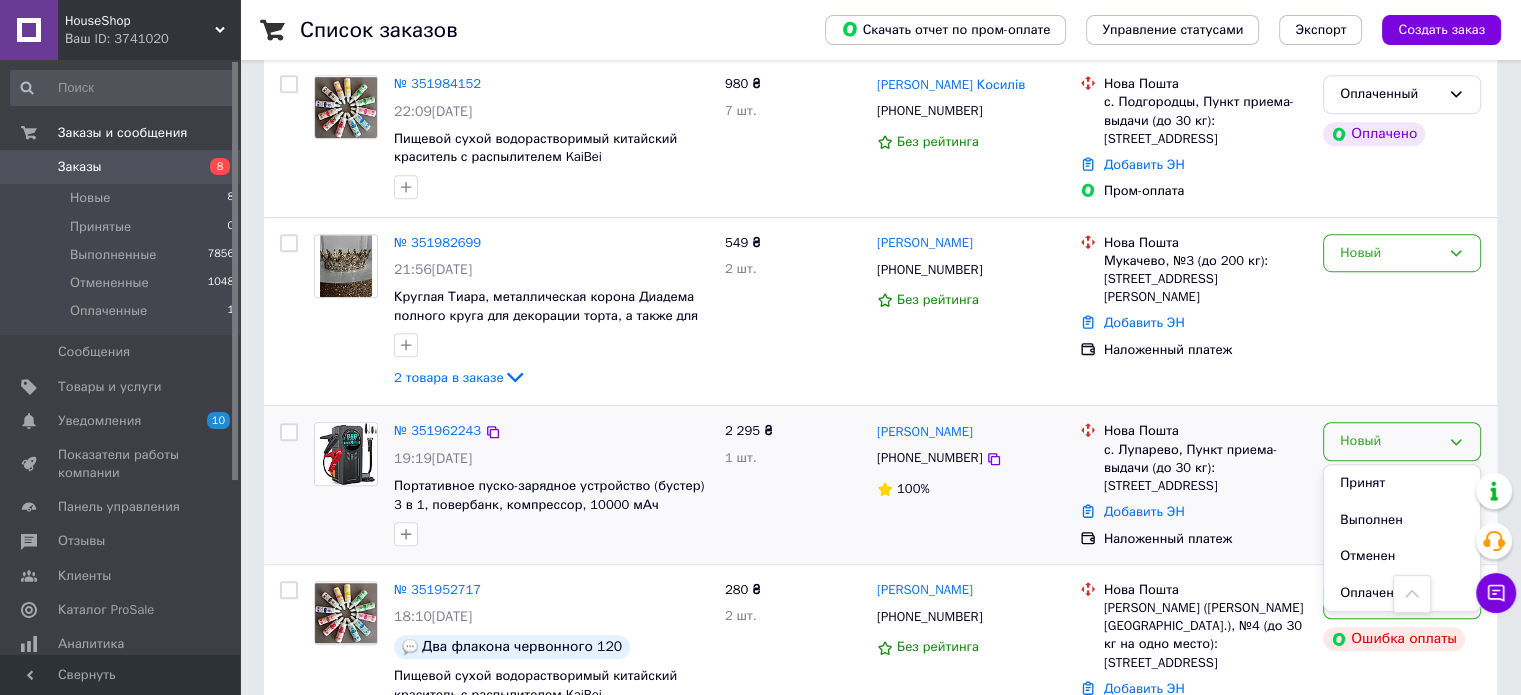 drag, startPoint x: 1372, startPoint y: 453, endPoint x: 1350, endPoint y: 466, distance: 25.553865 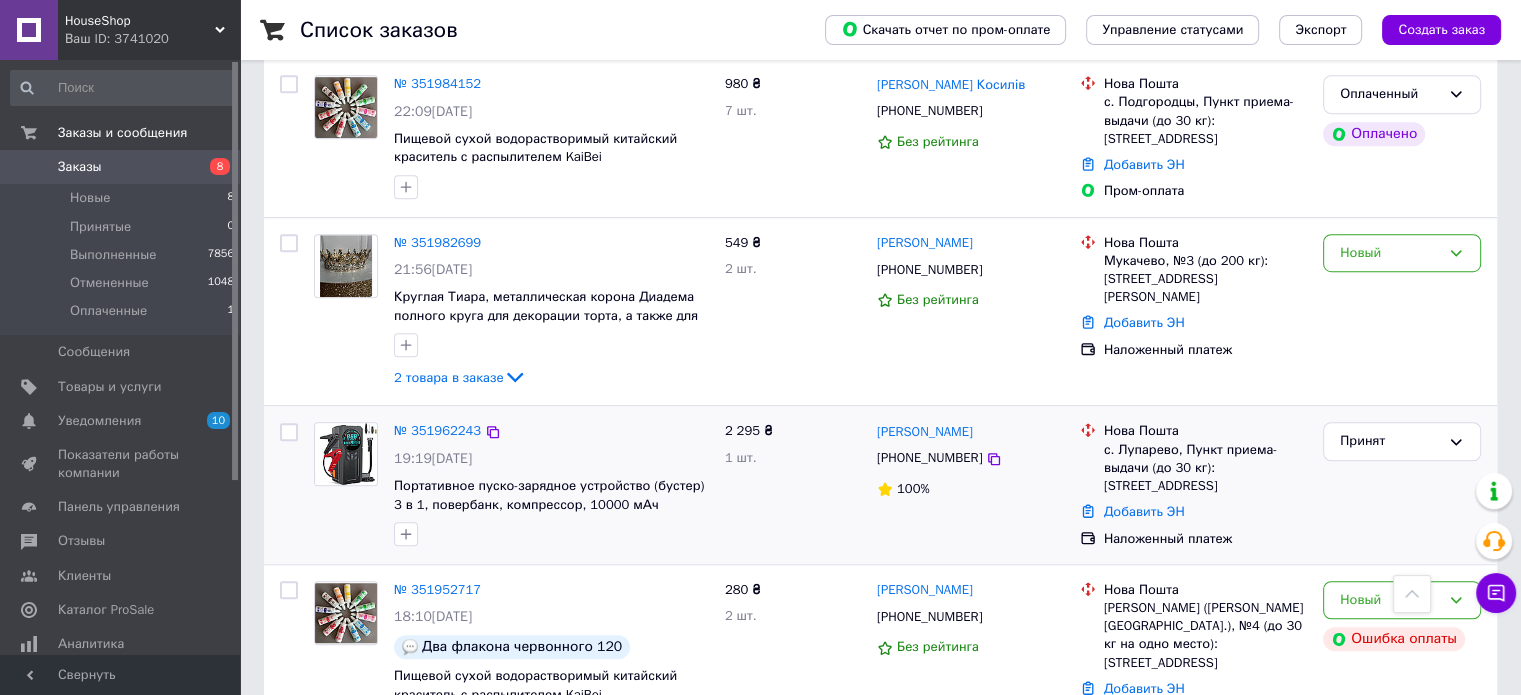 click at bounding box center [346, 454] 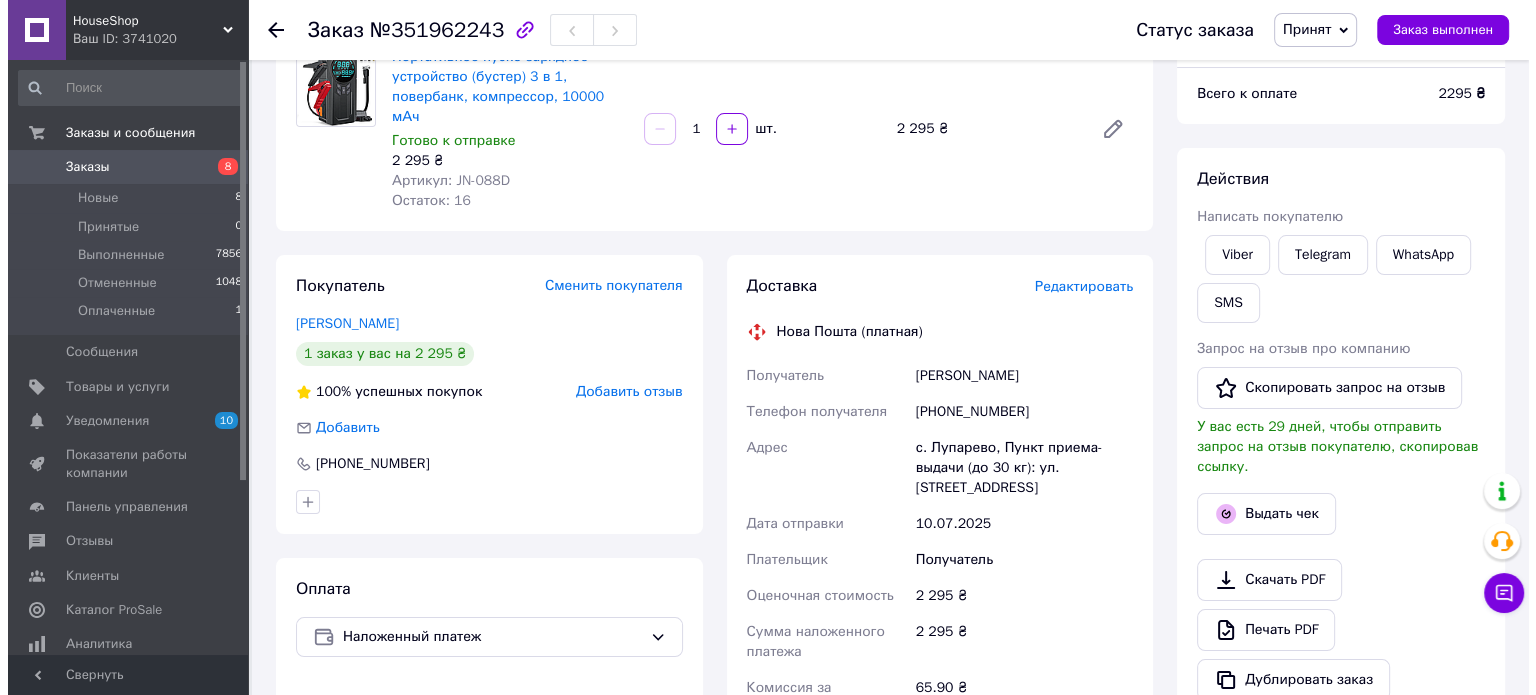 scroll, scrollTop: 200, scrollLeft: 0, axis: vertical 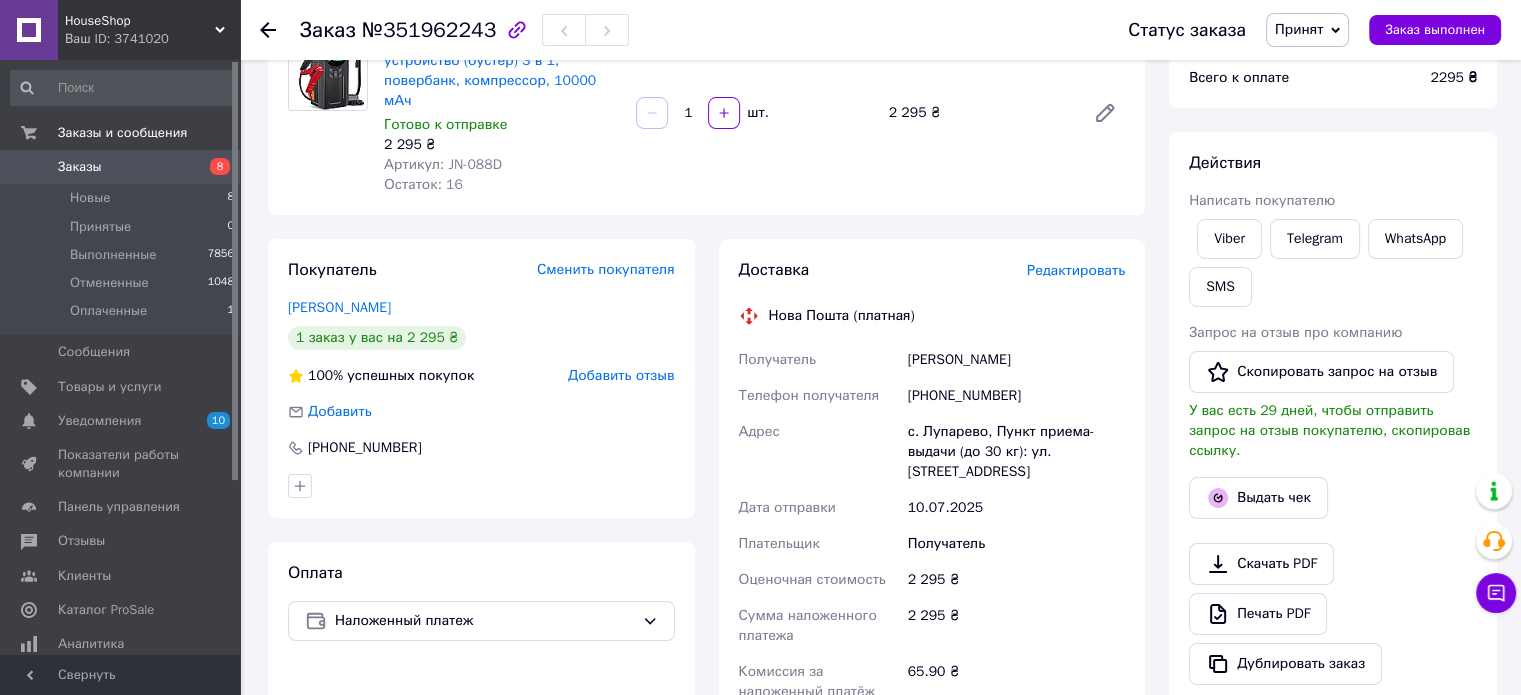 click on "Редактировать" at bounding box center [1076, 270] 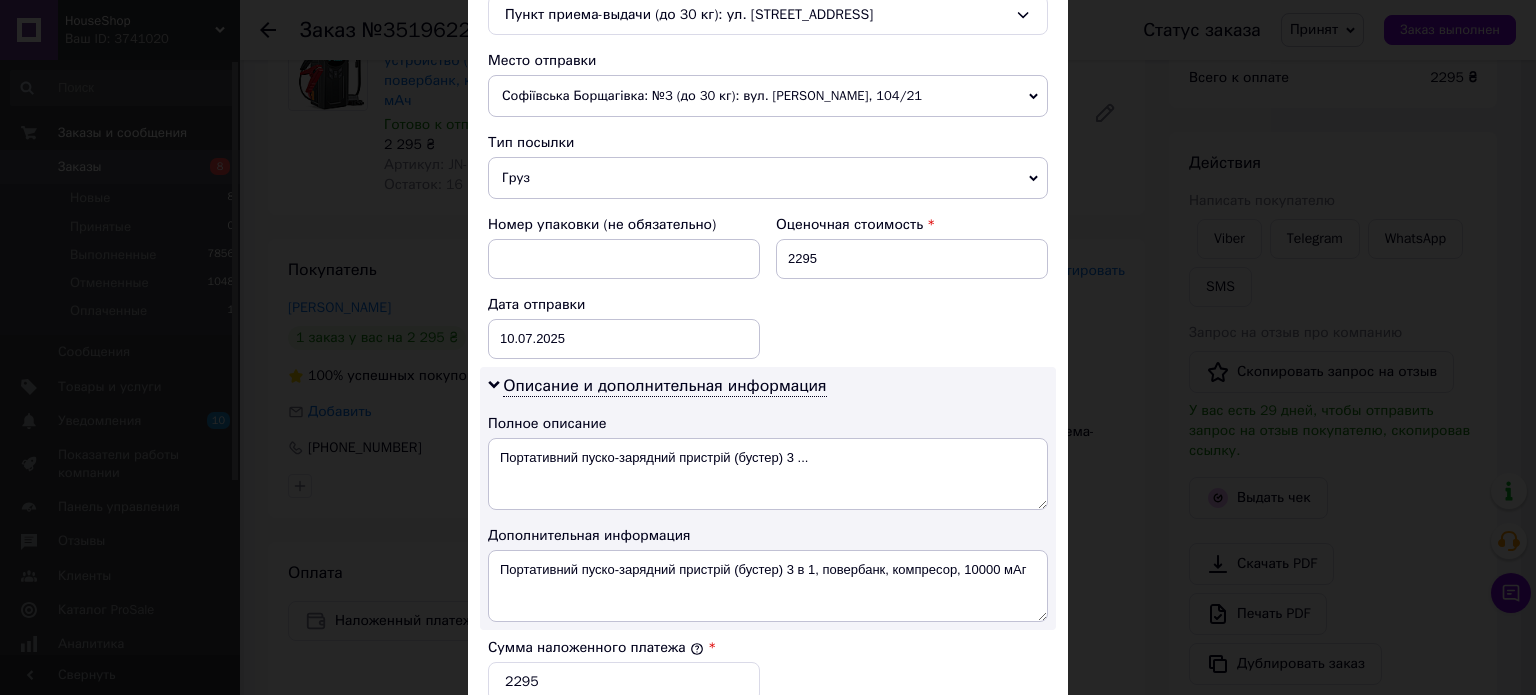 scroll, scrollTop: 700, scrollLeft: 0, axis: vertical 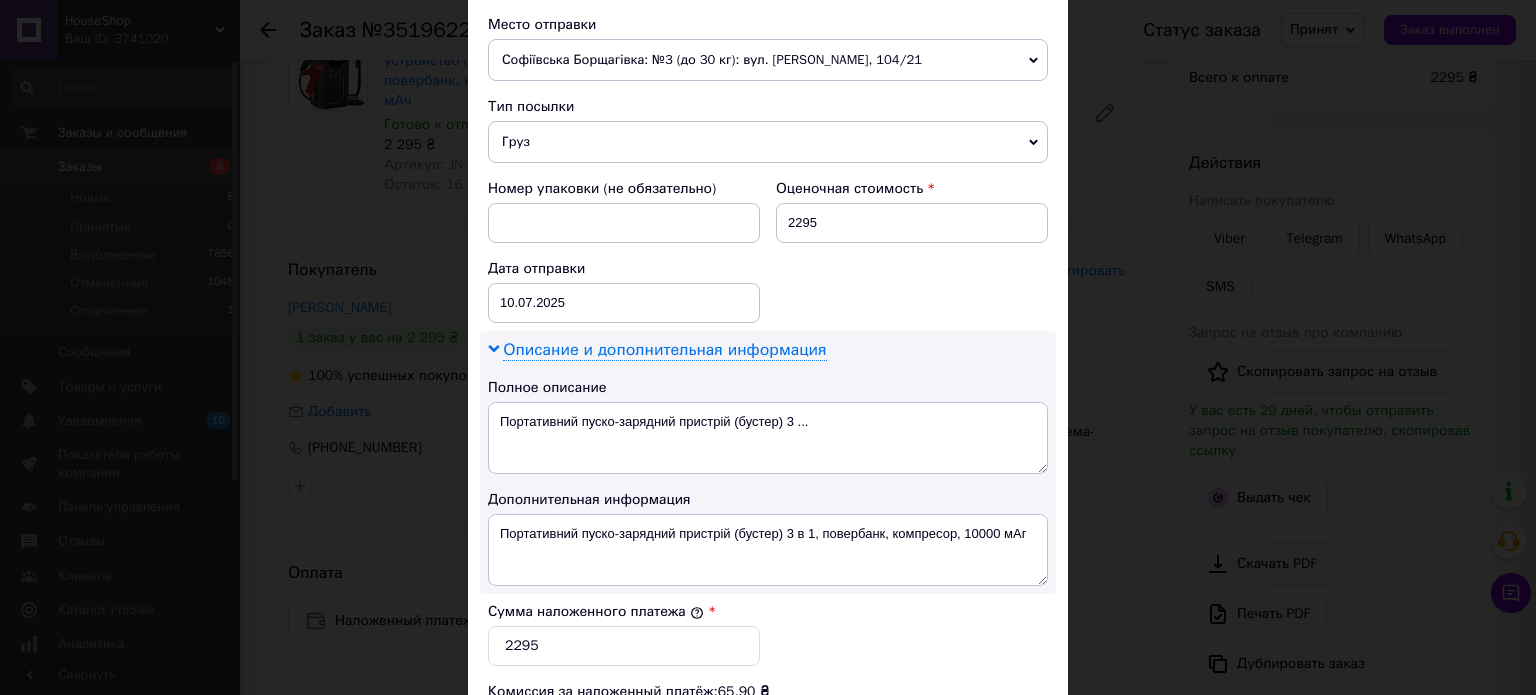 click on "Описание и дополнительная информация" at bounding box center [664, 350] 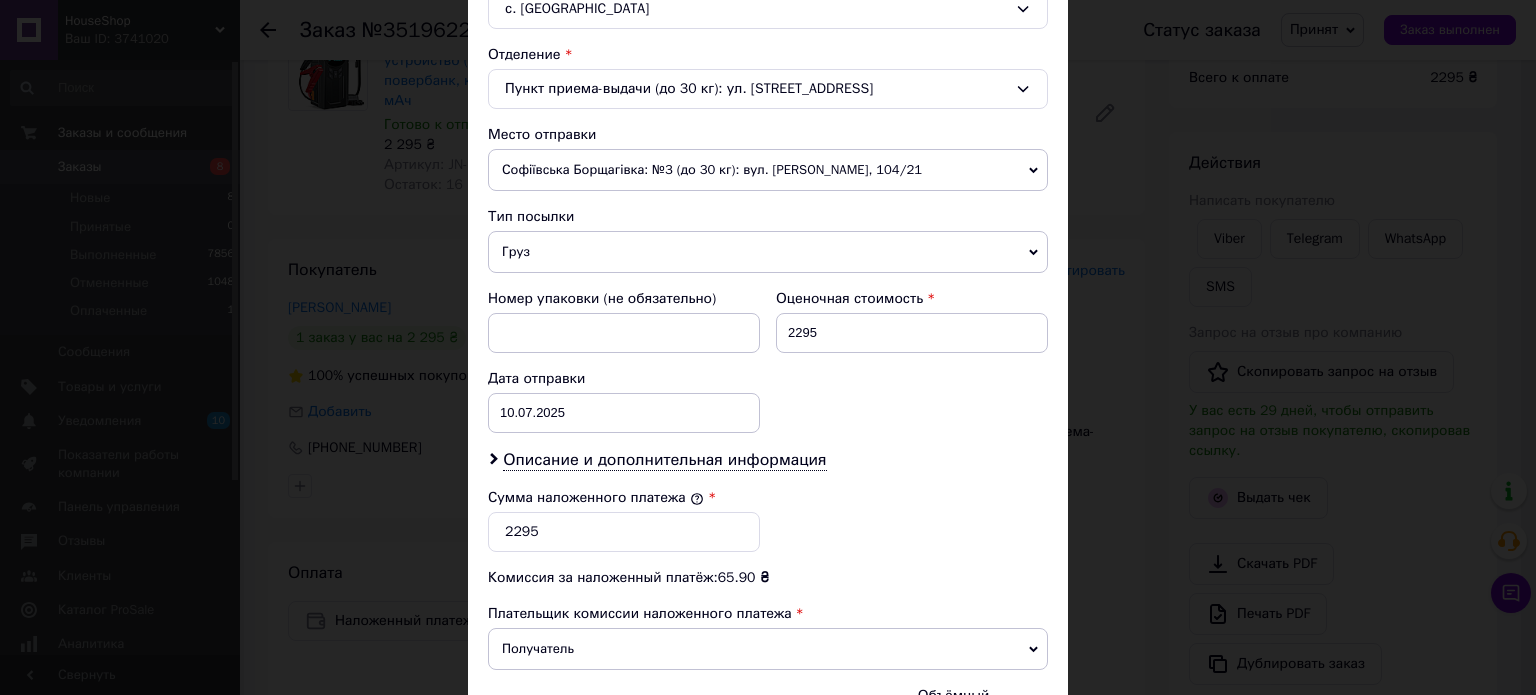 scroll, scrollTop: 624, scrollLeft: 0, axis: vertical 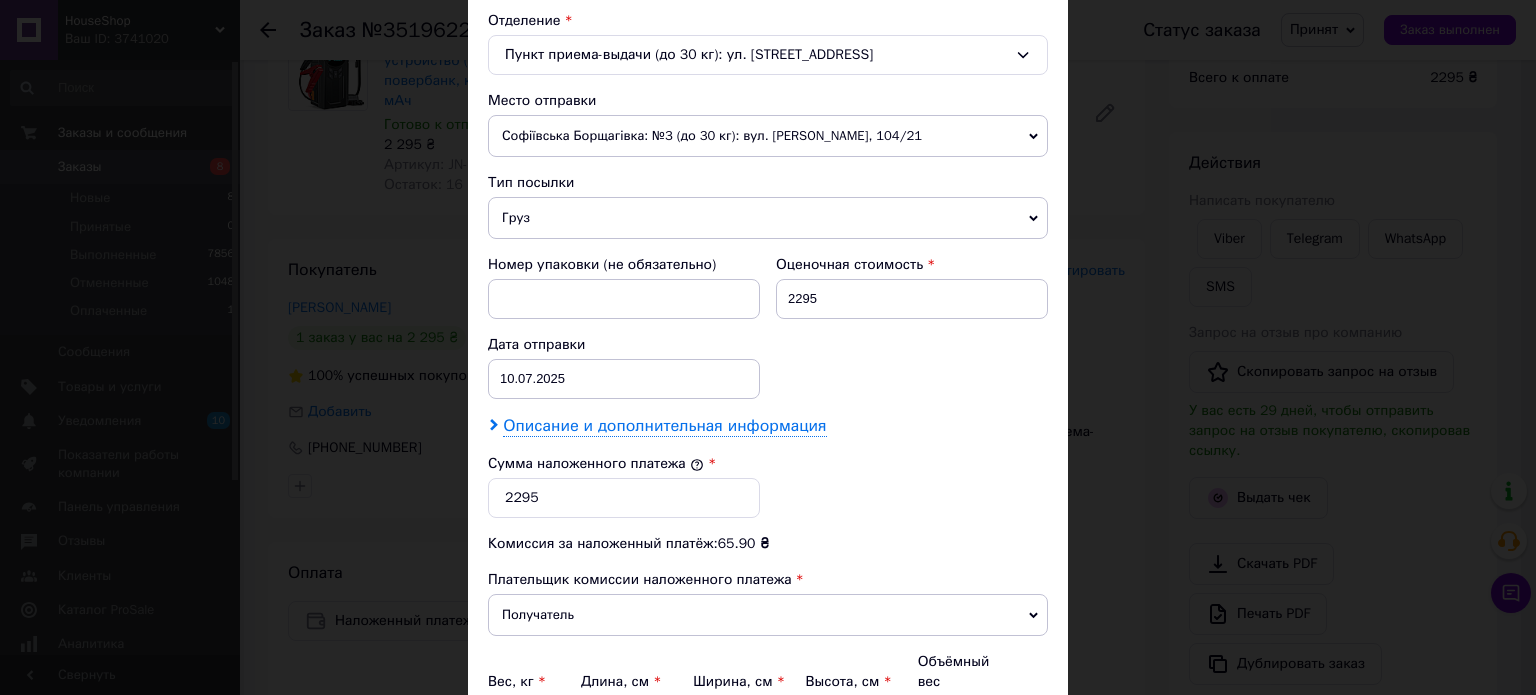 click on "Описание и дополнительная информация" at bounding box center (664, 426) 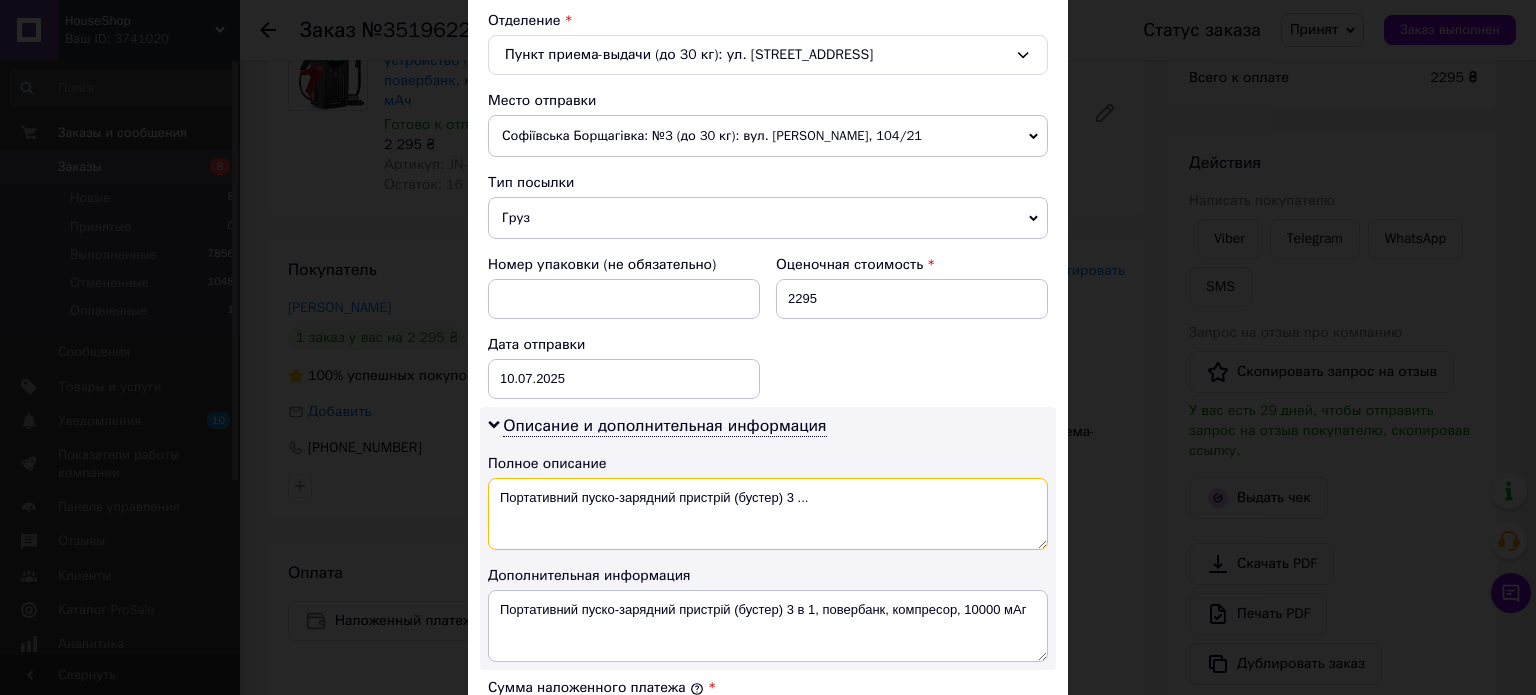 drag, startPoint x: 809, startPoint y: 491, endPoint x: 472, endPoint y: 499, distance: 337.09494 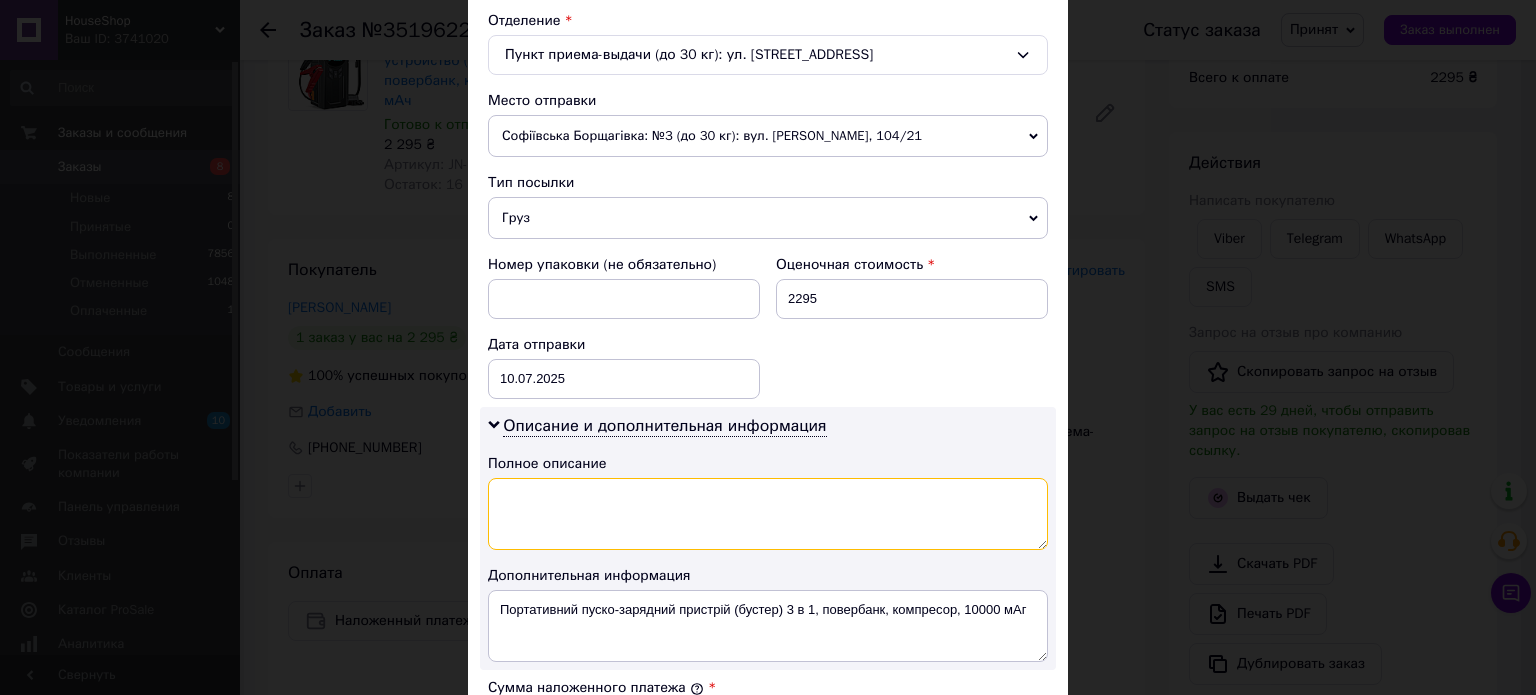 type on "Ш" 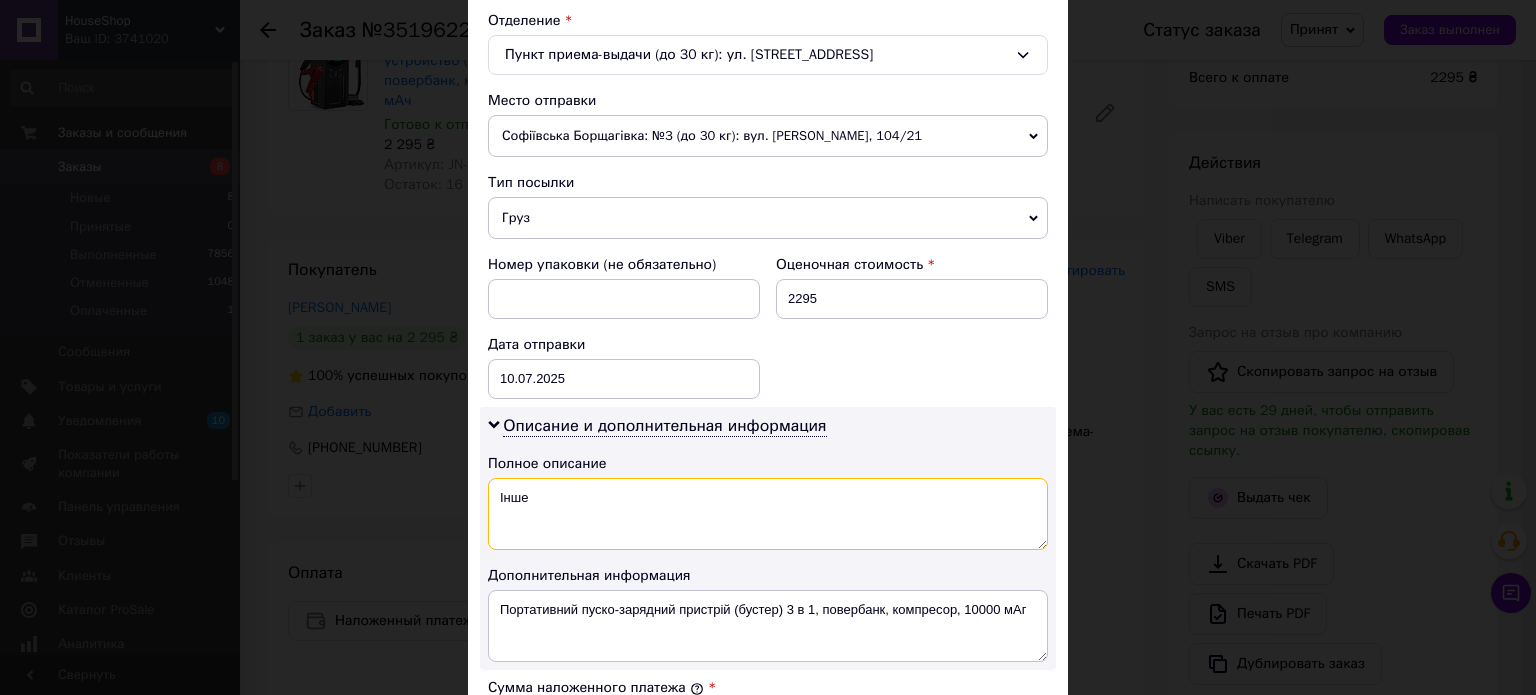 type on "Інше" 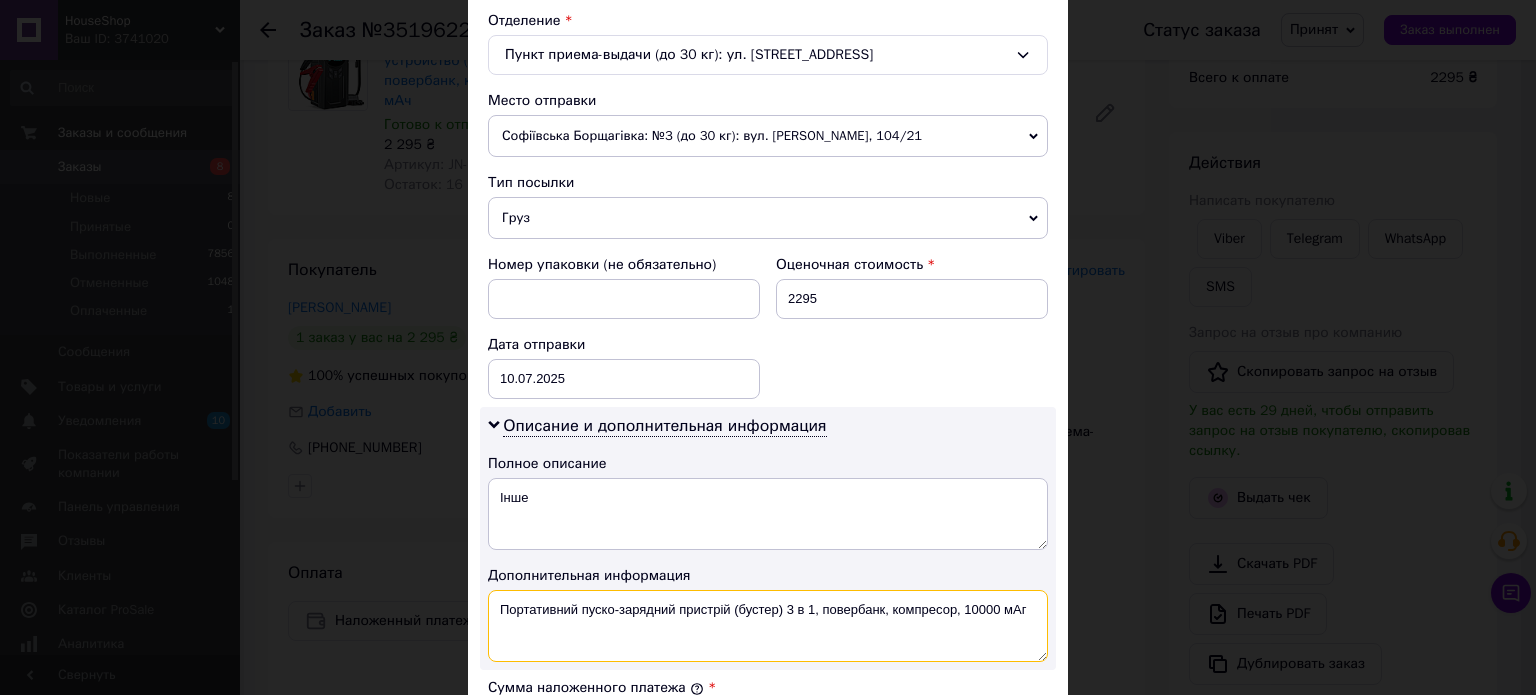 drag, startPoint x: 1024, startPoint y: 606, endPoint x: 475, endPoint y: 643, distance: 550.2454 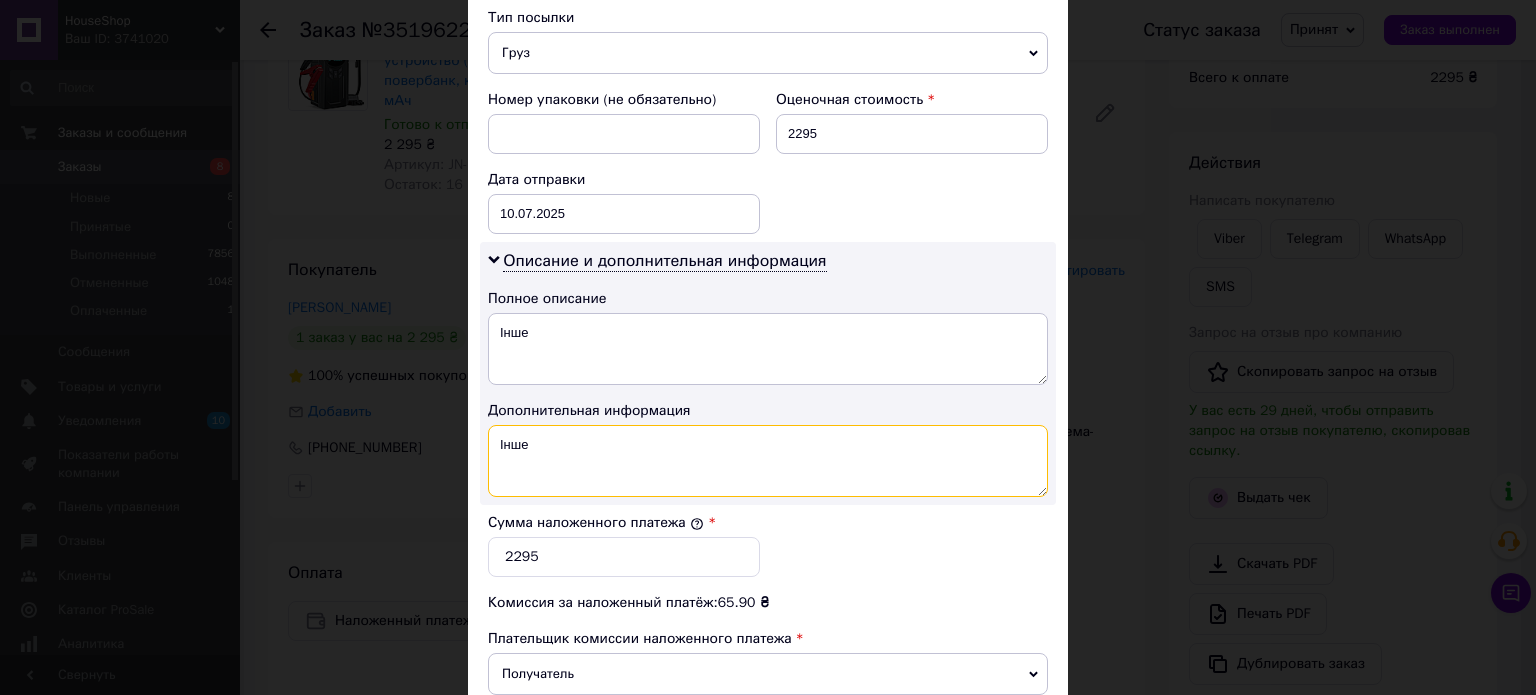 scroll, scrollTop: 1024, scrollLeft: 0, axis: vertical 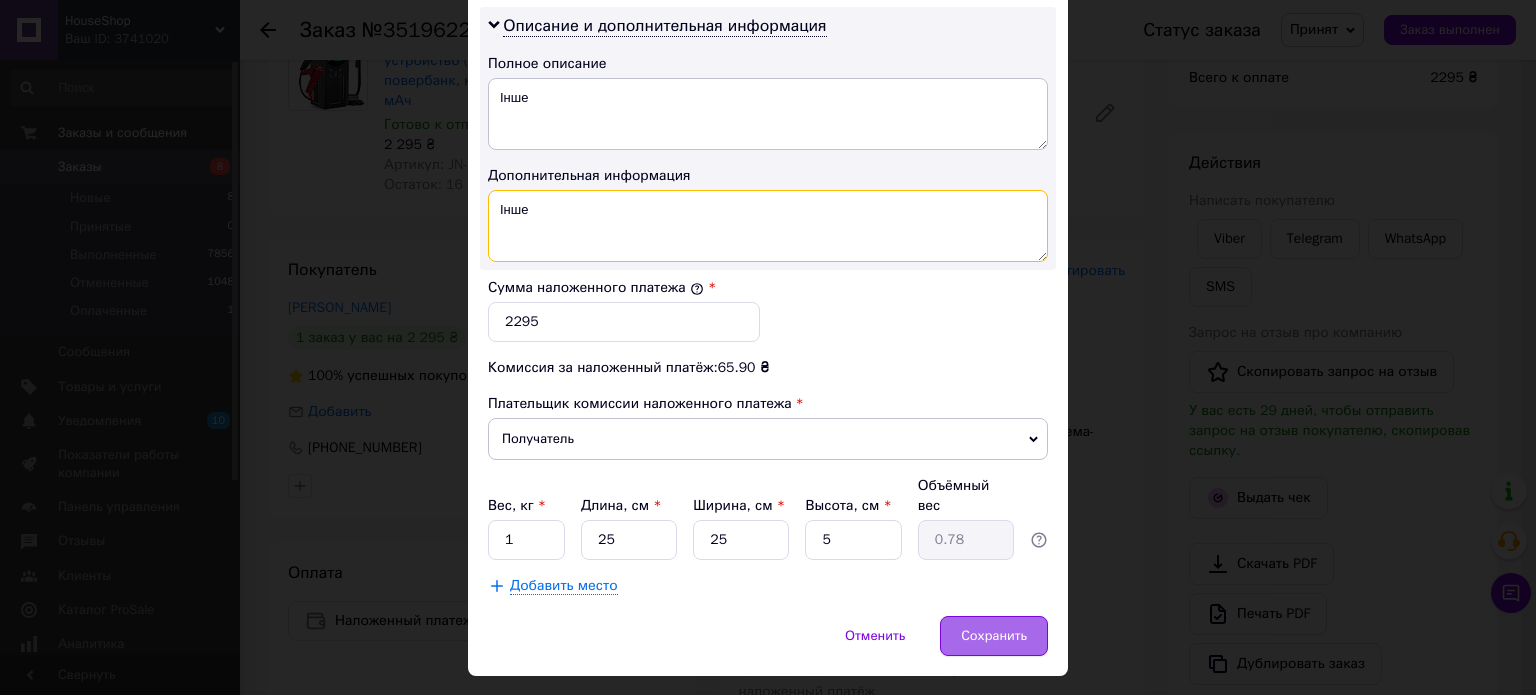 type on "Інше" 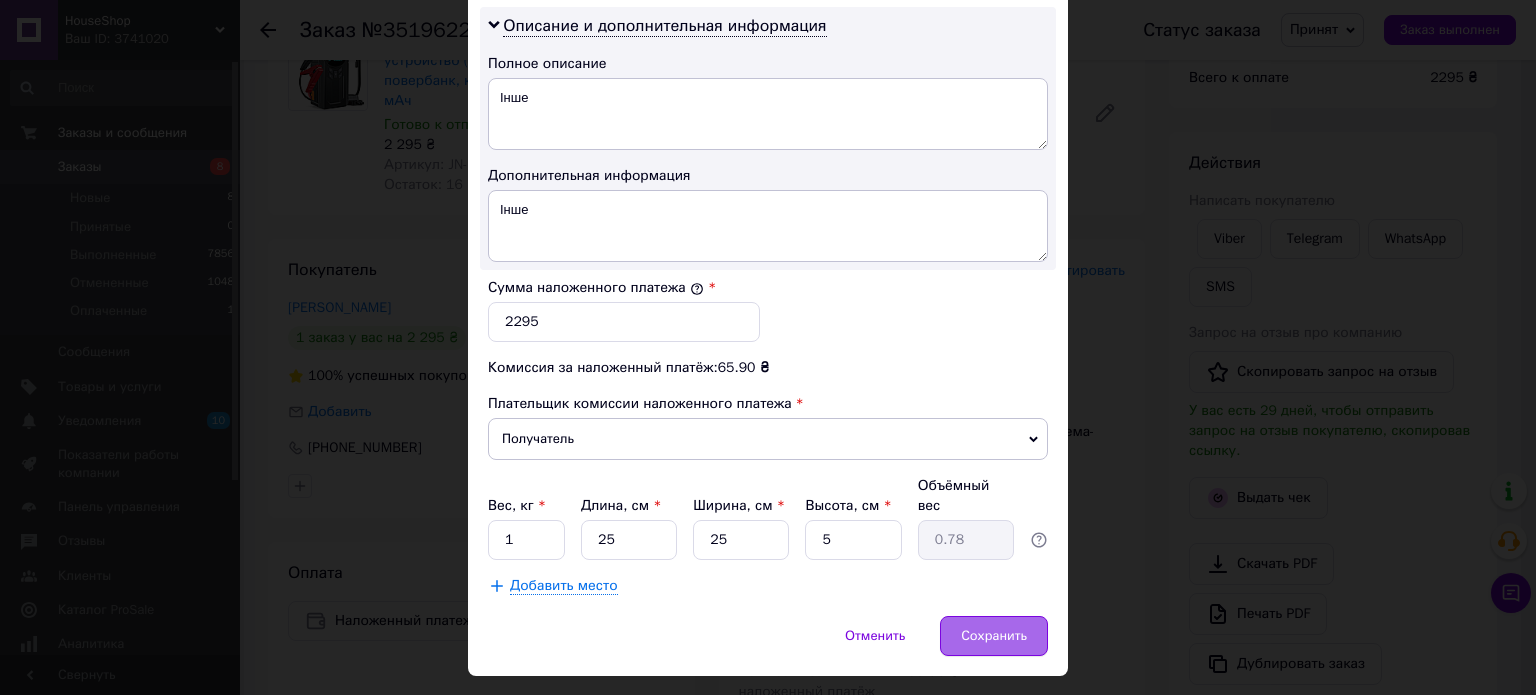 click on "Сохранить" at bounding box center (994, 636) 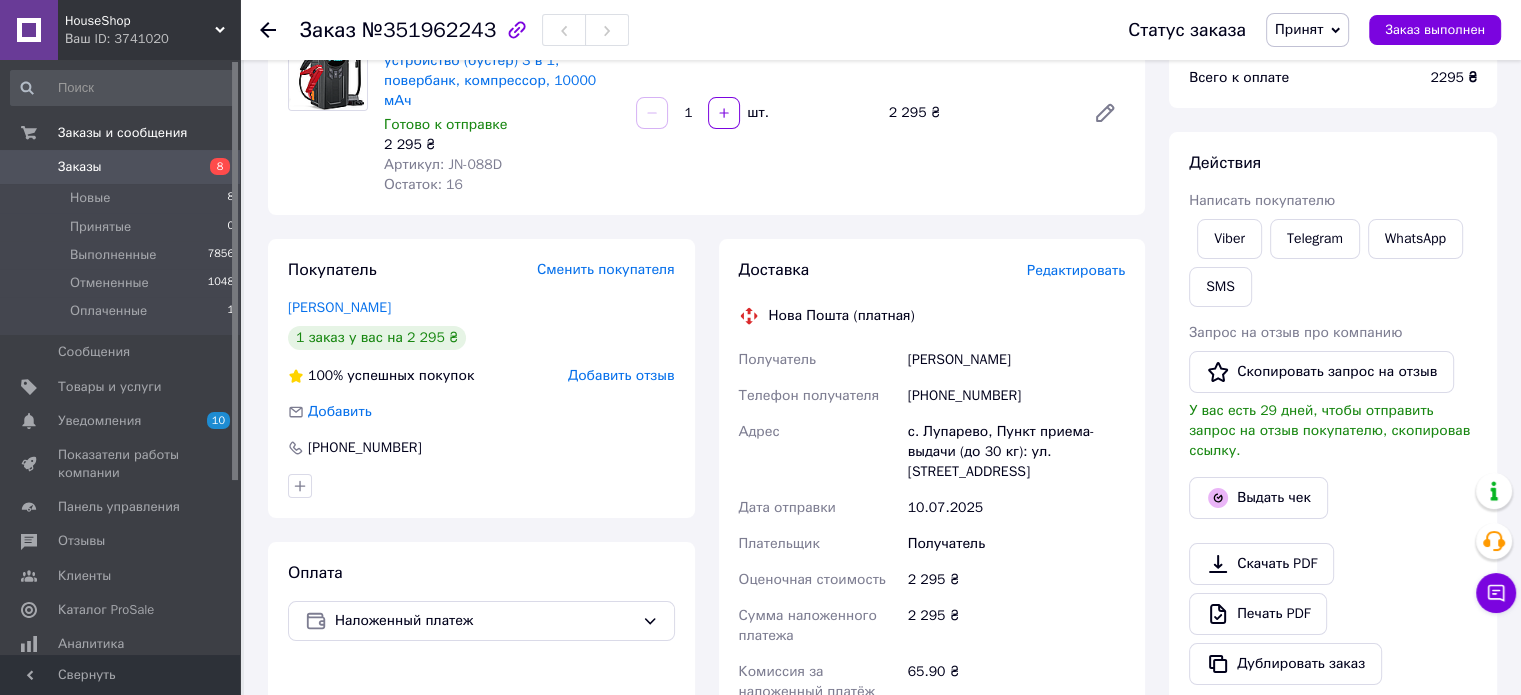 click on "Редактировать" at bounding box center (1076, 270) 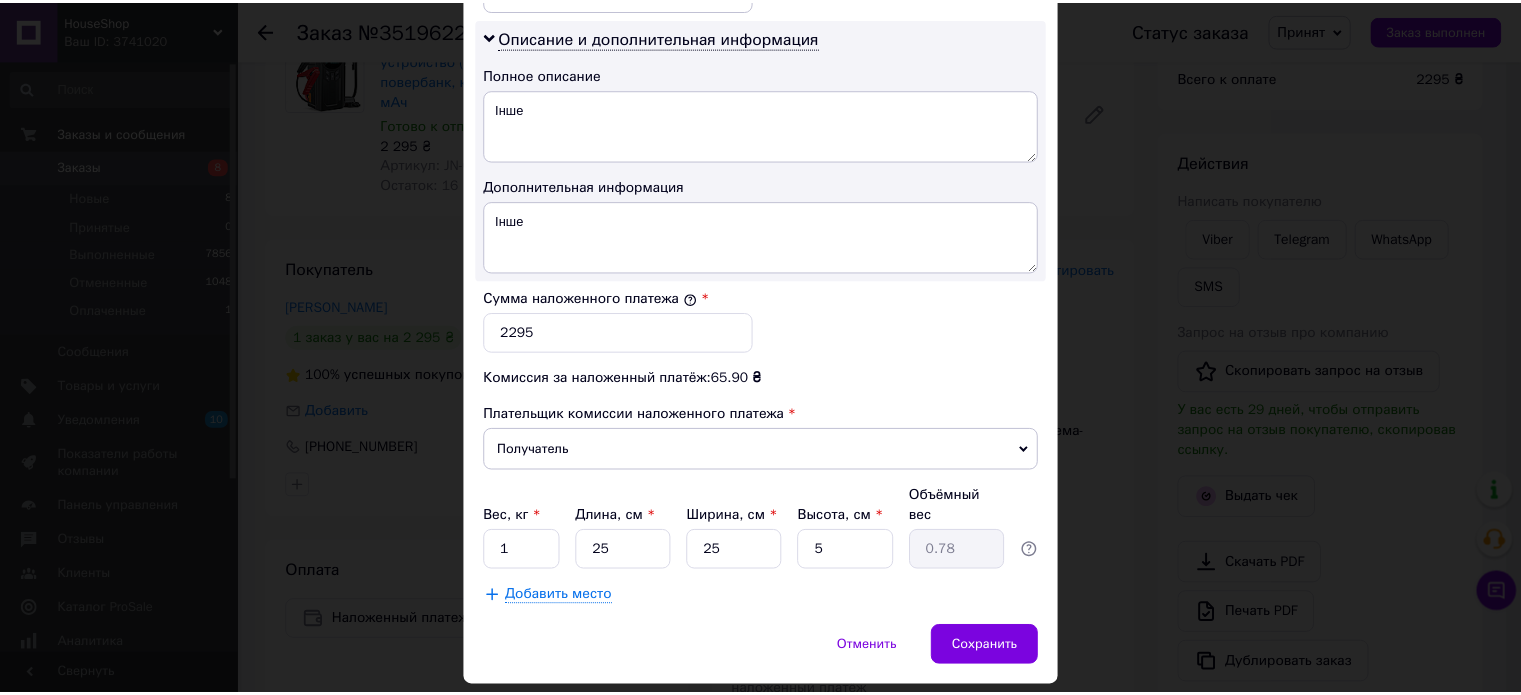 scroll, scrollTop: 1048, scrollLeft: 0, axis: vertical 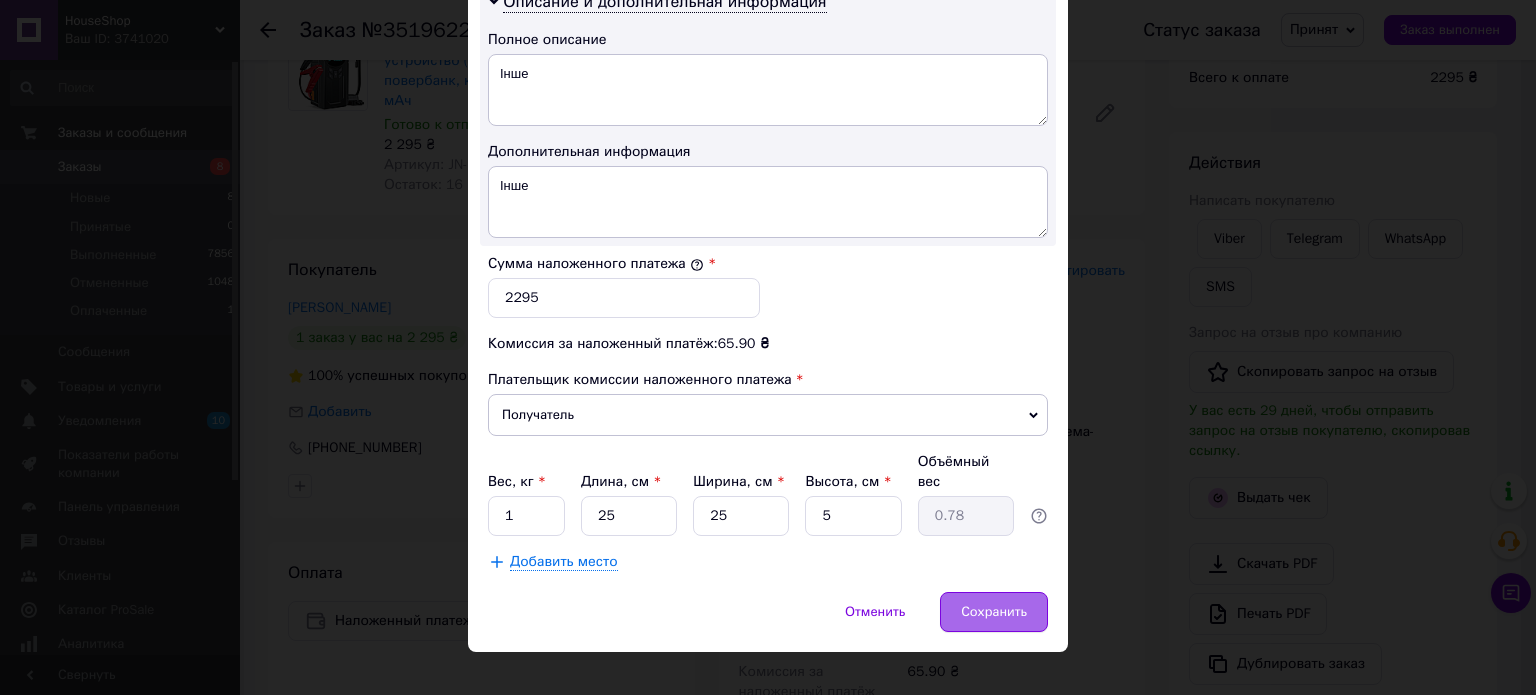 click on "Сохранить" at bounding box center [994, 612] 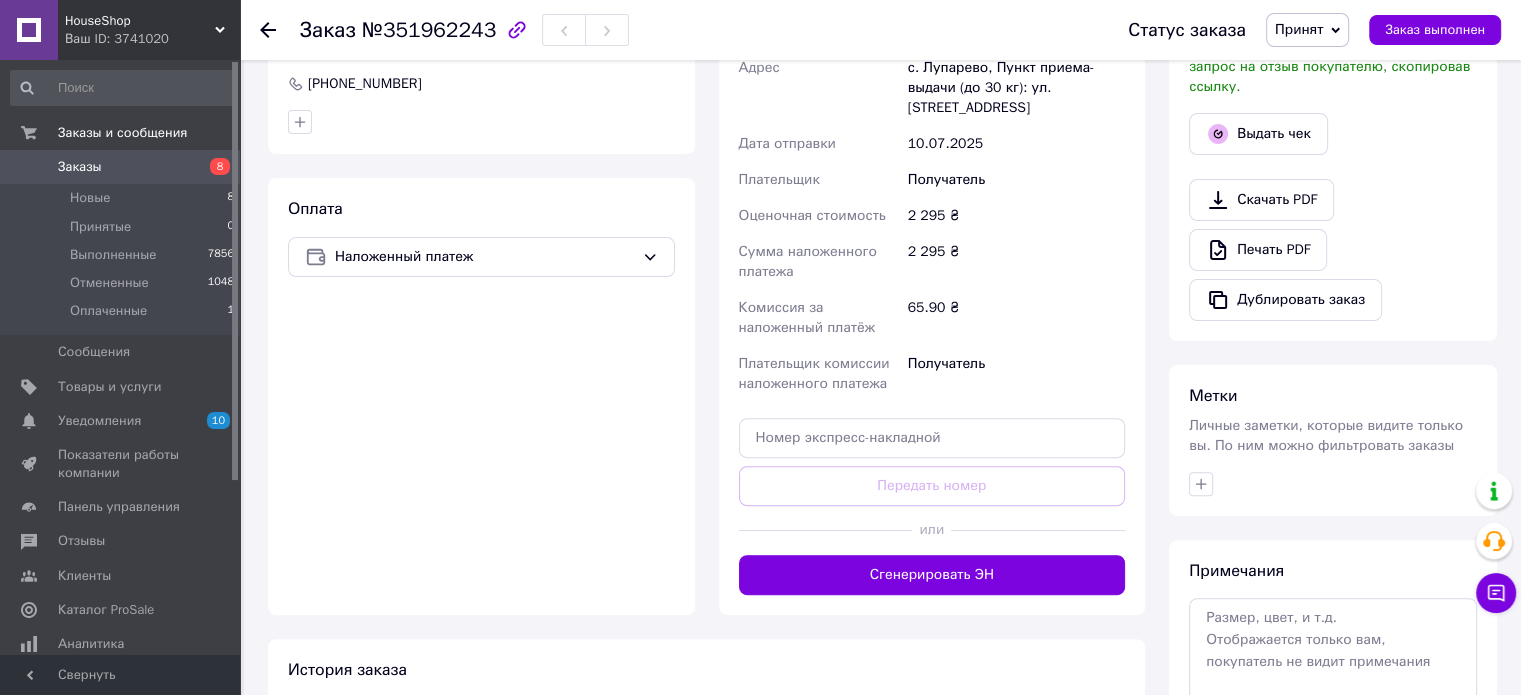 scroll, scrollTop: 600, scrollLeft: 0, axis: vertical 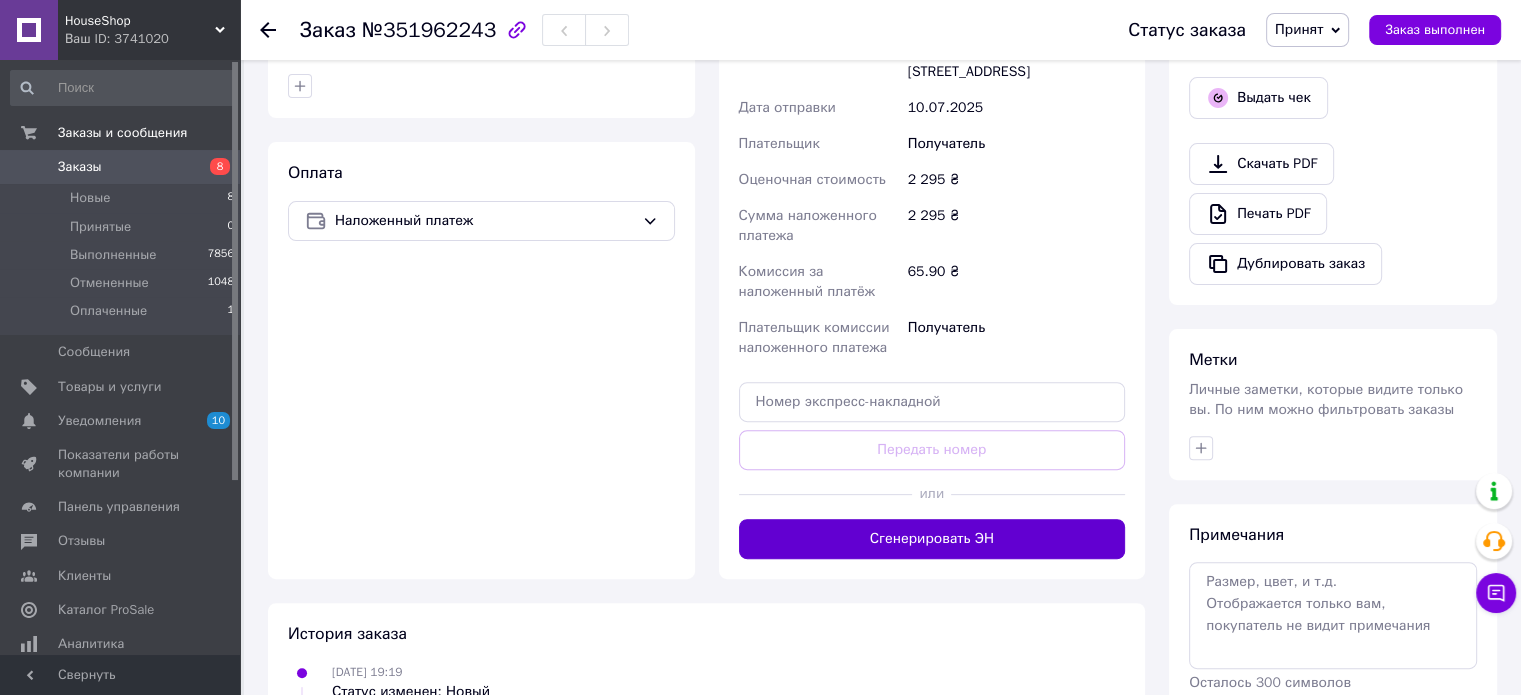 click on "Сгенерировать ЭН" at bounding box center [932, 539] 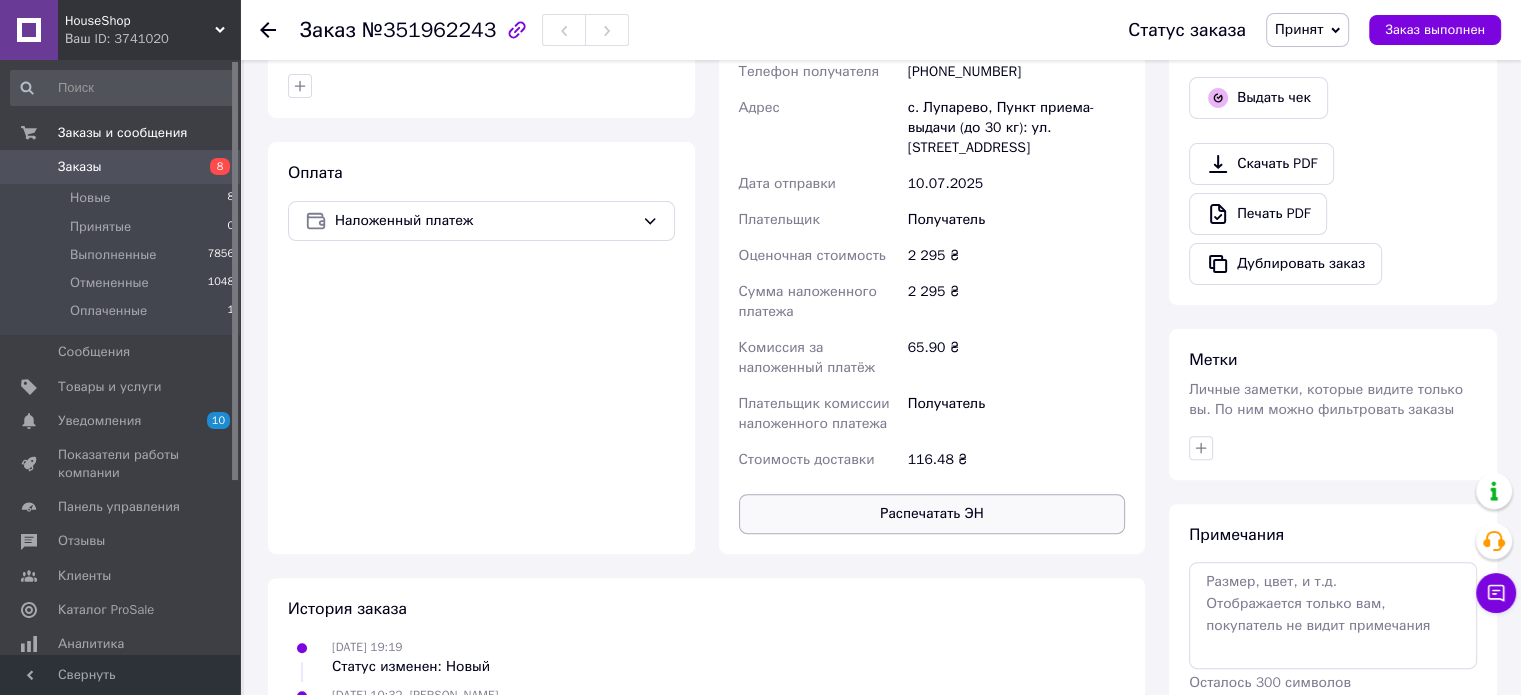 click on "Распечатать ЭН" at bounding box center [932, 514] 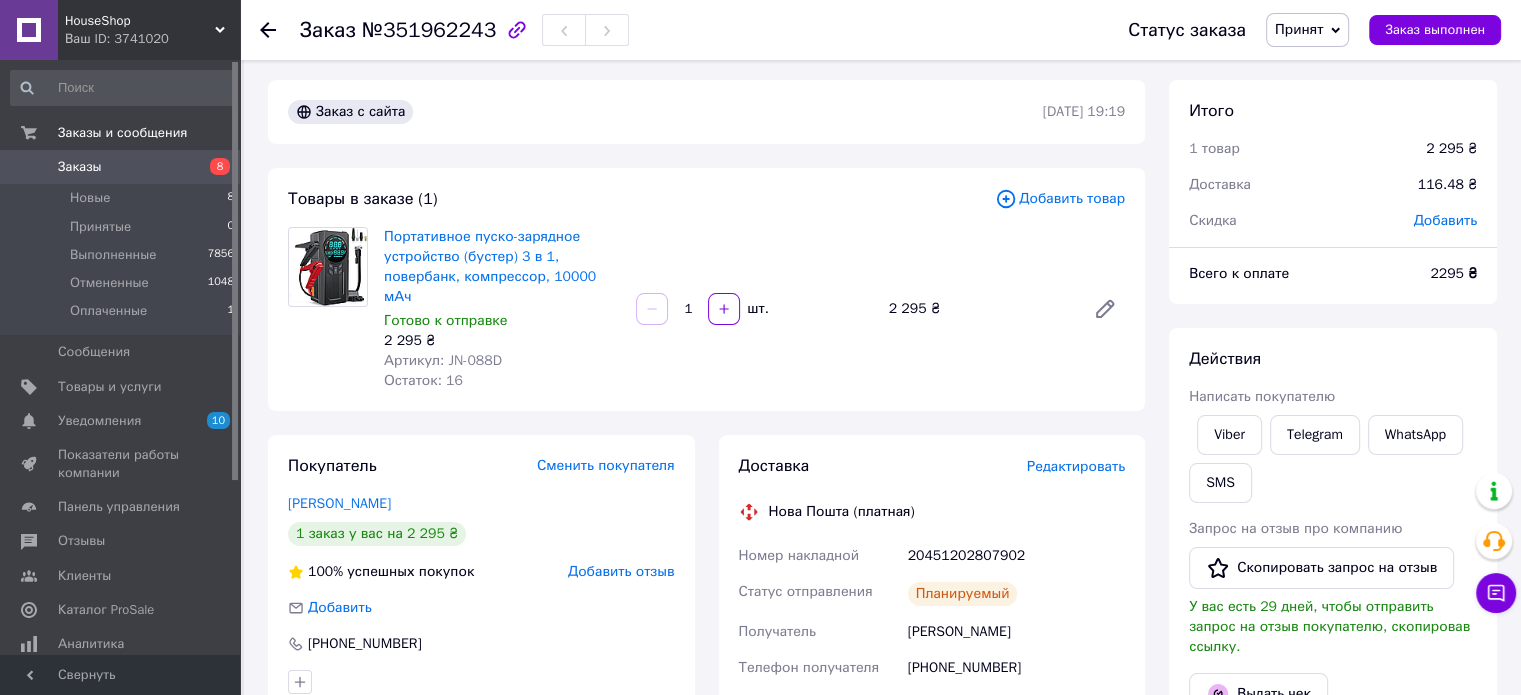 scroll, scrollTop: 0, scrollLeft: 0, axis: both 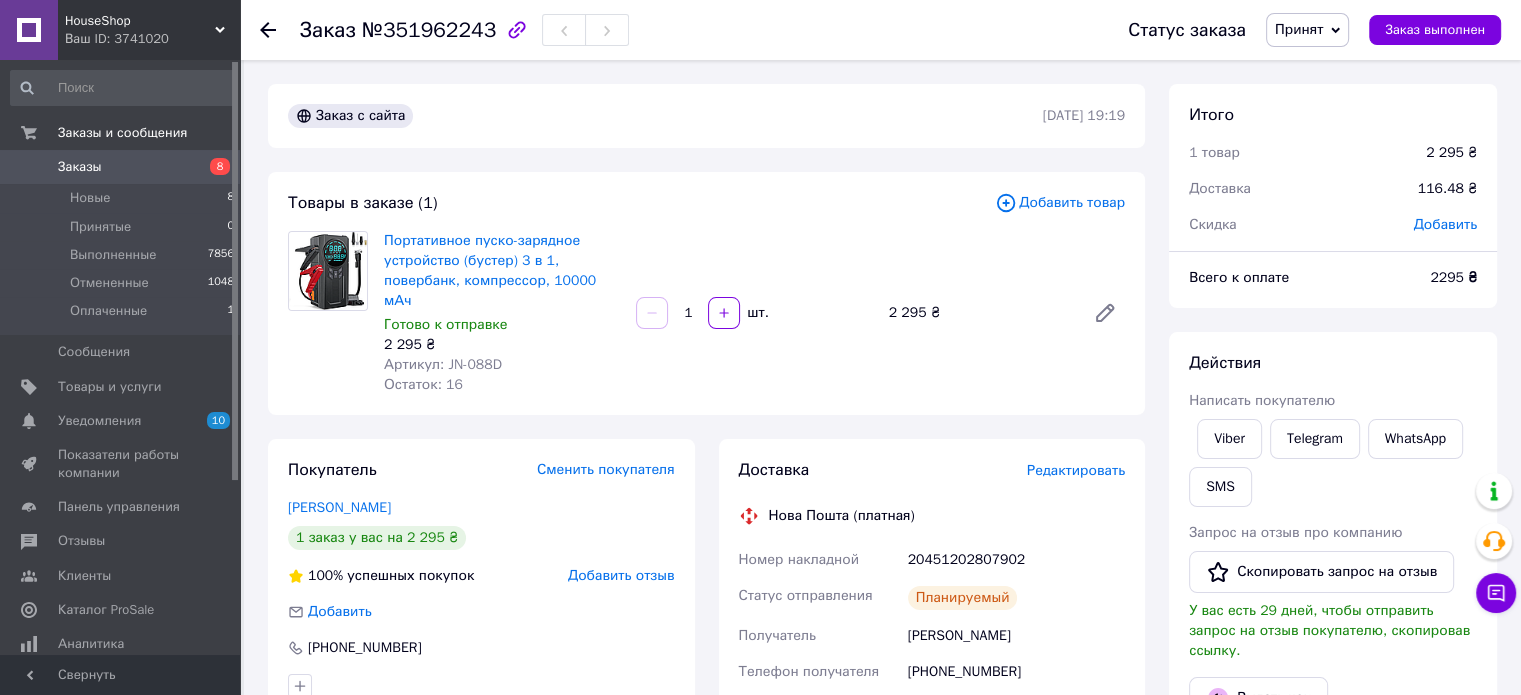 click on "Заказы" at bounding box center (80, 167) 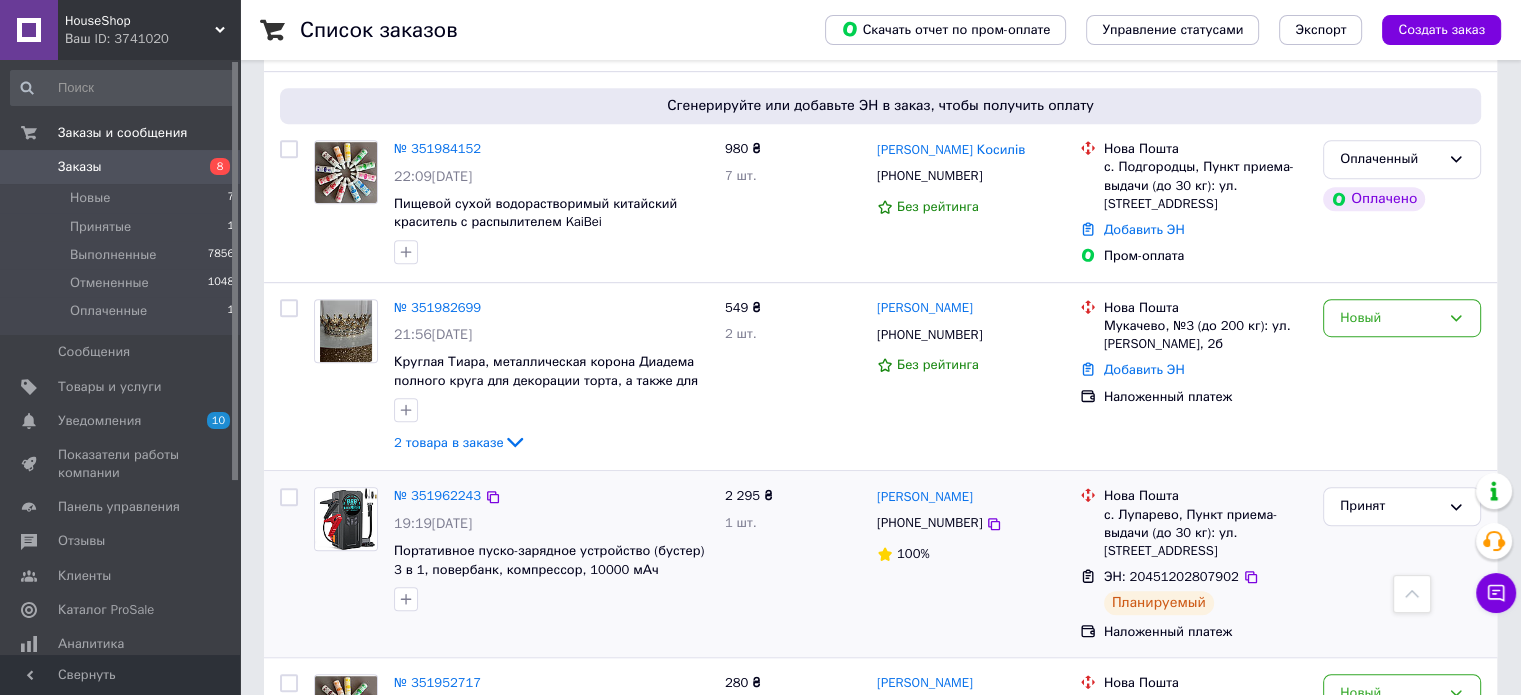scroll, scrollTop: 1100, scrollLeft: 0, axis: vertical 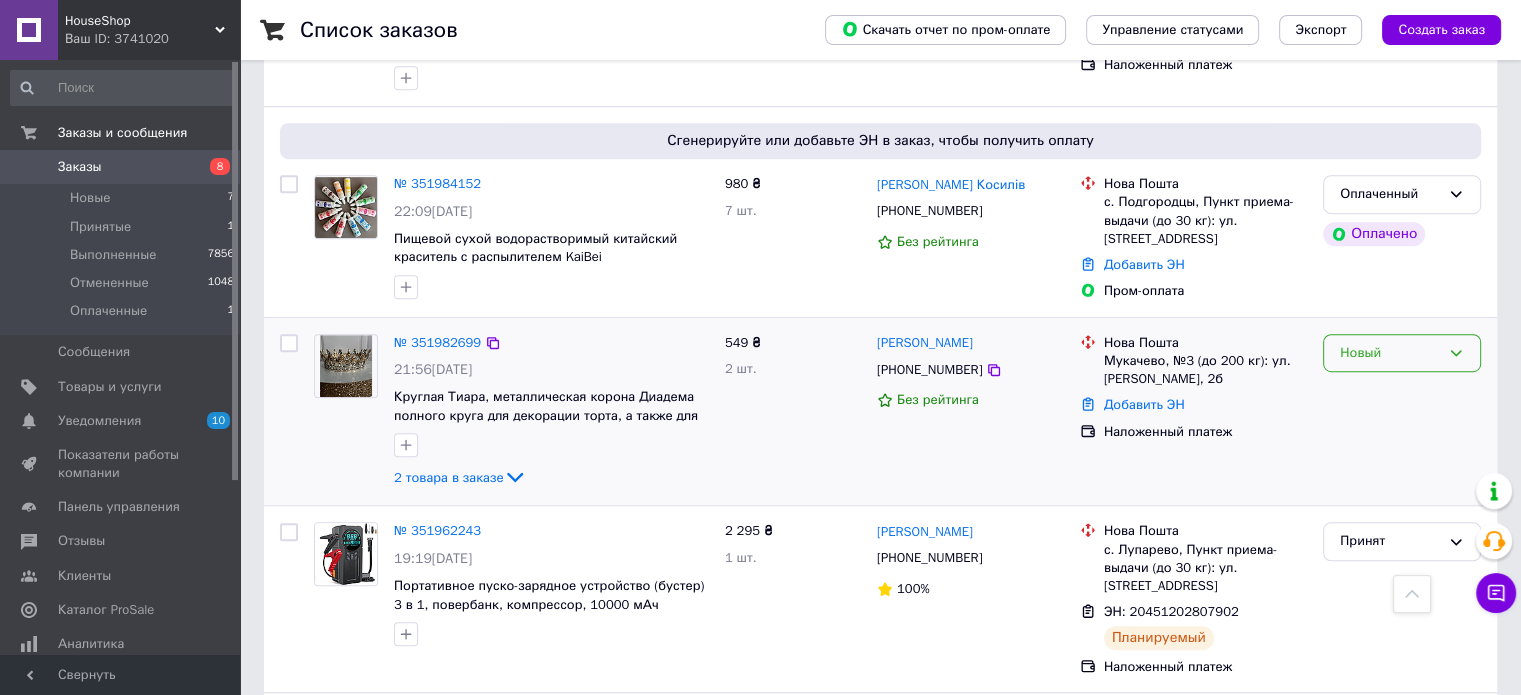 click 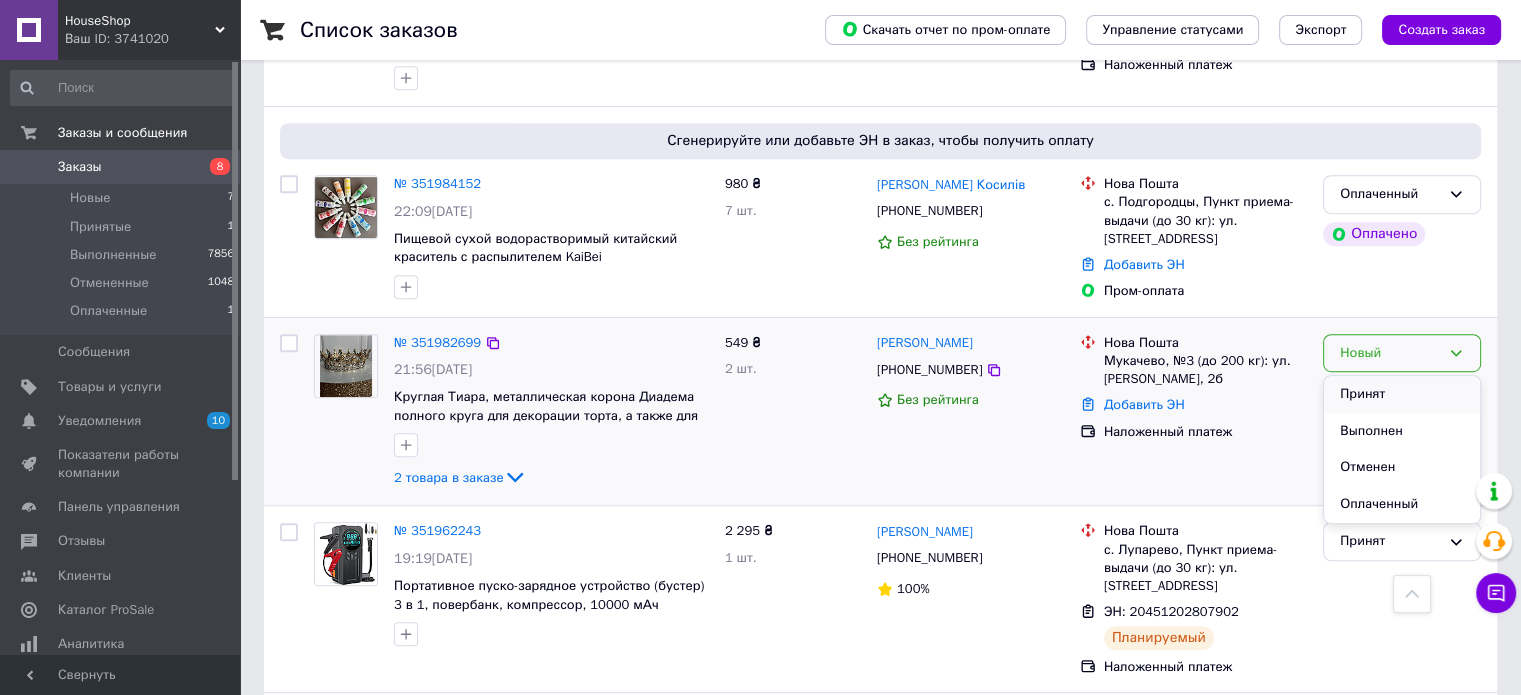 click on "Принят" at bounding box center [1402, 394] 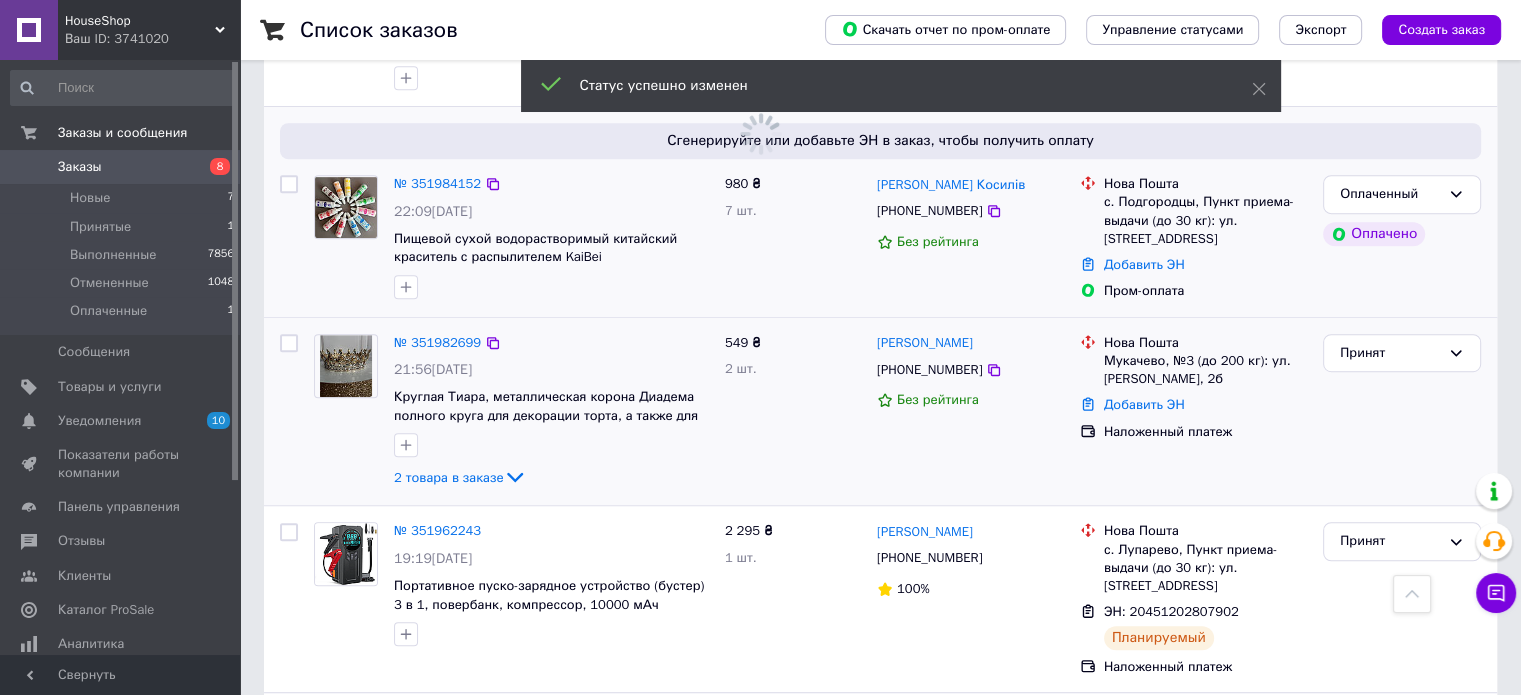 scroll, scrollTop: 1000, scrollLeft: 0, axis: vertical 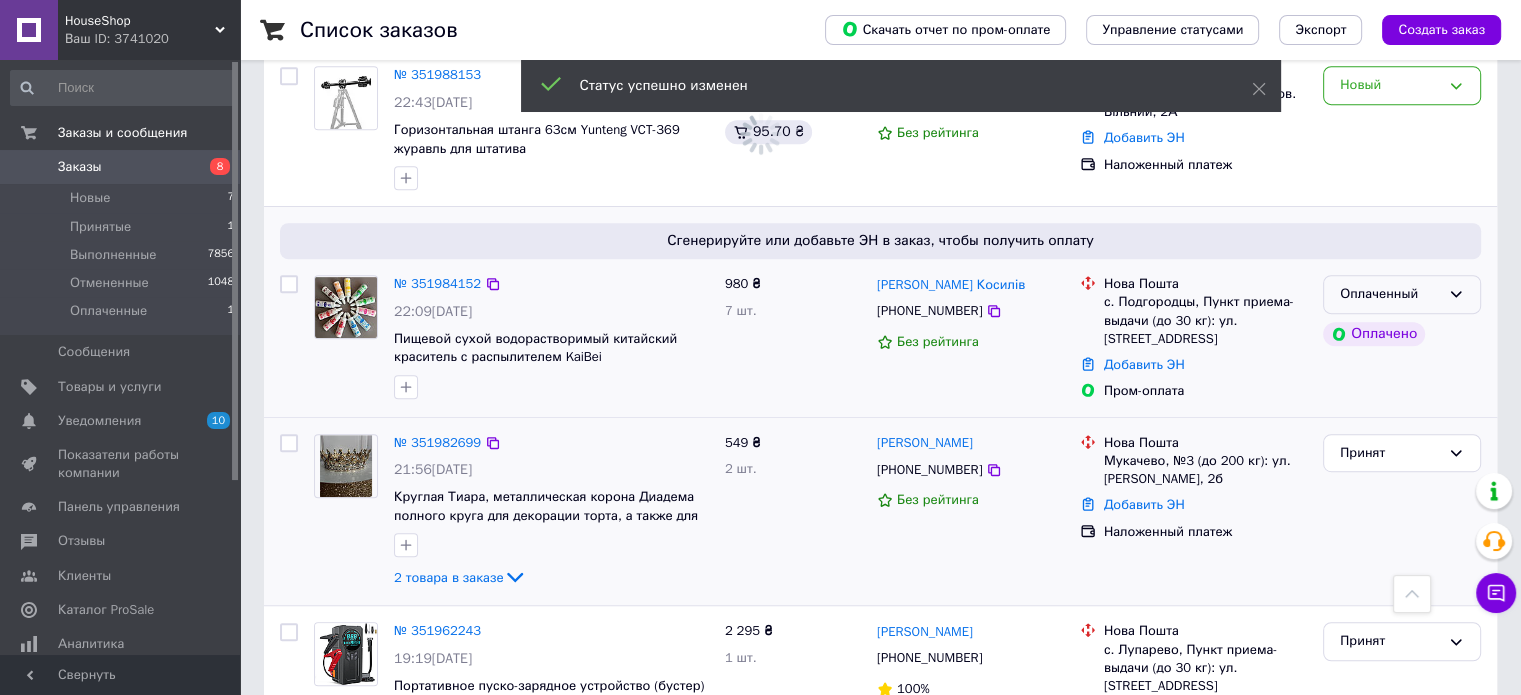 click 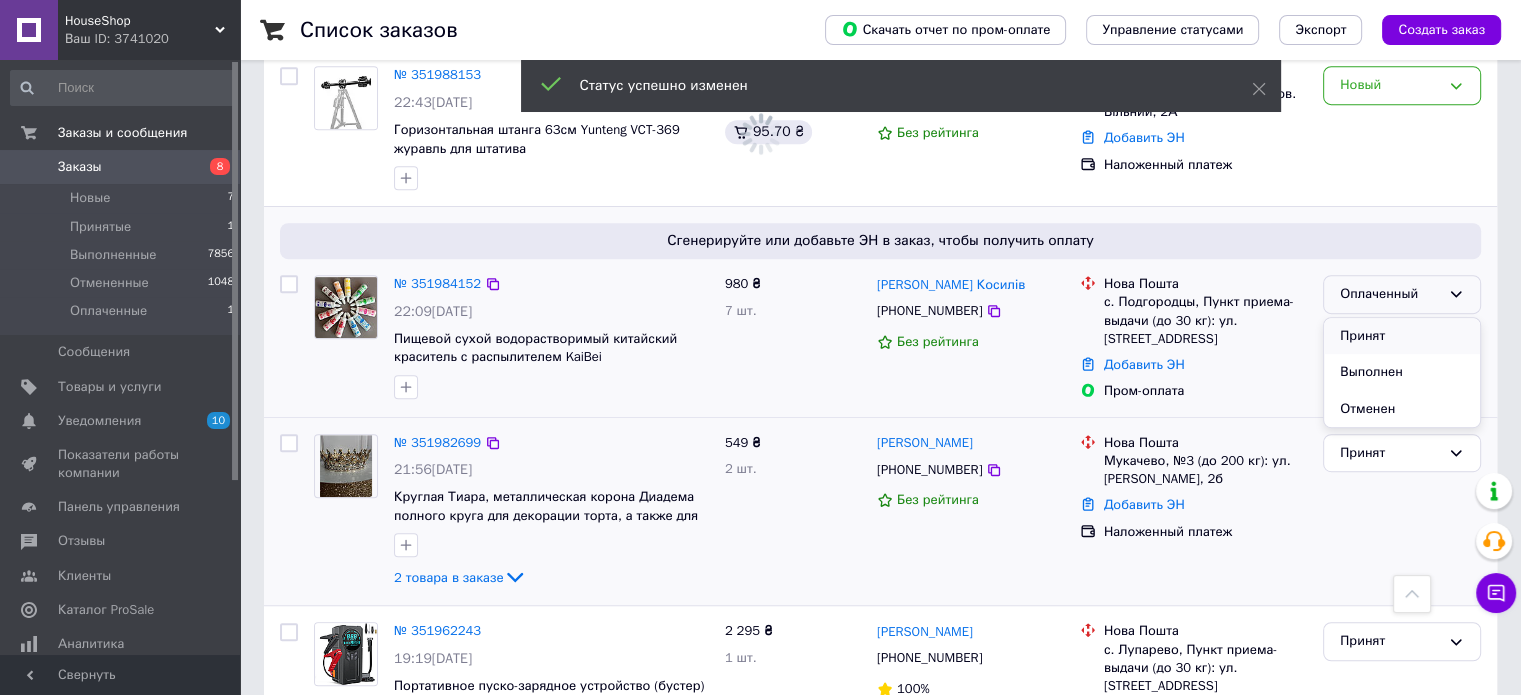 click on "Принят" at bounding box center (1402, 336) 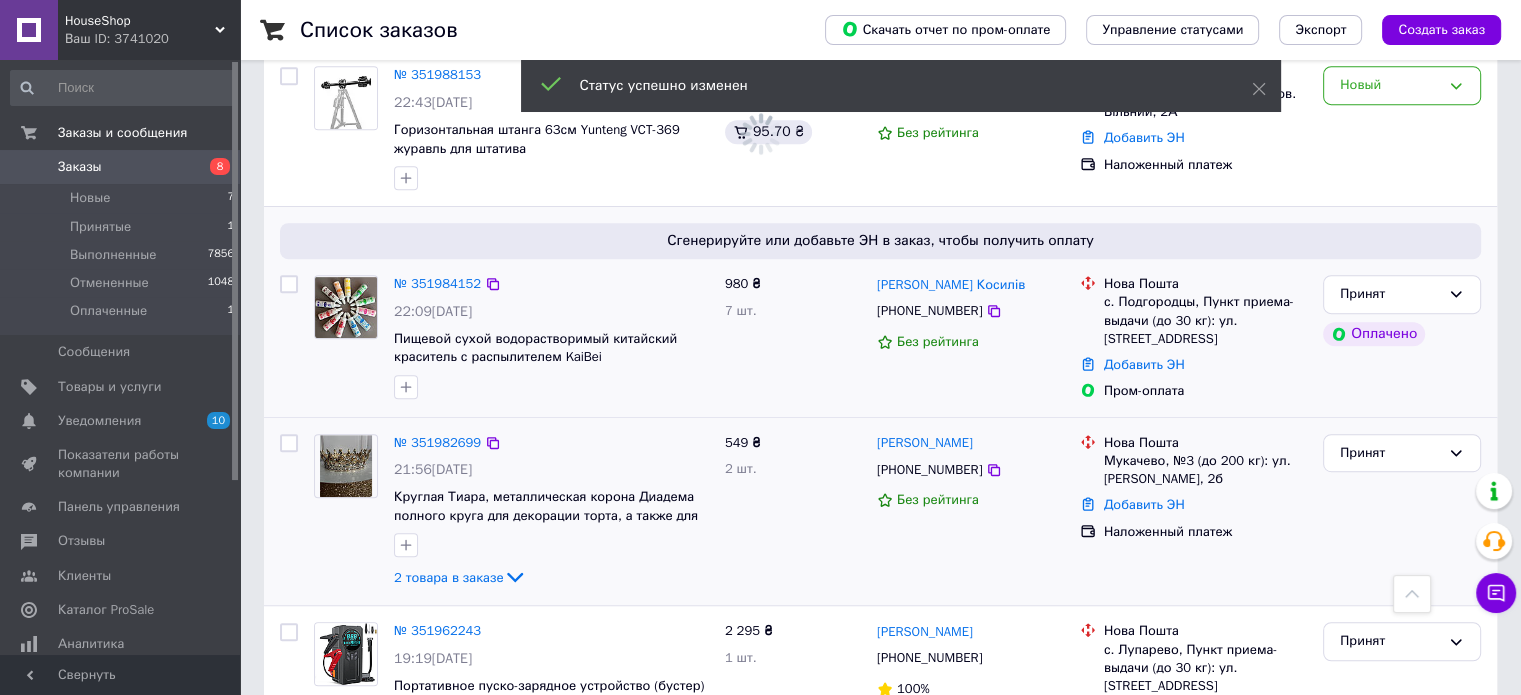 click at bounding box center (346, 307) 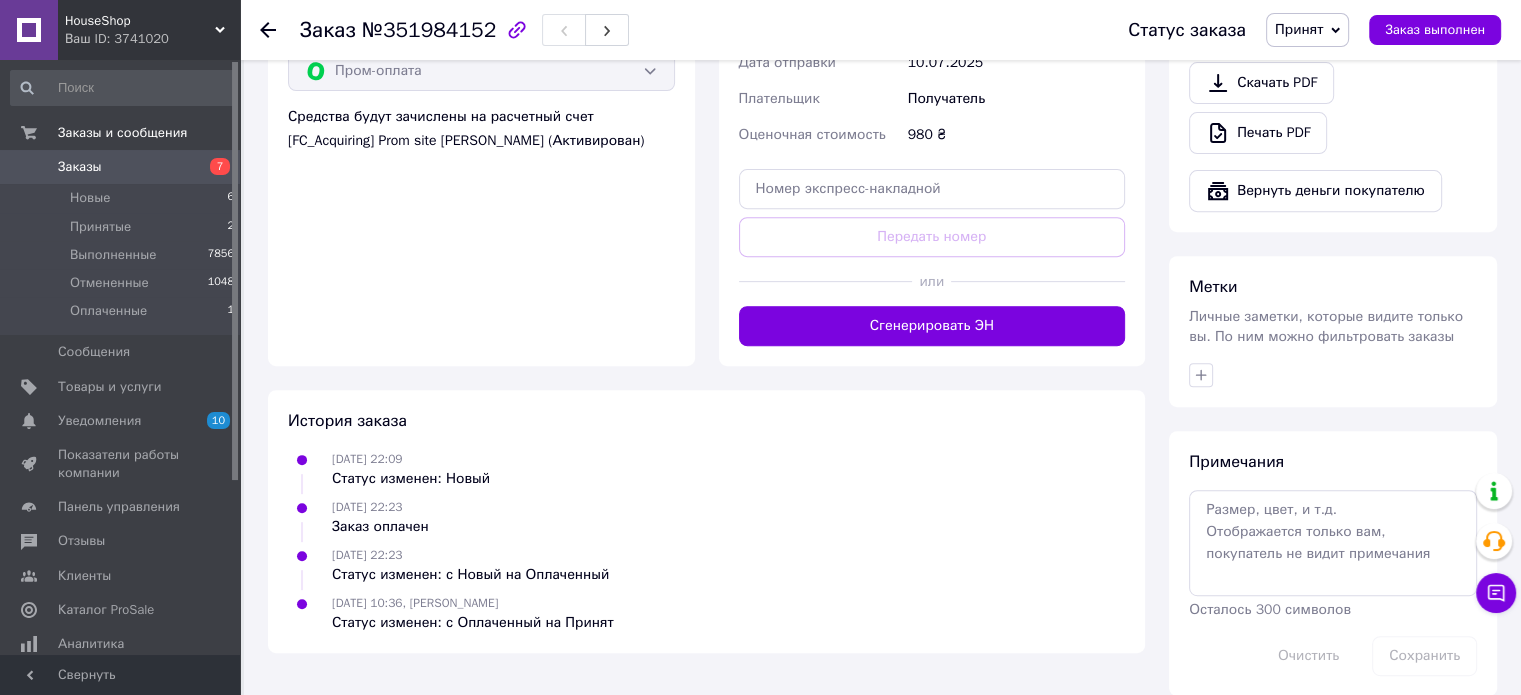 scroll, scrollTop: 760, scrollLeft: 0, axis: vertical 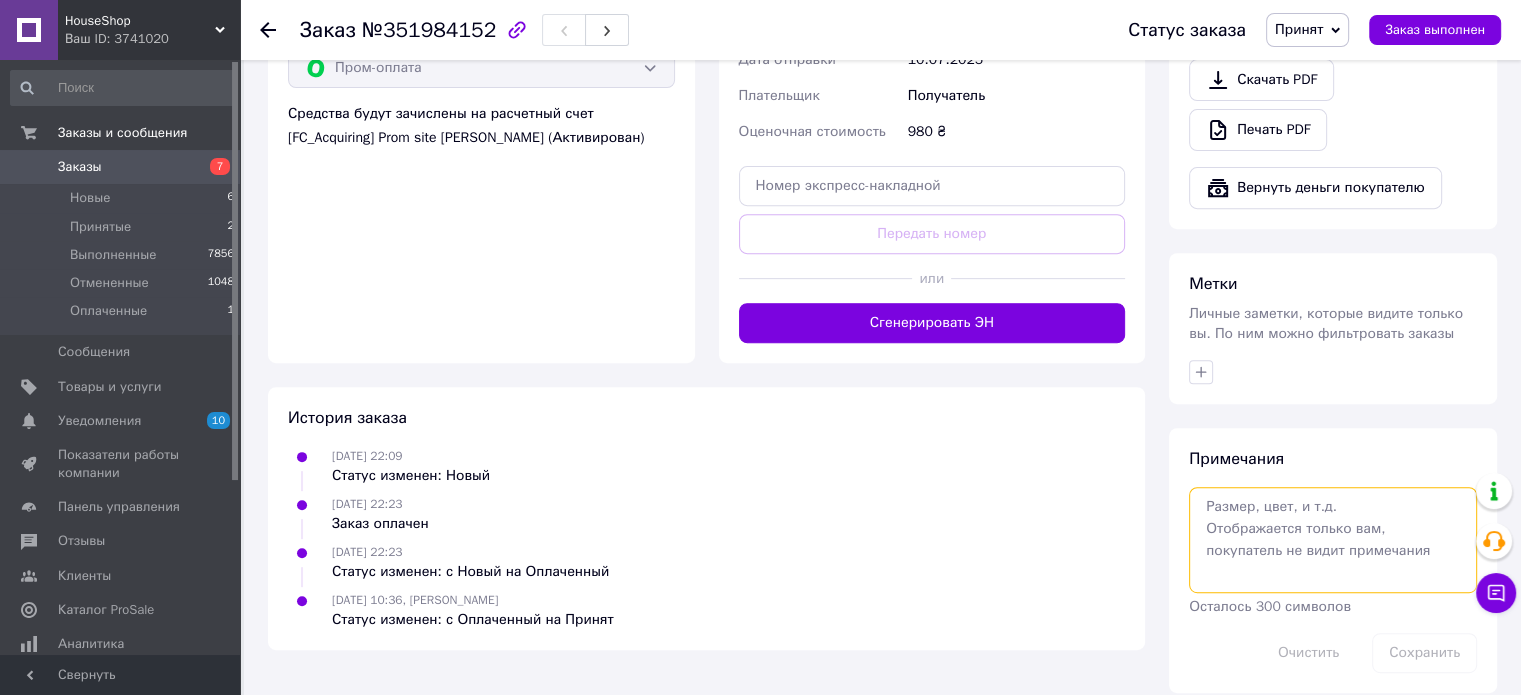 click at bounding box center [1333, 540] 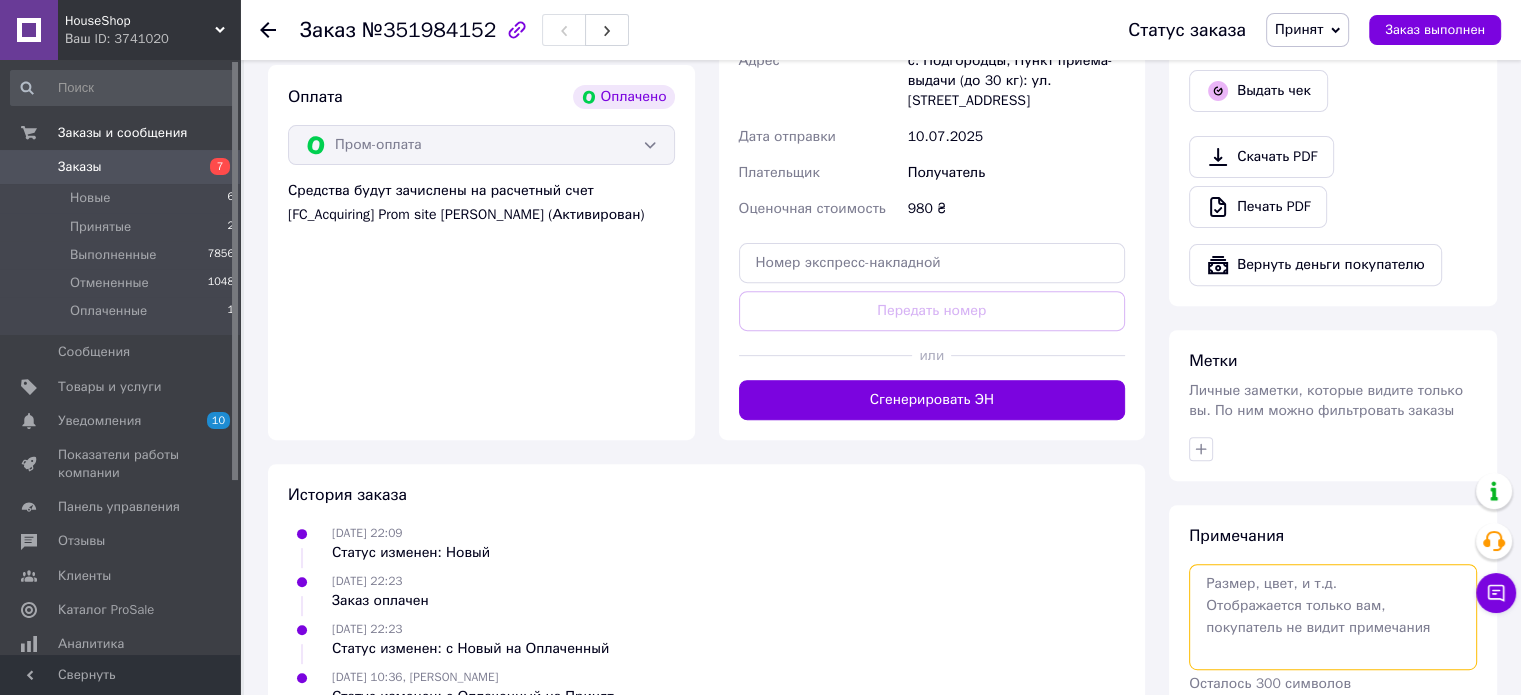 scroll, scrollTop: 760, scrollLeft: 0, axis: vertical 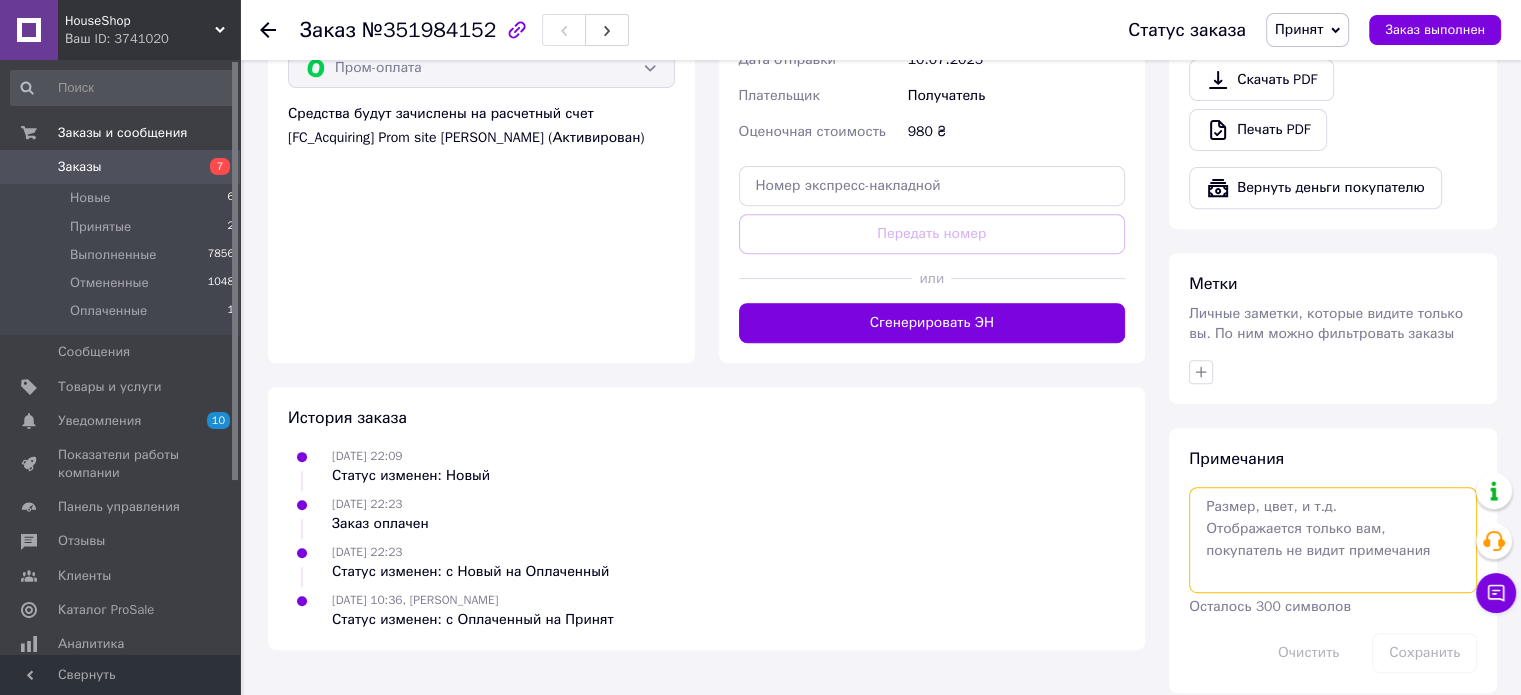 click at bounding box center (1333, 540) 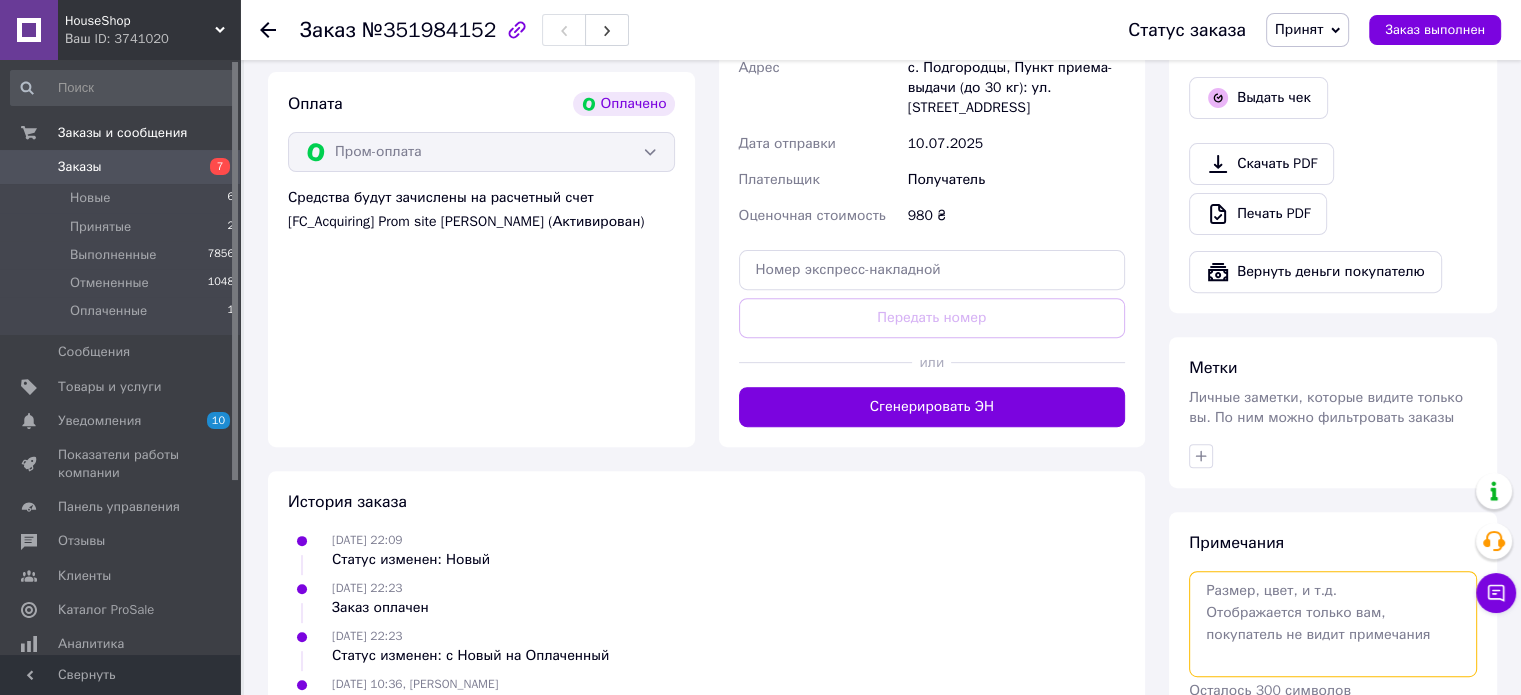 scroll, scrollTop: 760, scrollLeft: 0, axis: vertical 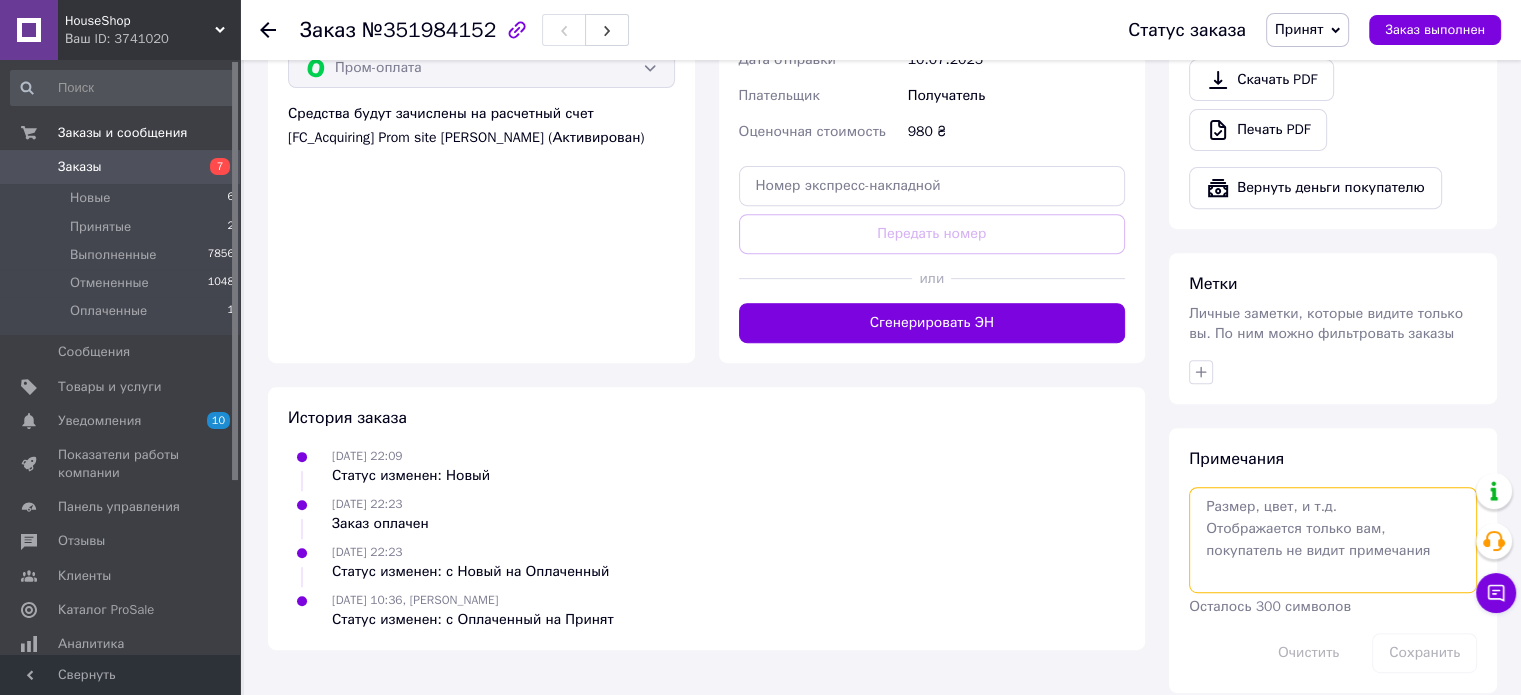 click at bounding box center (1333, 540) 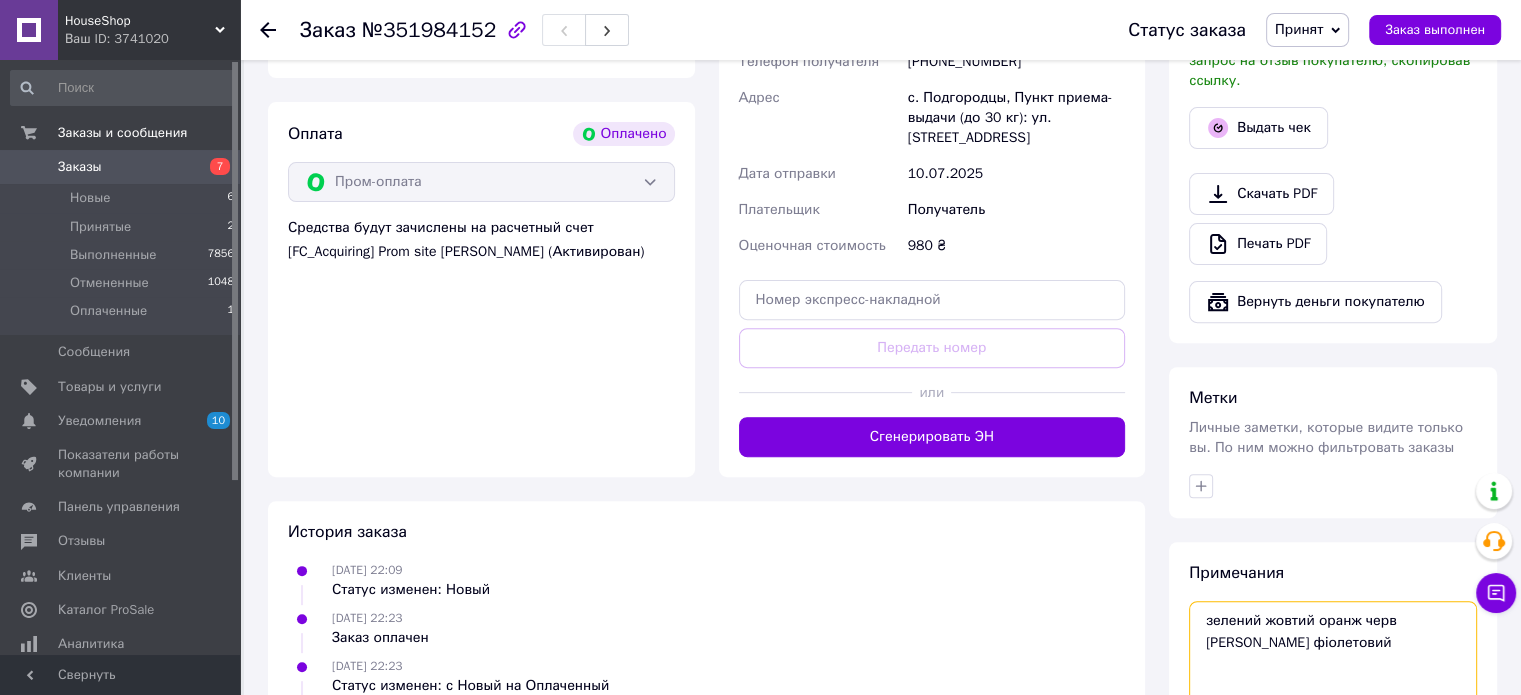 scroll, scrollTop: 760, scrollLeft: 0, axis: vertical 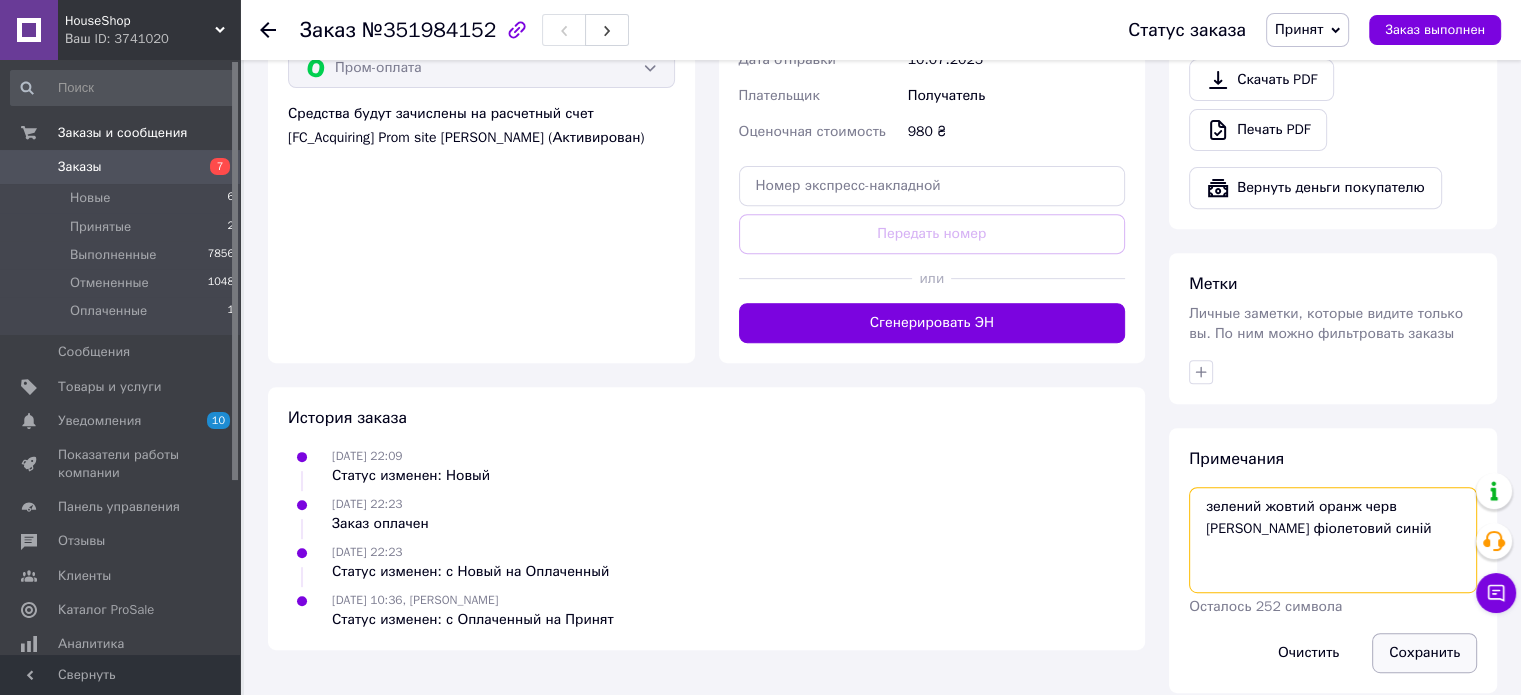 type on "зелений жовтий оранж черв розов фіолетовий синій" 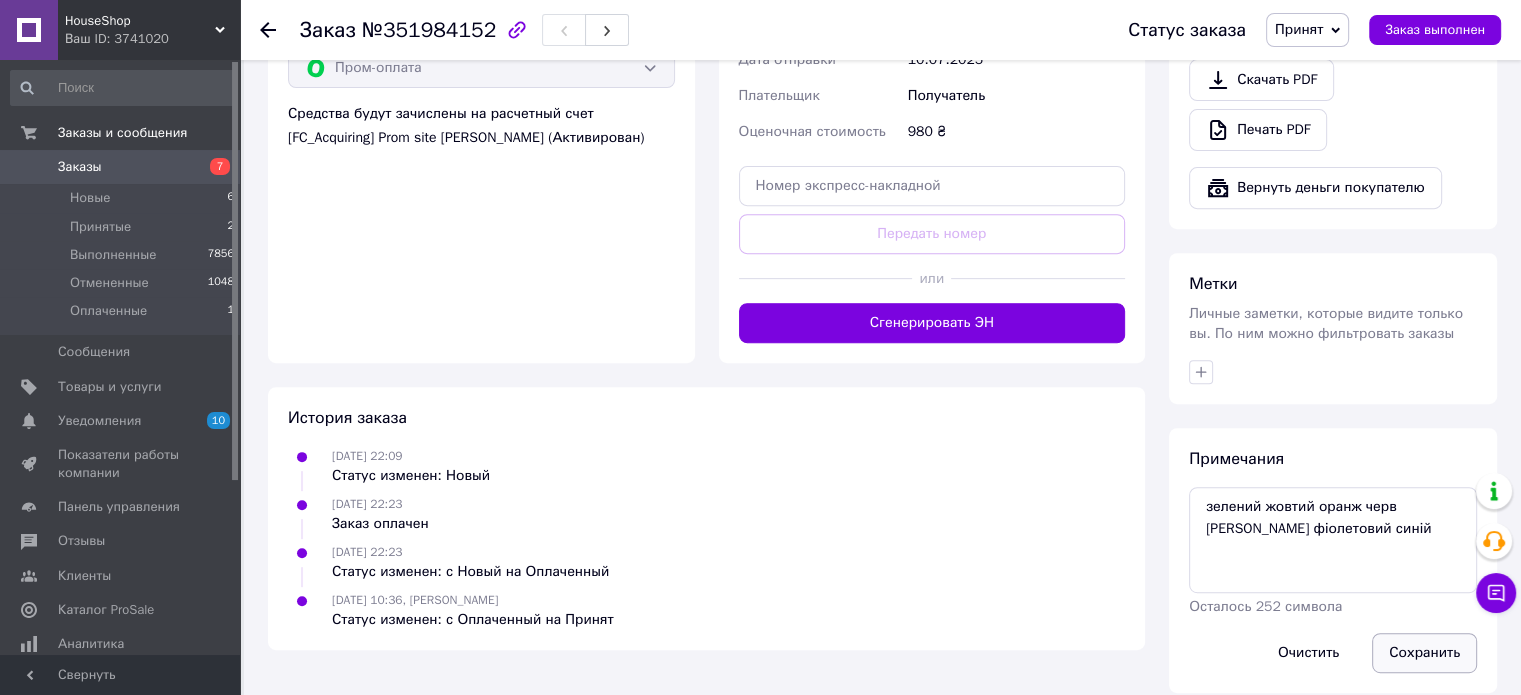 click on "Сохранить" at bounding box center [1424, 653] 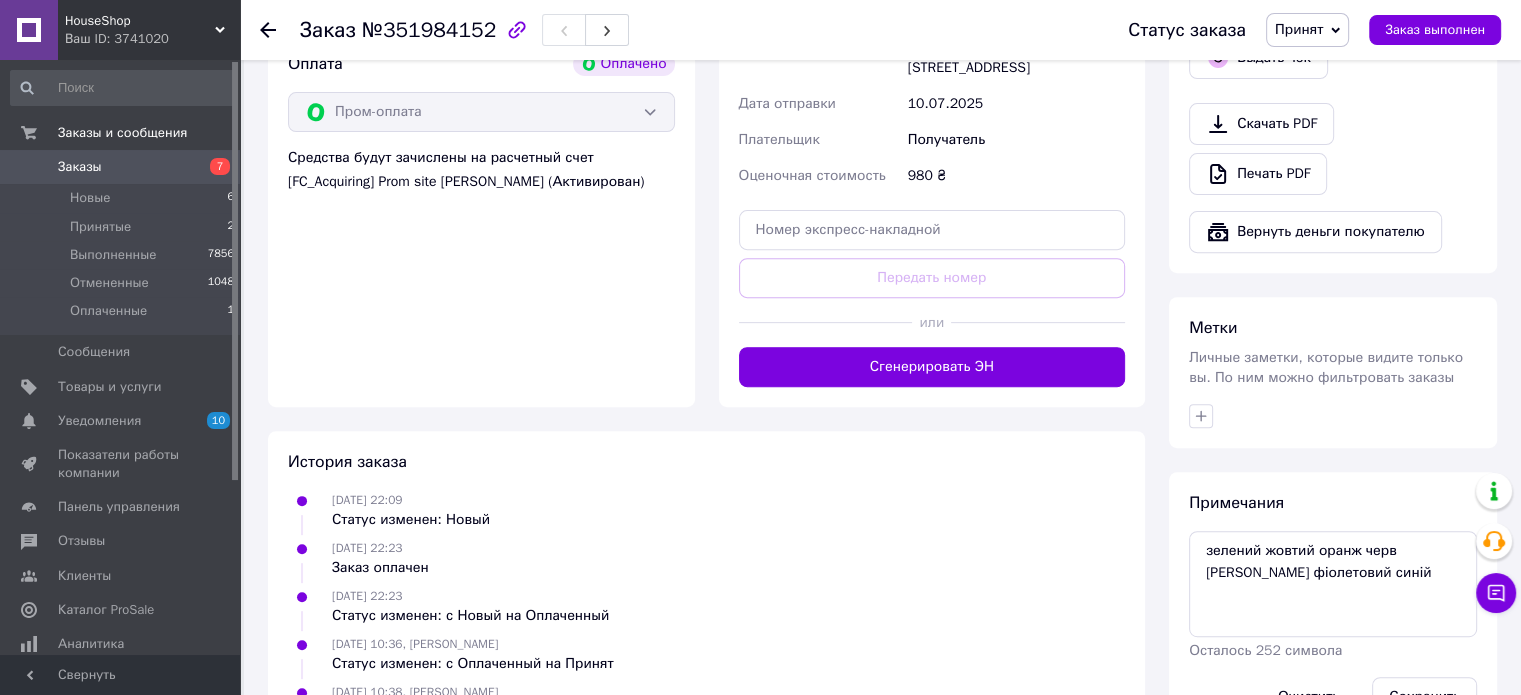 scroll, scrollTop: 760, scrollLeft: 0, axis: vertical 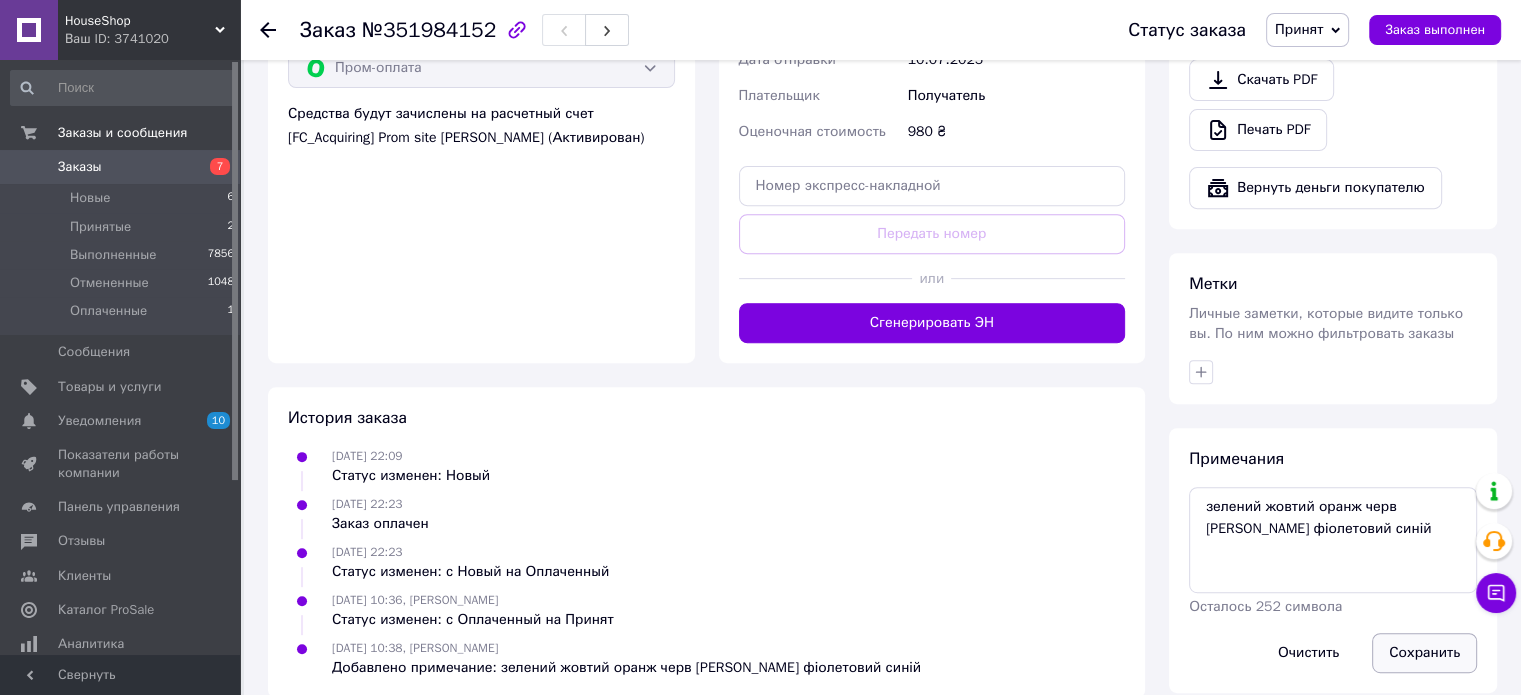 click on "Сохранить" at bounding box center [1424, 653] 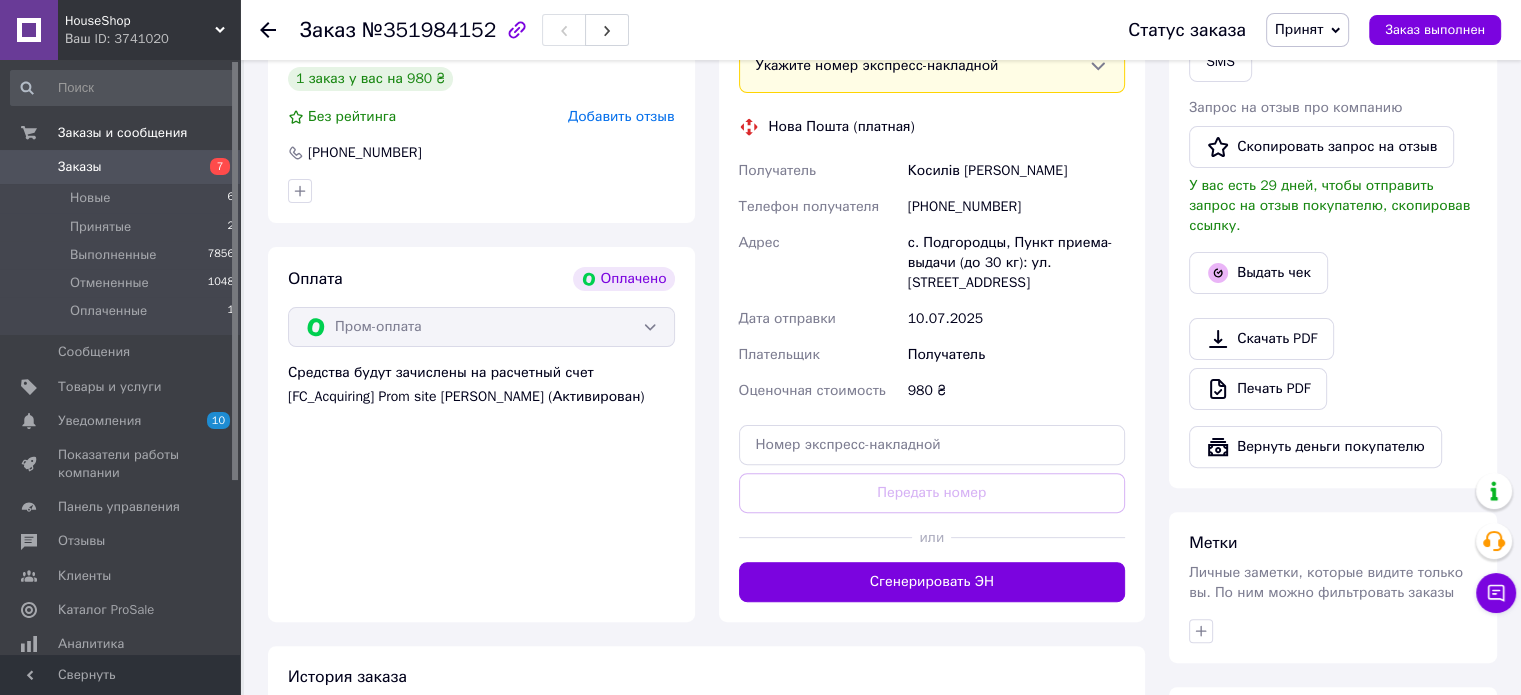 scroll, scrollTop: 768, scrollLeft: 0, axis: vertical 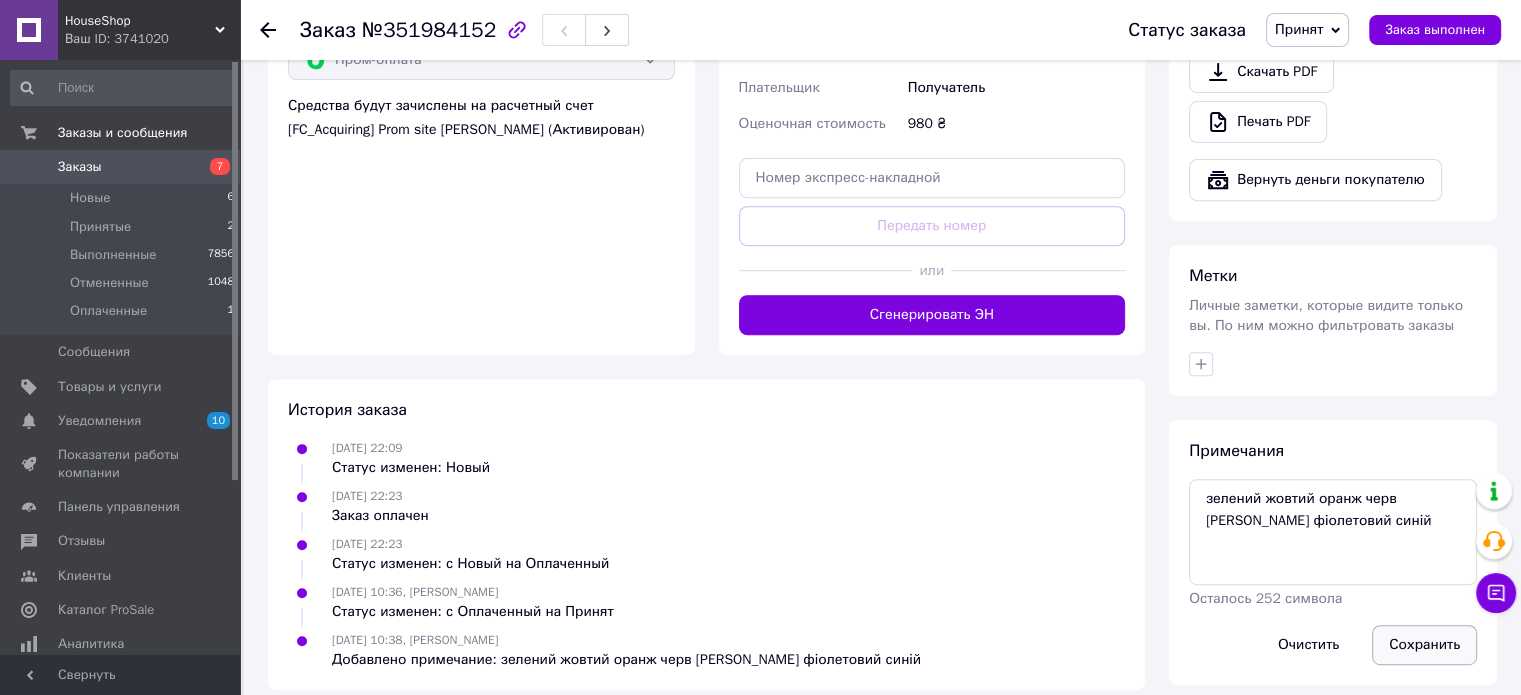 click on "Сохранить" at bounding box center (1424, 645) 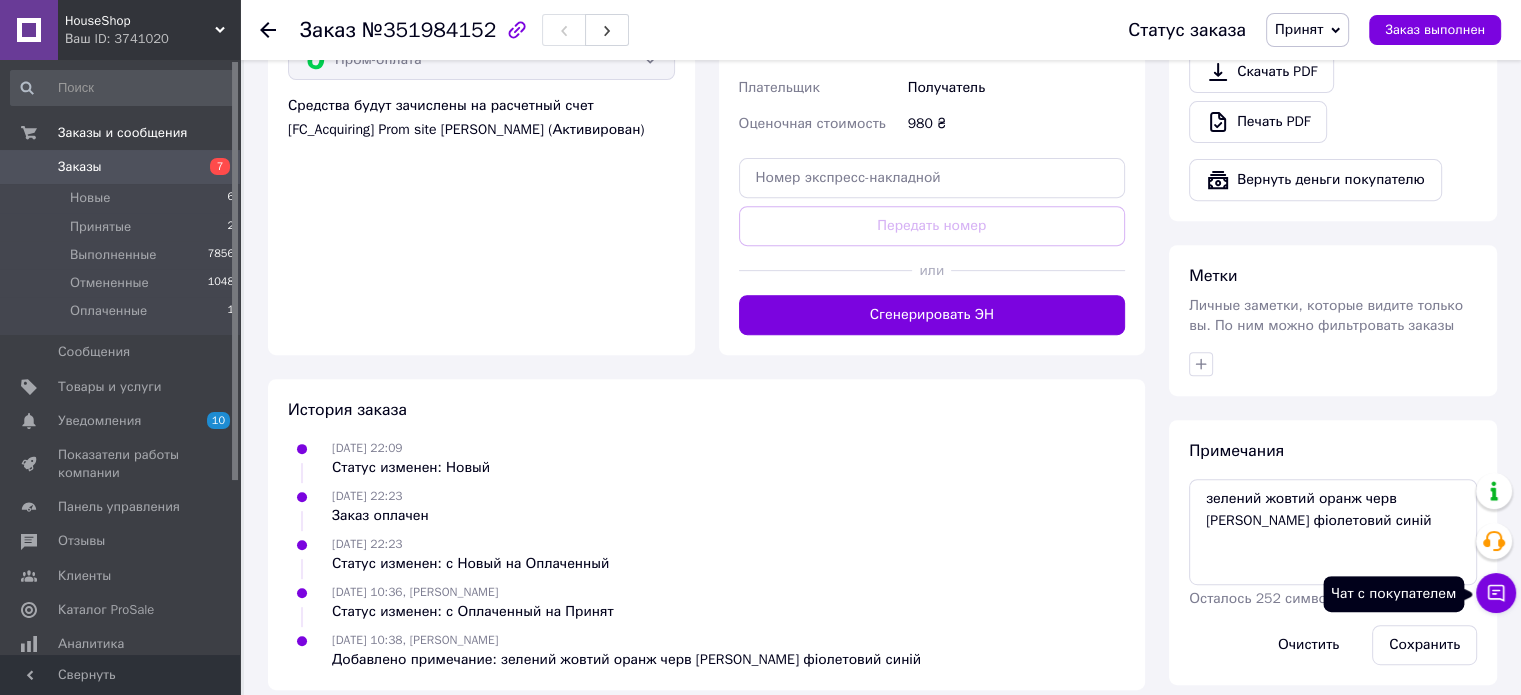 click 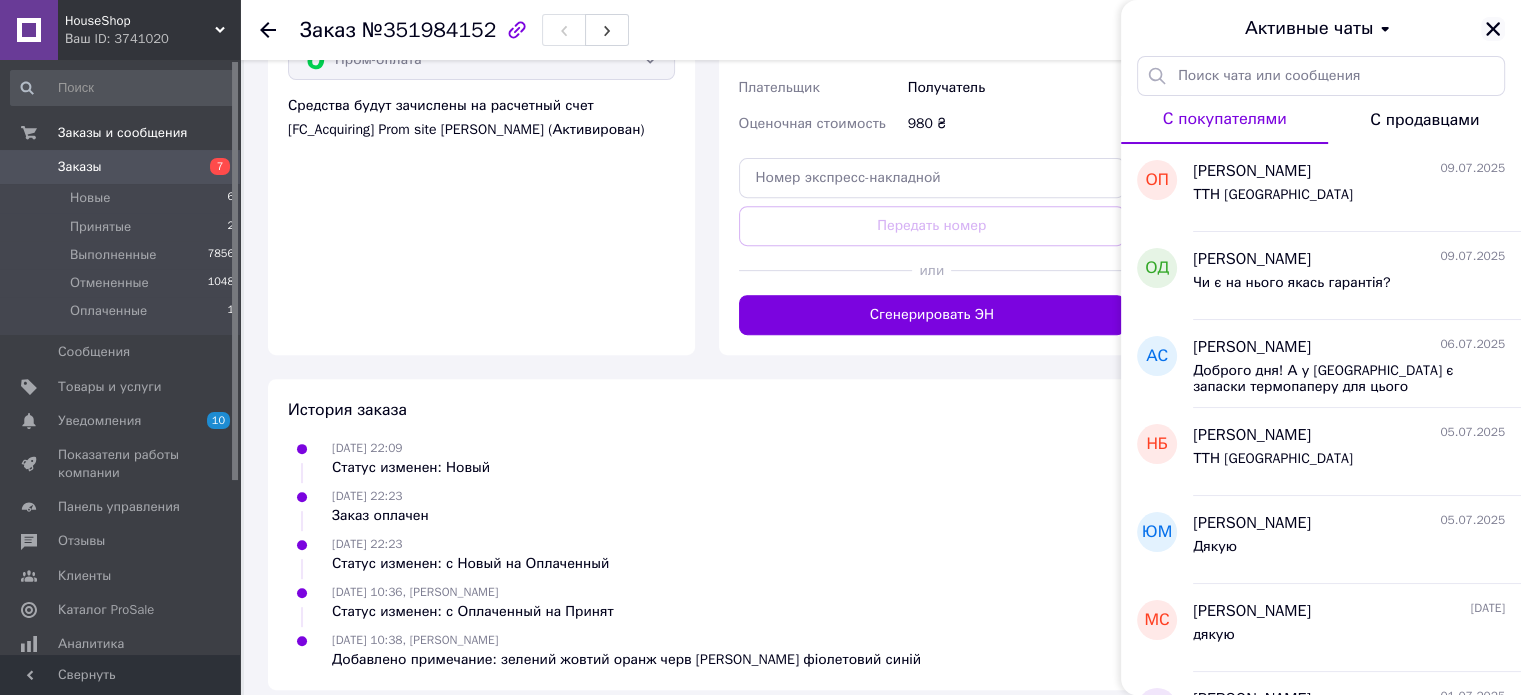 click 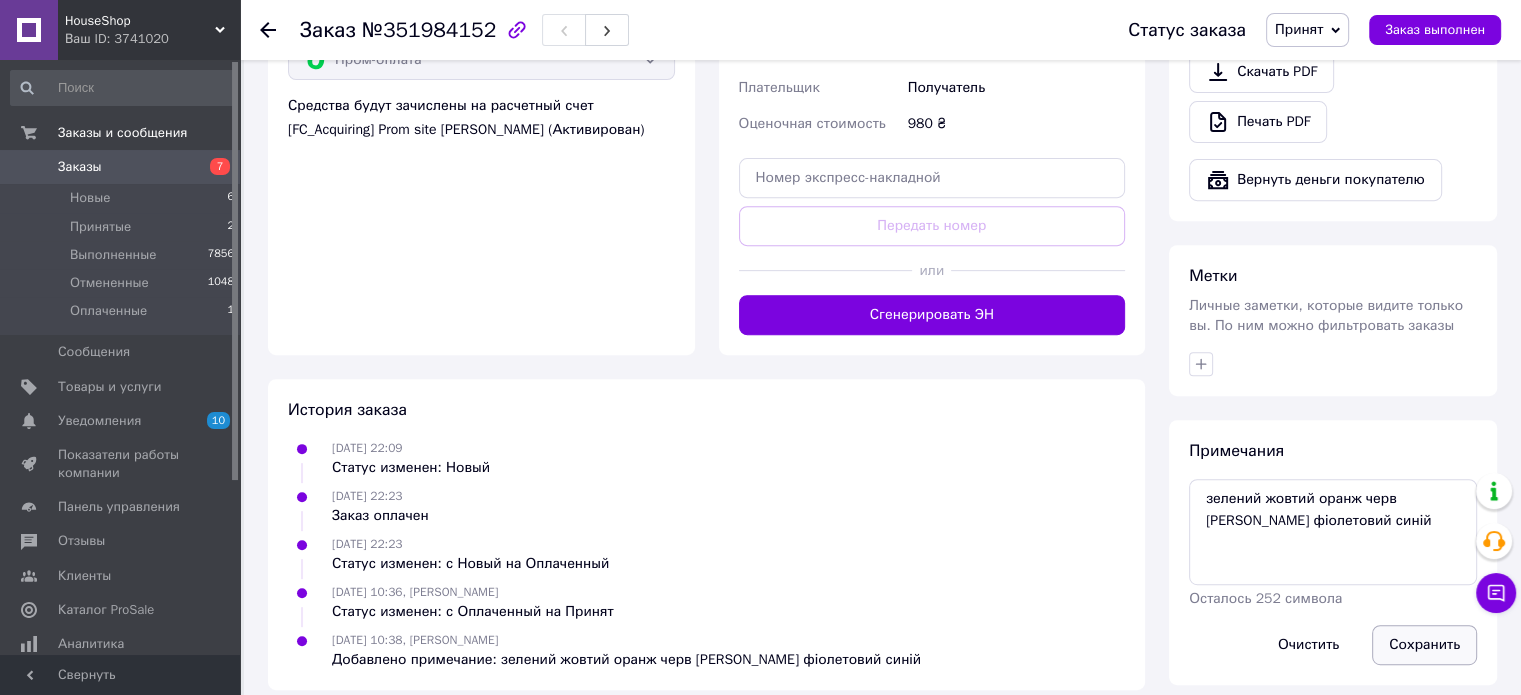 click on "Сохранить" at bounding box center [1424, 645] 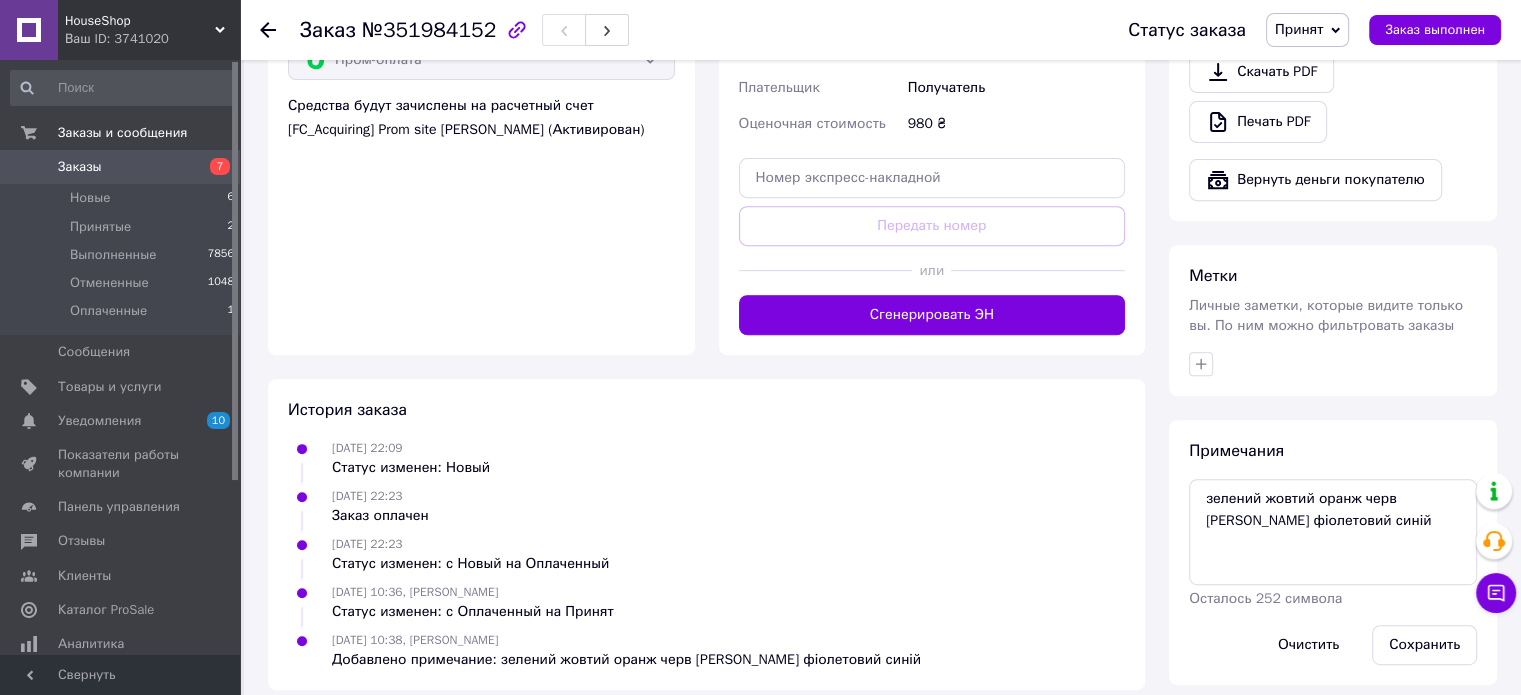 click on "Заказы" at bounding box center (80, 167) 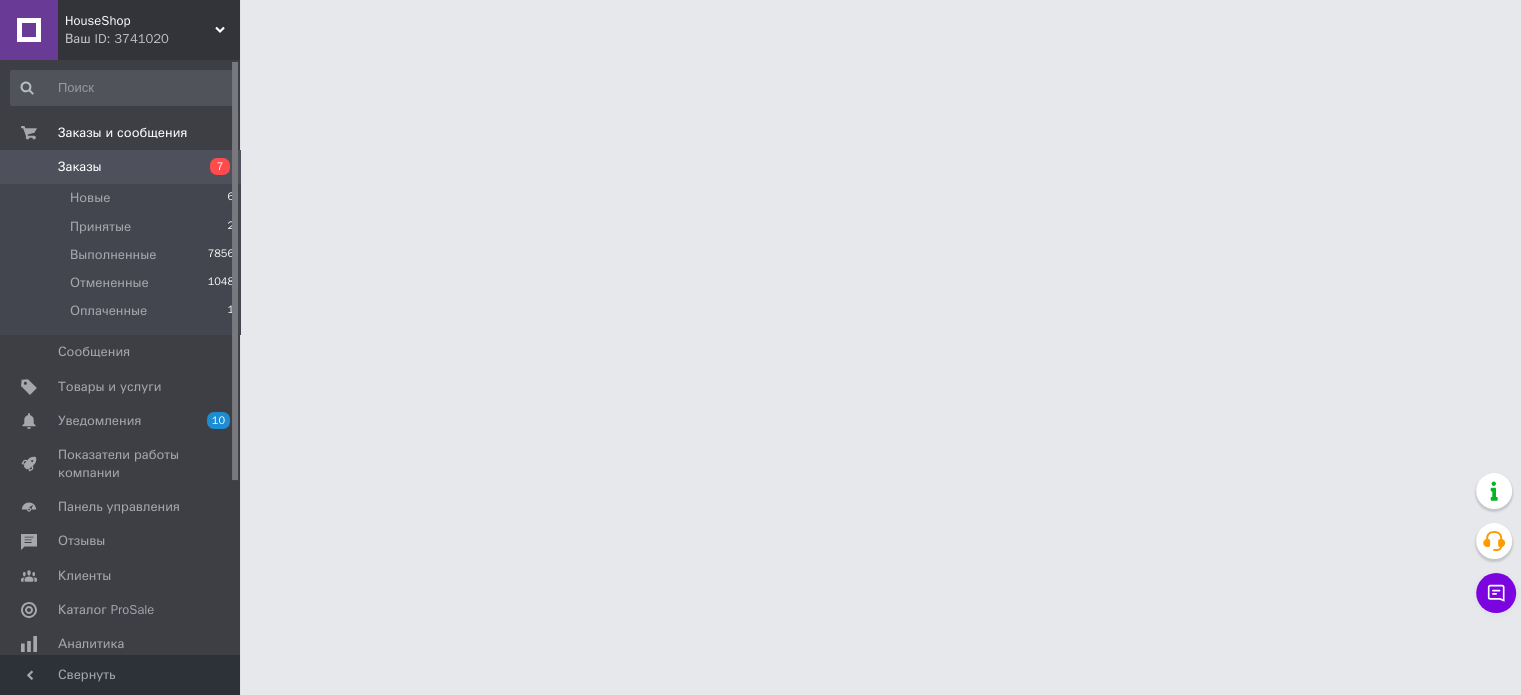 scroll, scrollTop: 0, scrollLeft: 0, axis: both 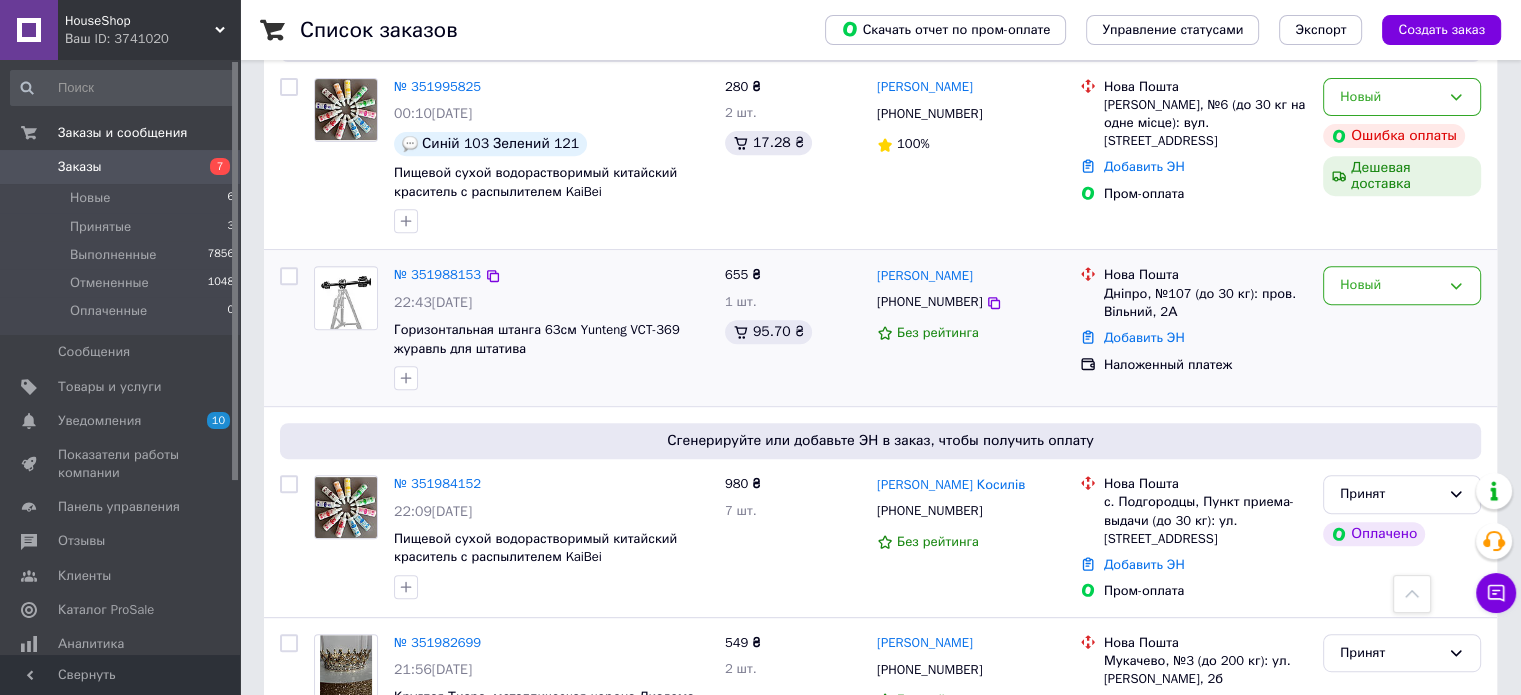click at bounding box center [346, 298] 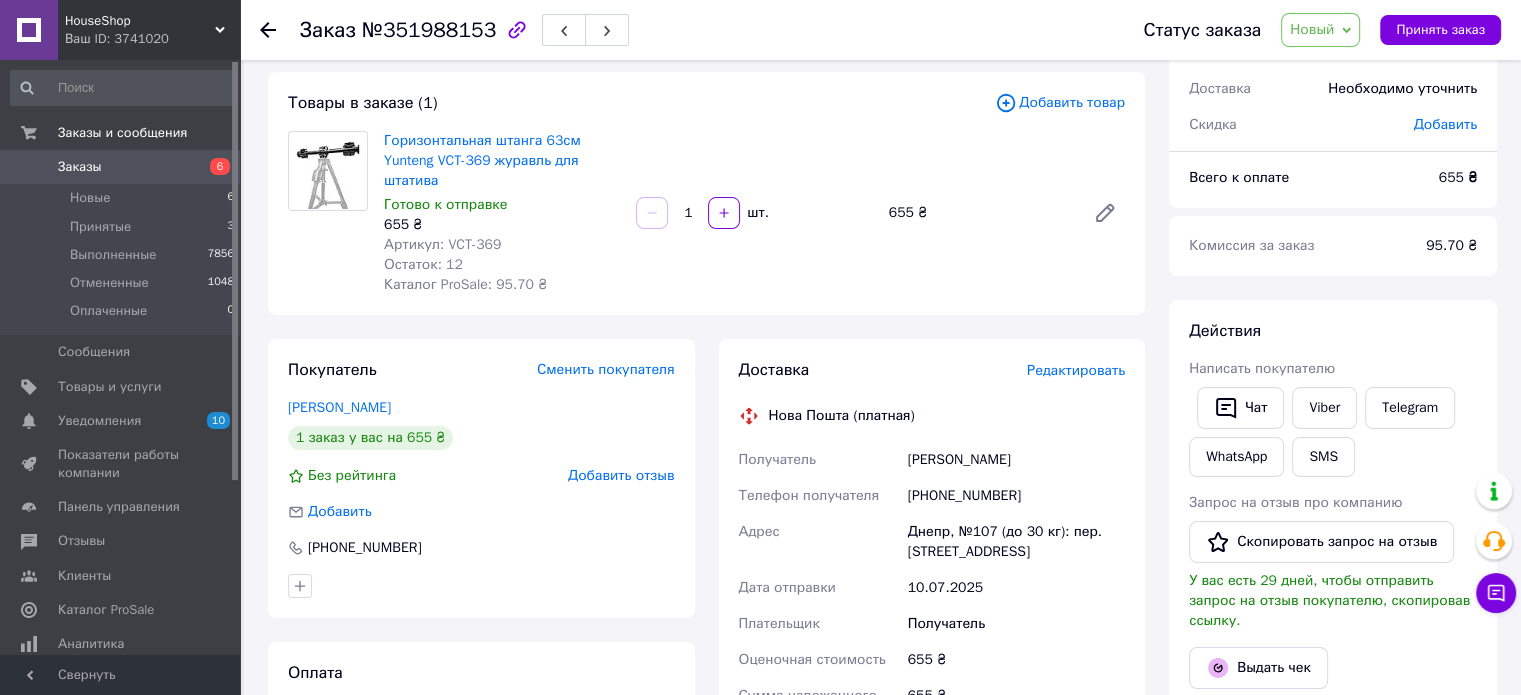 scroll, scrollTop: 0, scrollLeft: 0, axis: both 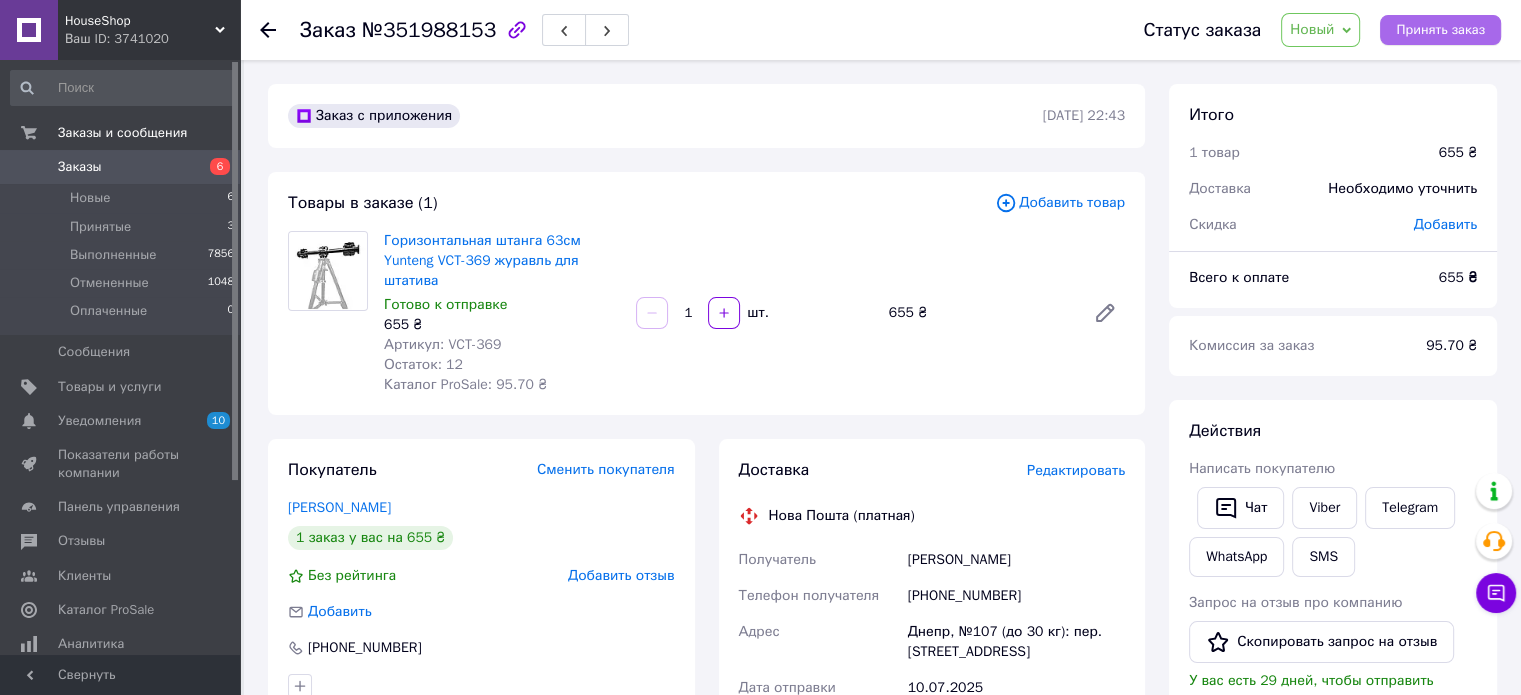 click on "Принять заказ" at bounding box center [1440, 30] 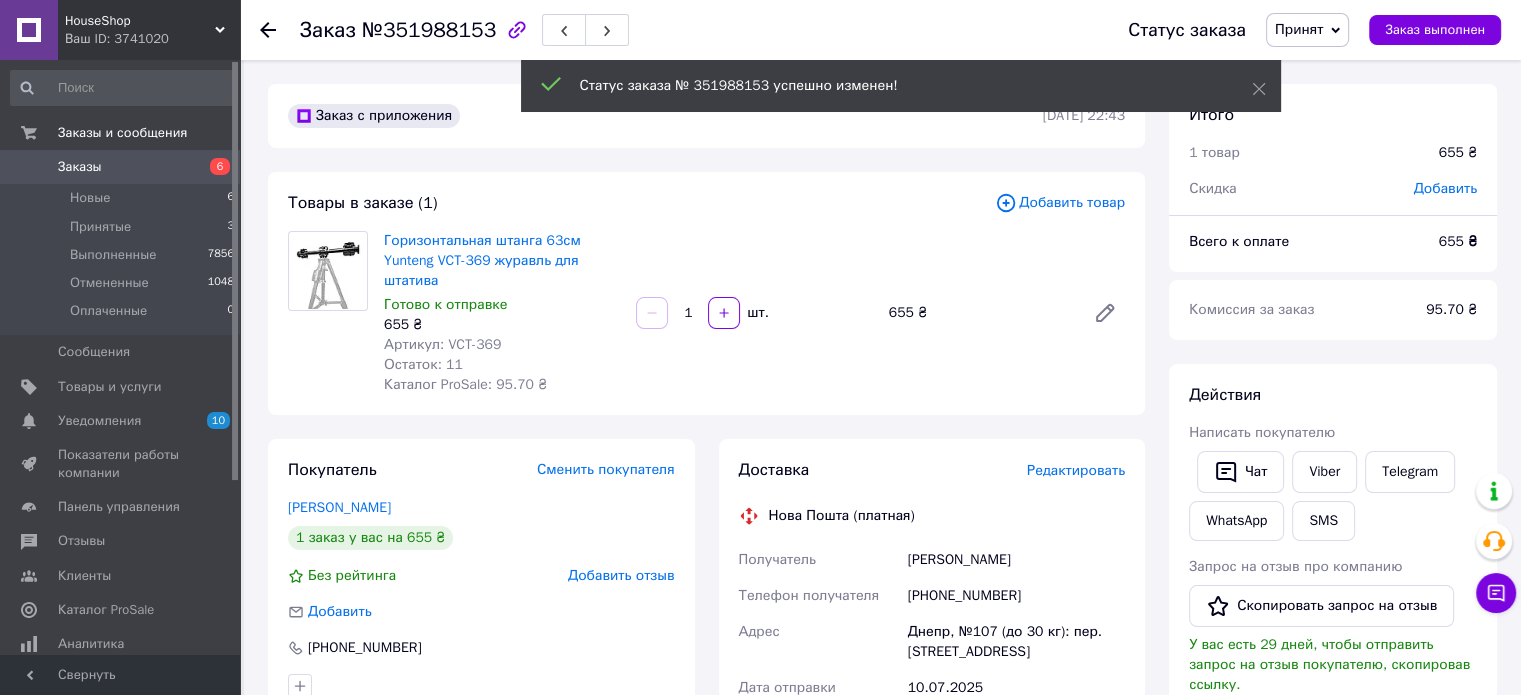 click on "Заказы" at bounding box center (80, 167) 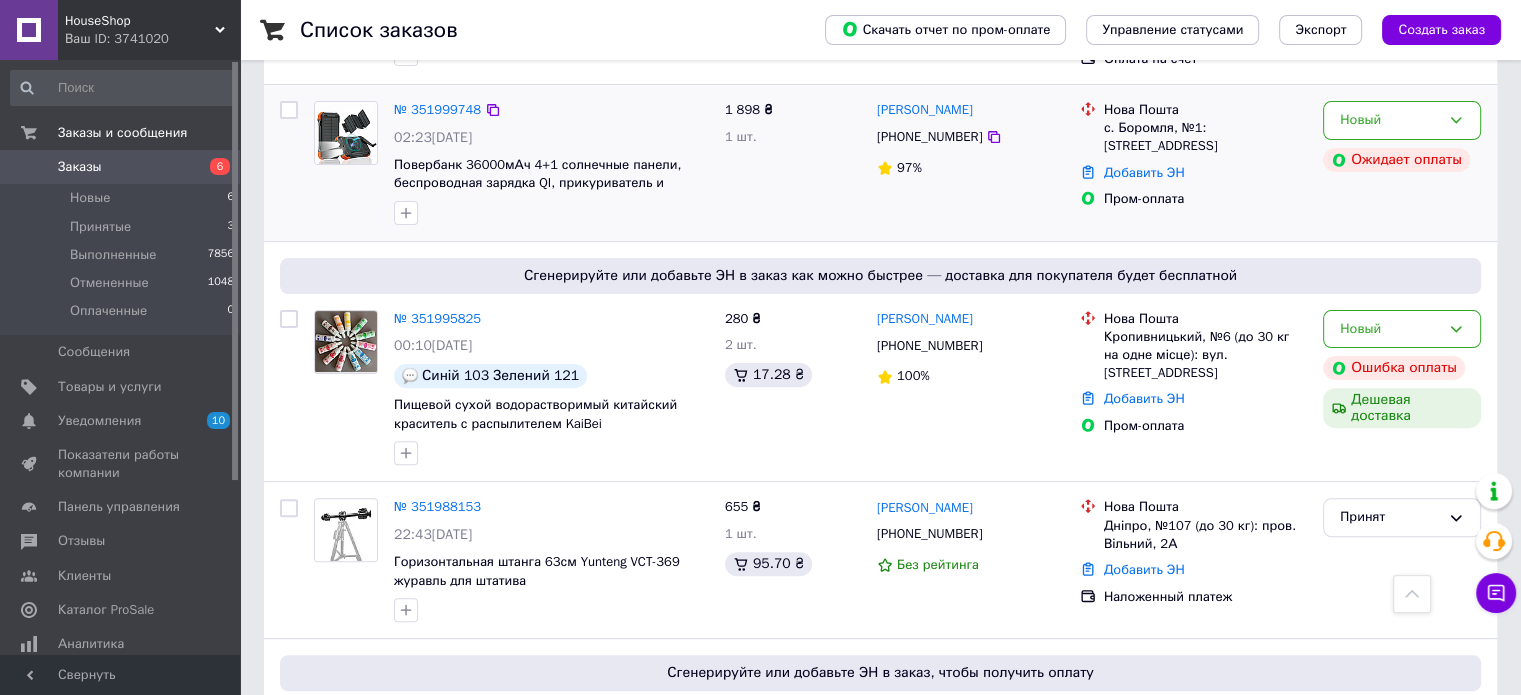 scroll, scrollTop: 500, scrollLeft: 0, axis: vertical 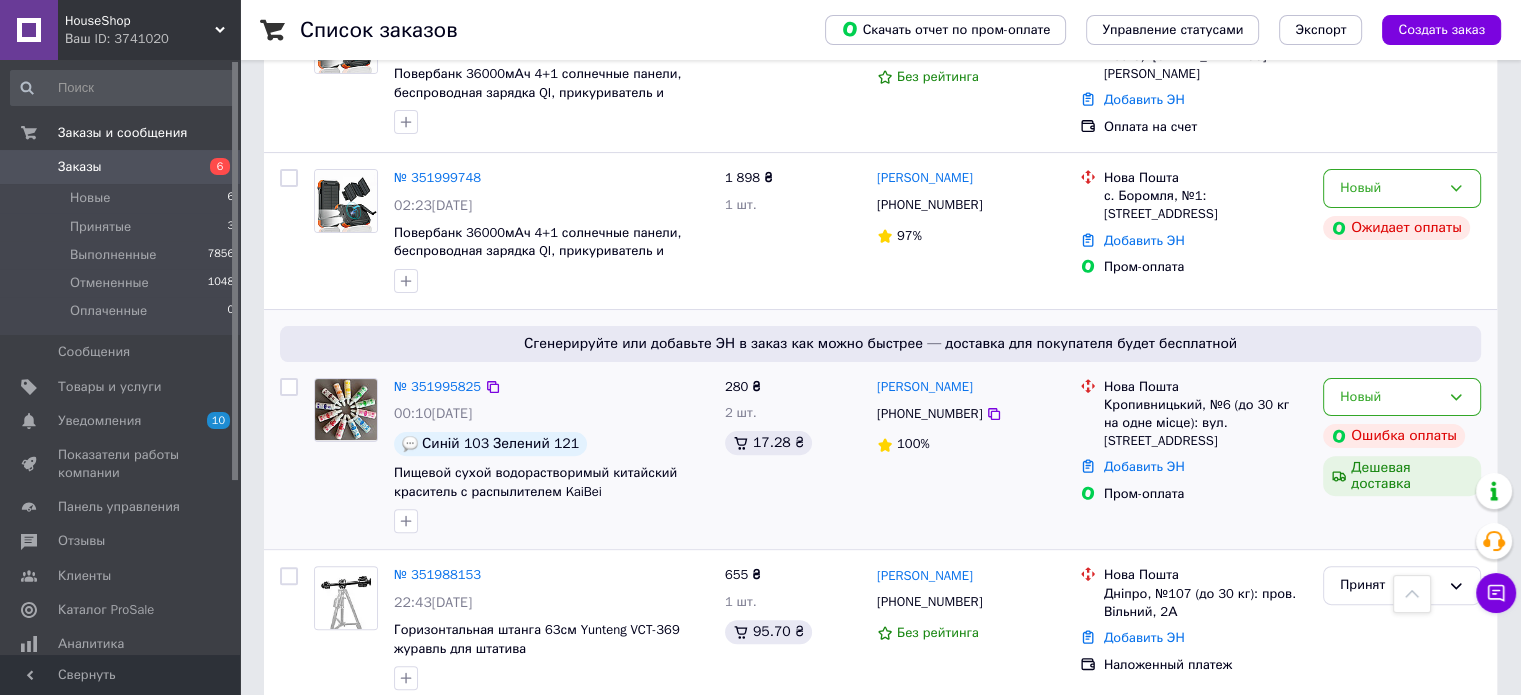 click at bounding box center (346, 409) 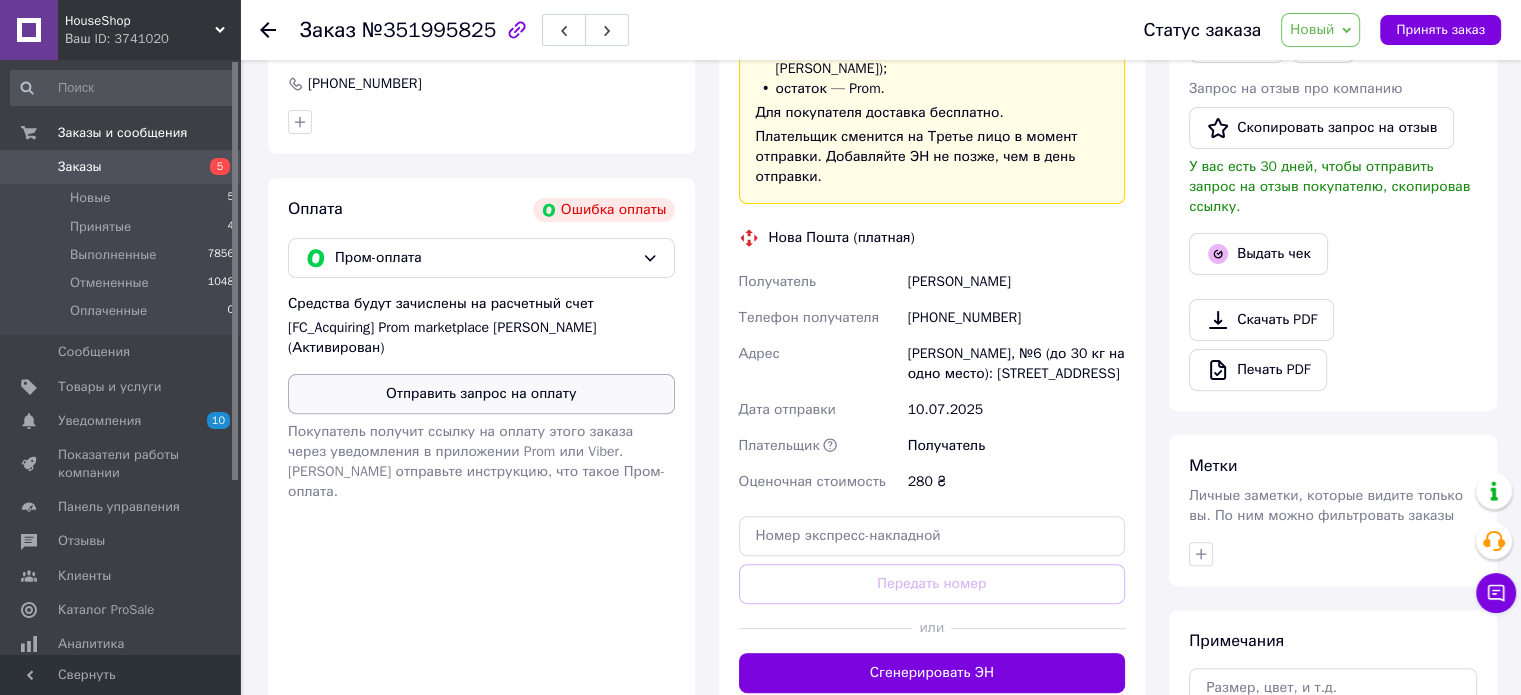 scroll, scrollTop: 600, scrollLeft: 0, axis: vertical 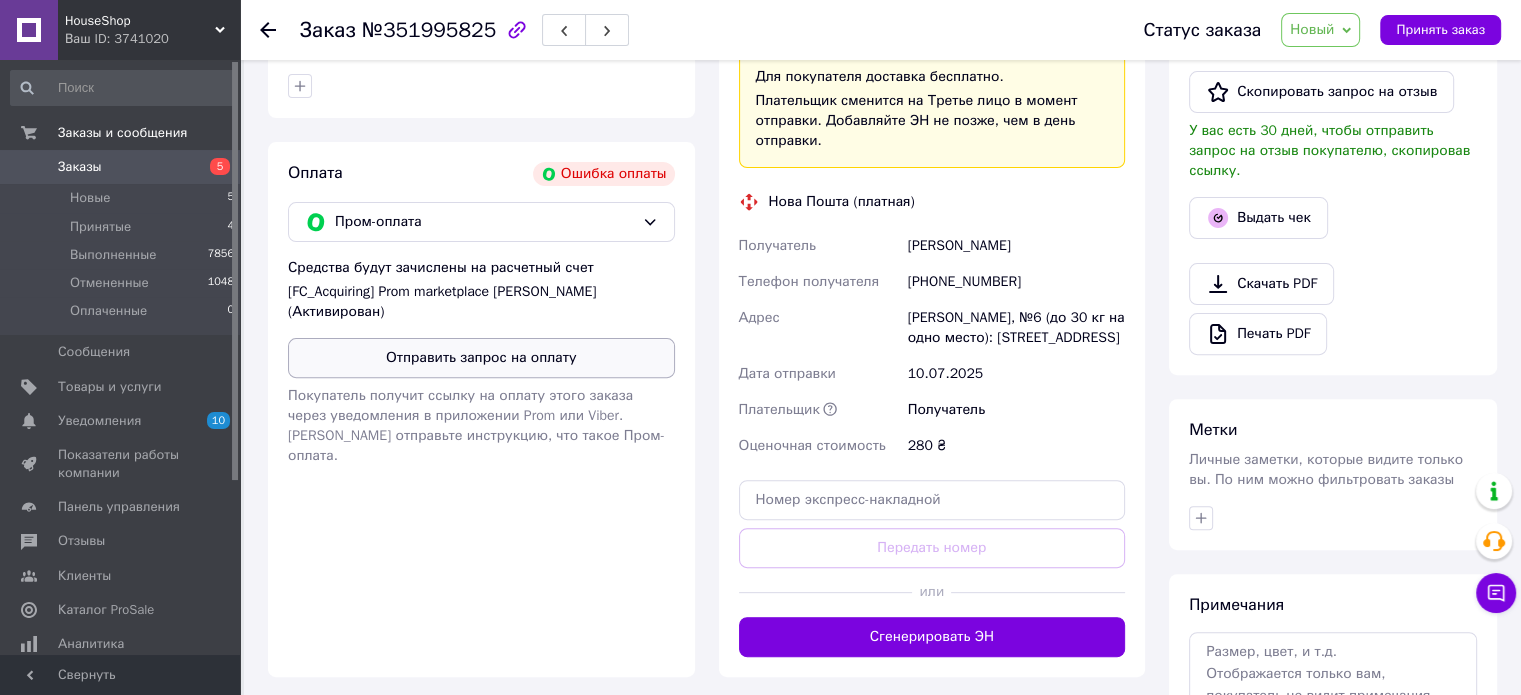 click on "Отправить запрос на оплату" at bounding box center [481, 358] 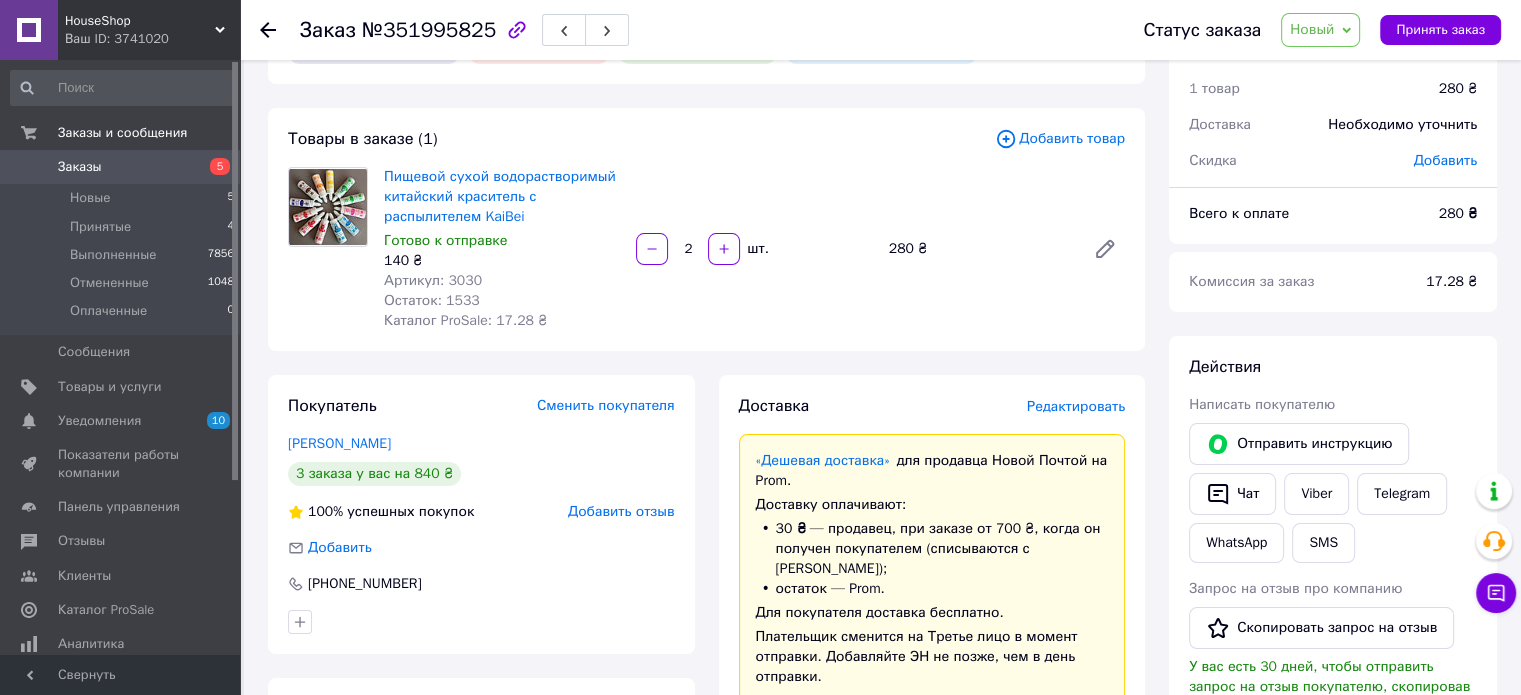 scroll, scrollTop: 0, scrollLeft: 0, axis: both 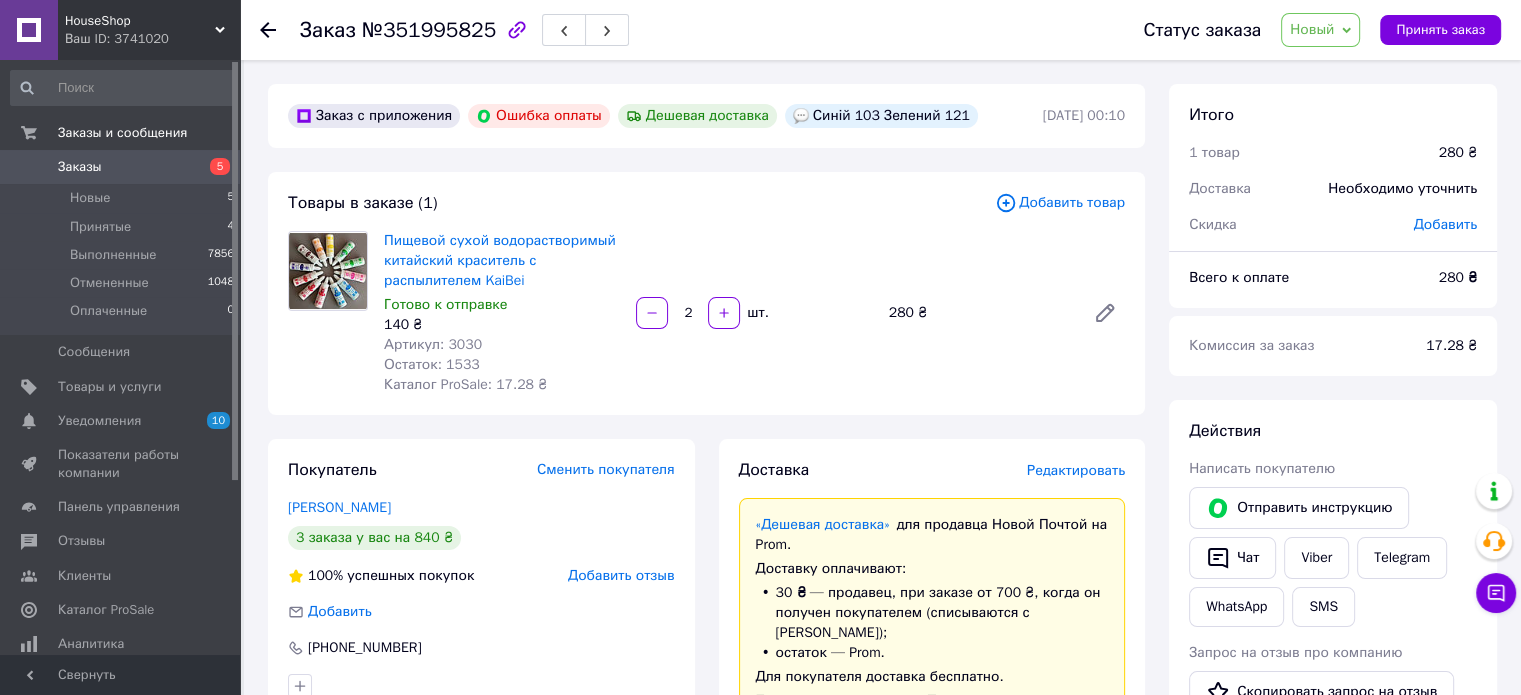click on "Заказы" at bounding box center (80, 167) 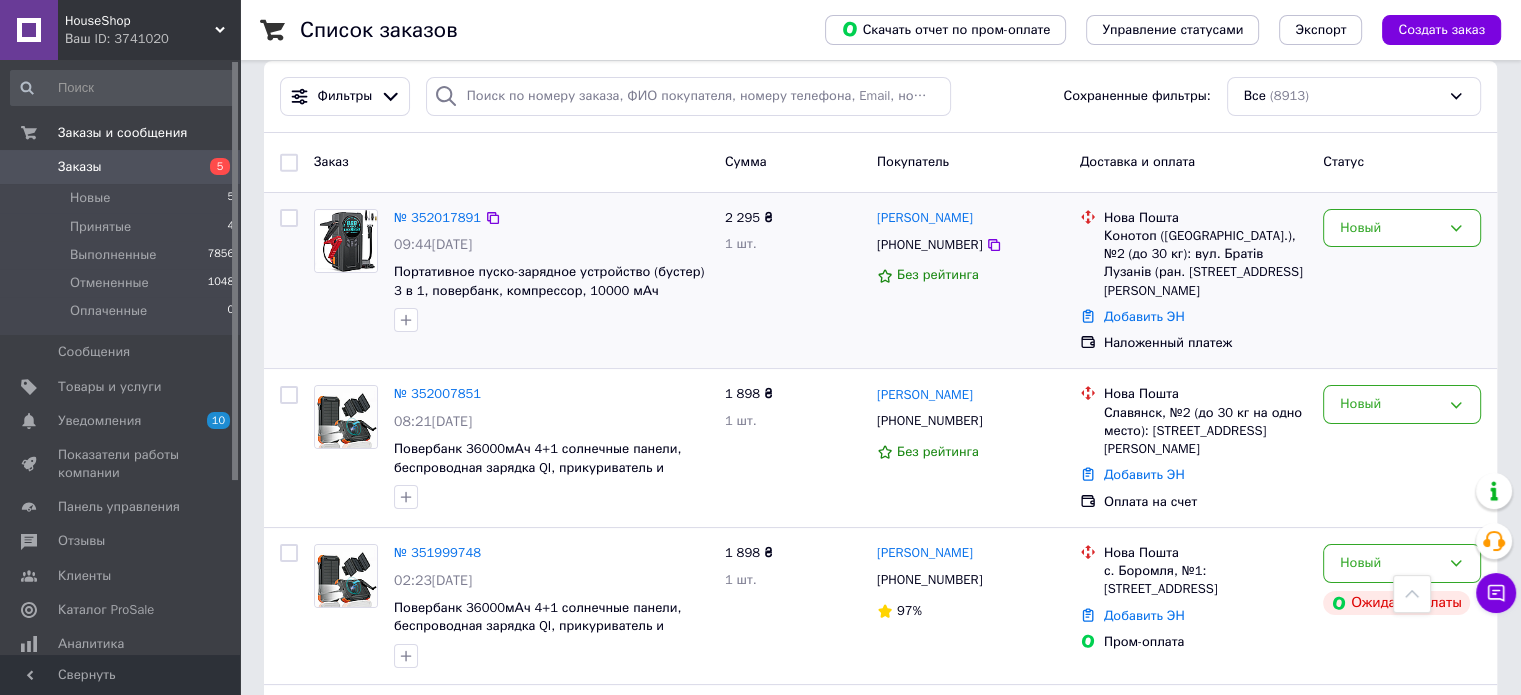 scroll, scrollTop: 100, scrollLeft: 0, axis: vertical 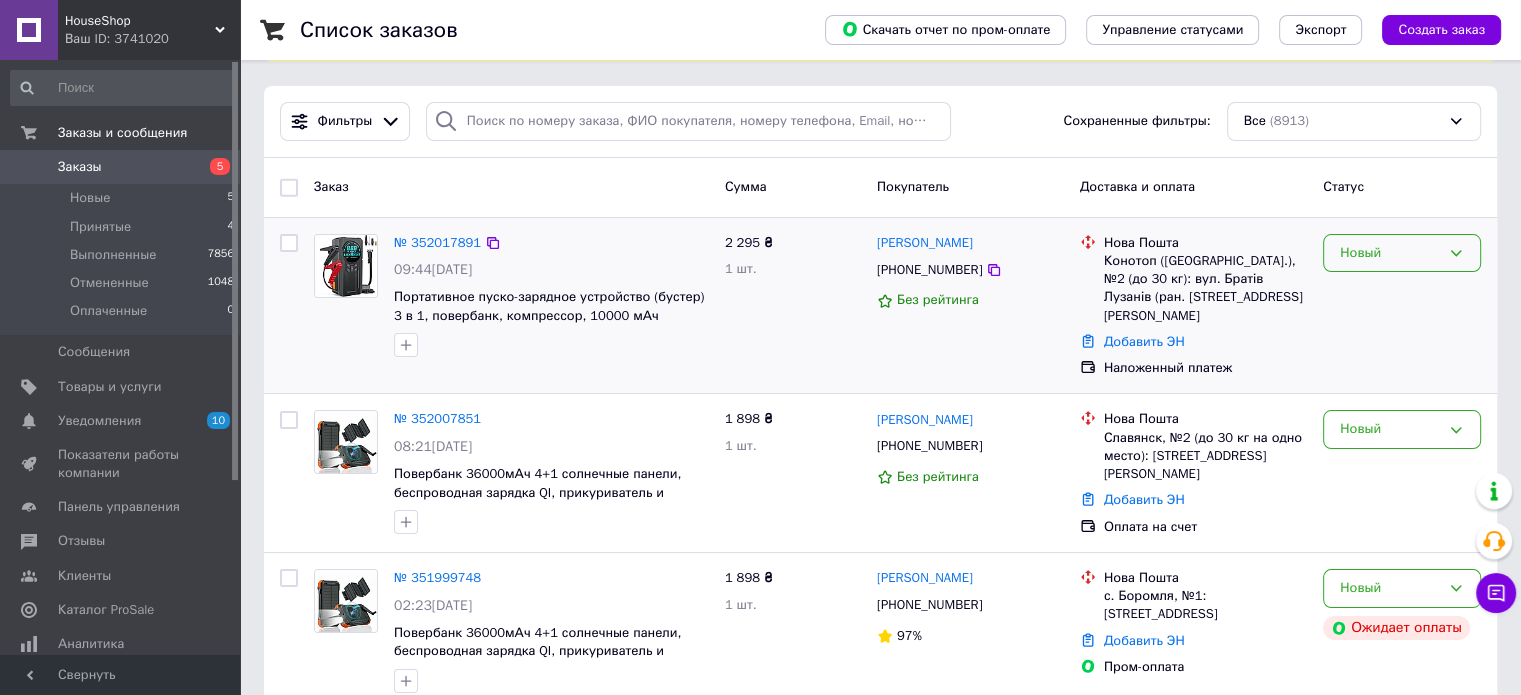 click 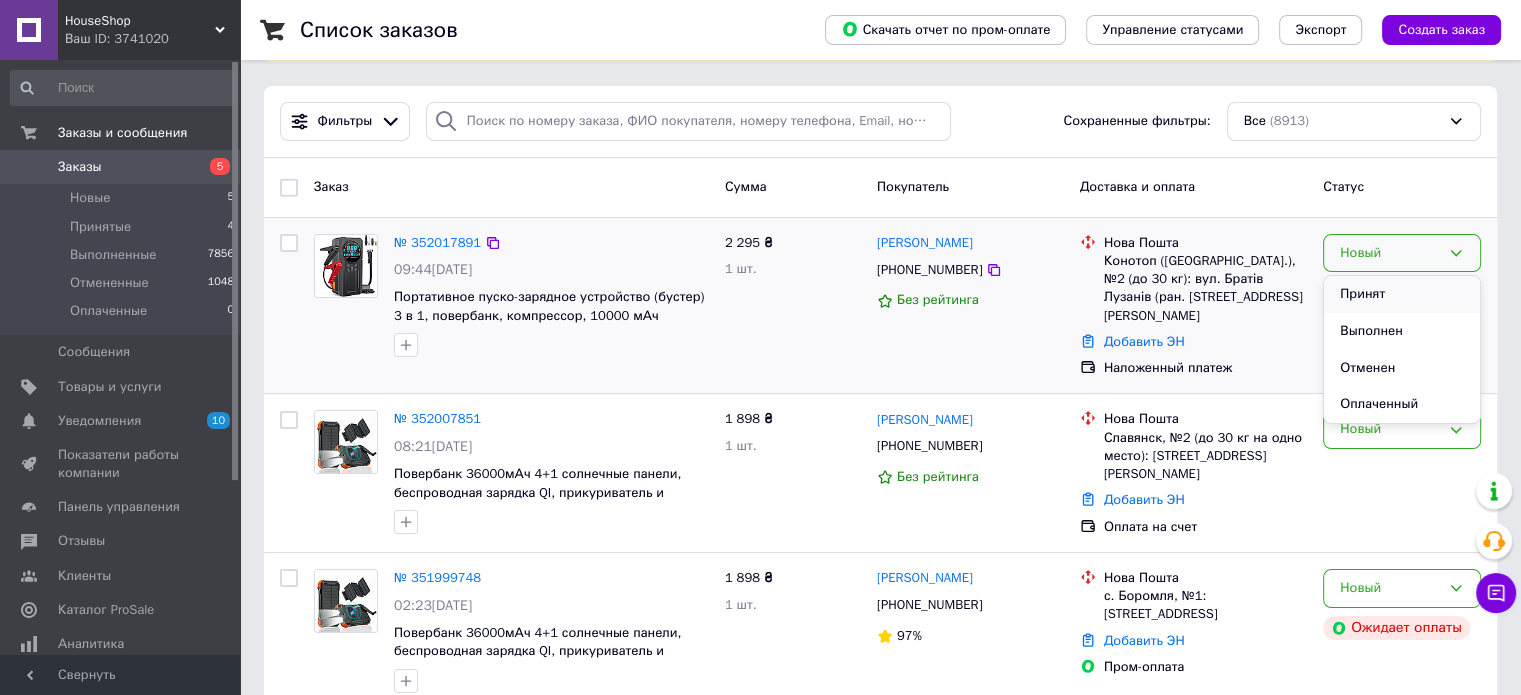 click on "Принят" at bounding box center (1402, 294) 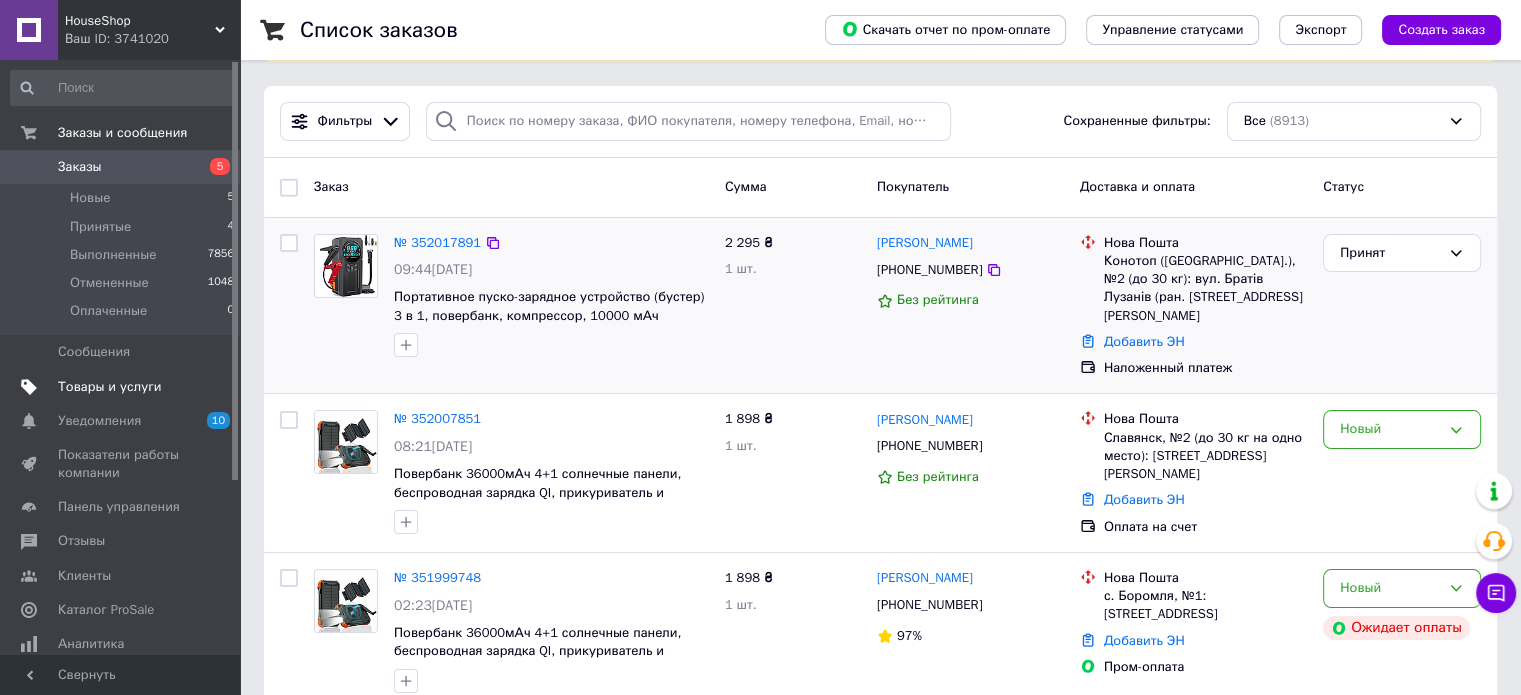 click on "Товары и услуги" at bounding box center [110, 387] 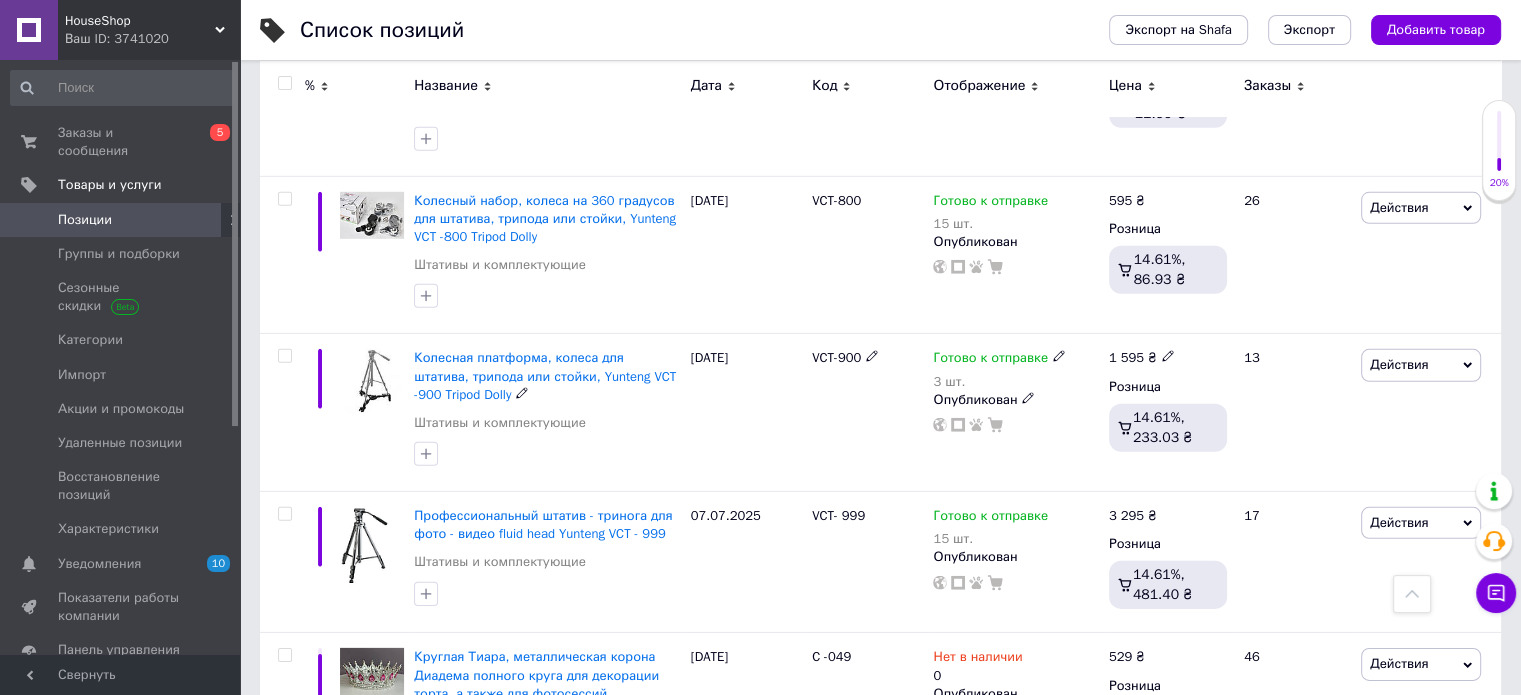scroll, scrollTop: 13700, scrollLeft: 0, axis: vertical 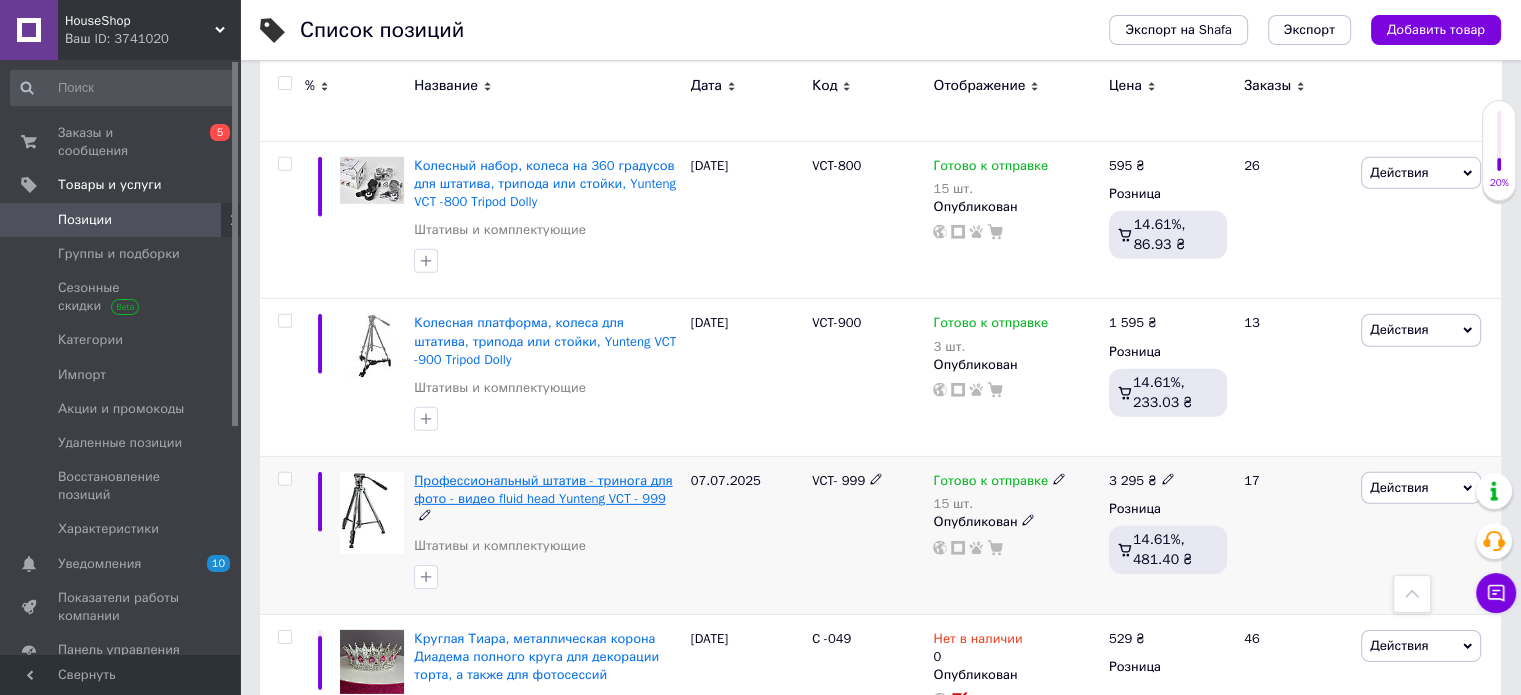 click on "Профессиональный штатив - тринога для фото - видео  fluid head Yunteng VCT - 999" at bounding box center [543, 489] 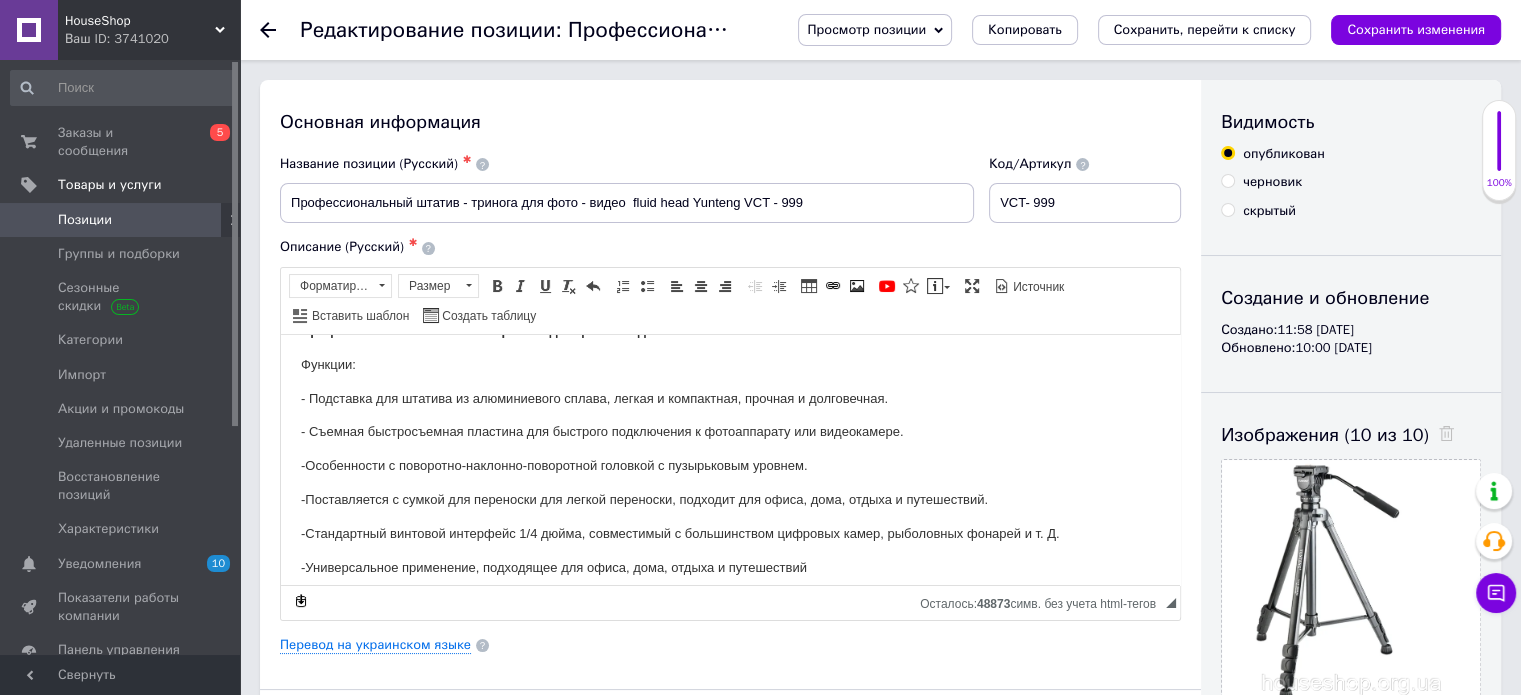 scroll, scrollTop: 0, scrollLeft: 0, axis: both 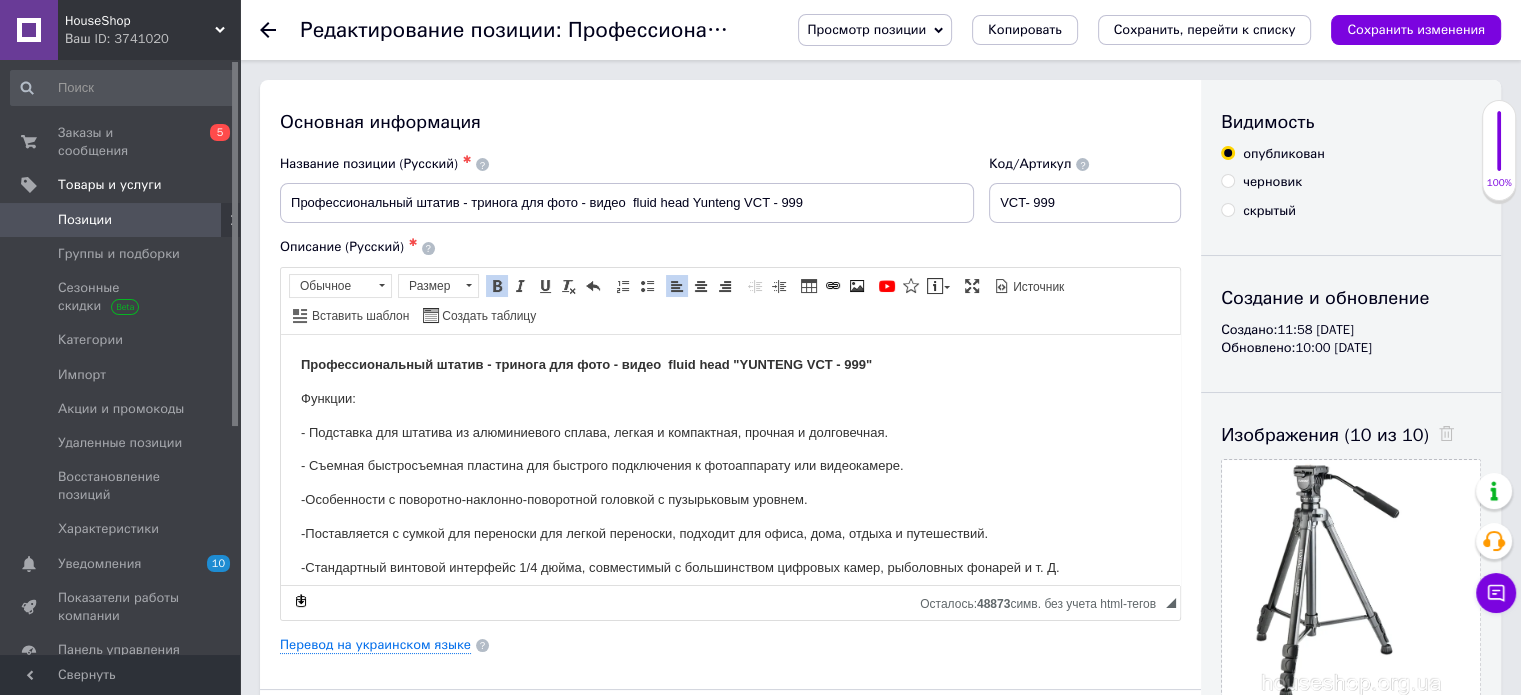 click on "-Особенности с поворотно-наклонно-поворотной головкой с пузырьковым уровнем." at bounding box center [730, 499] 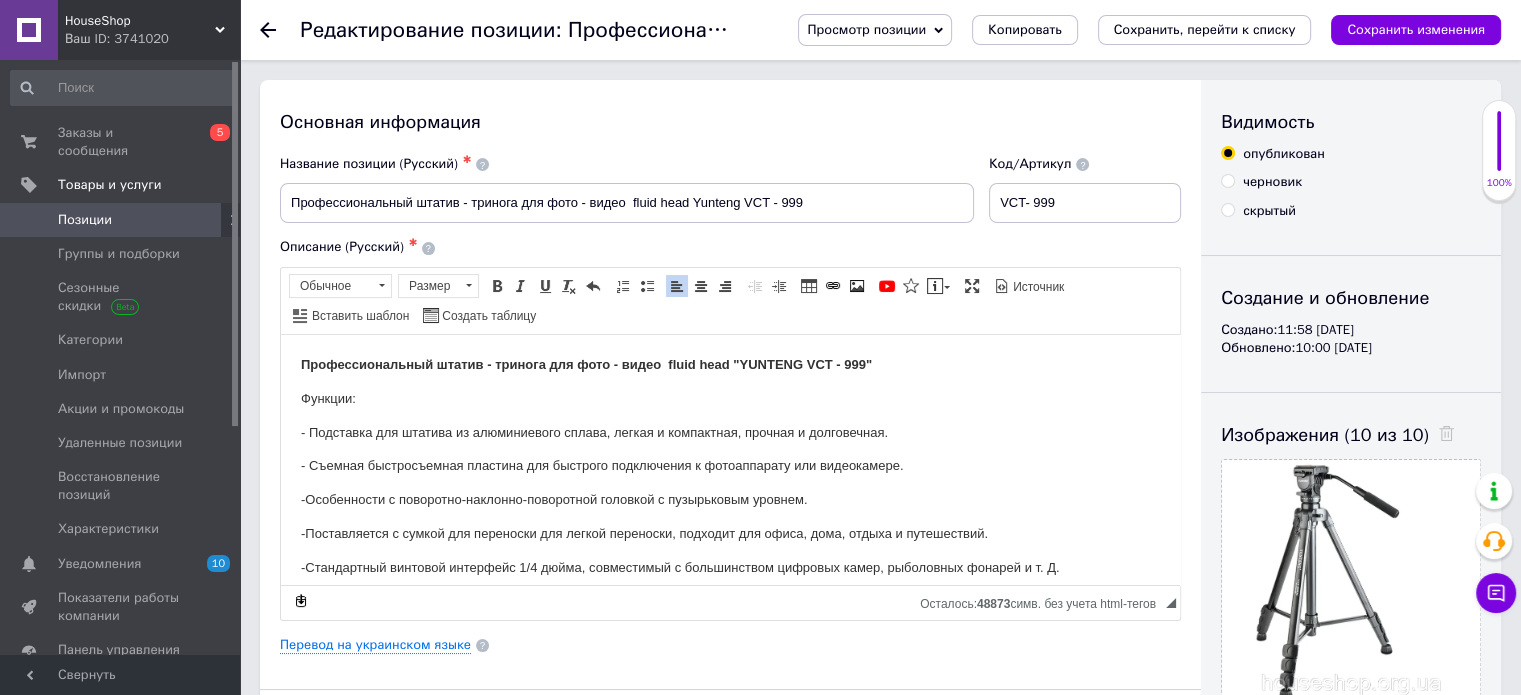 type 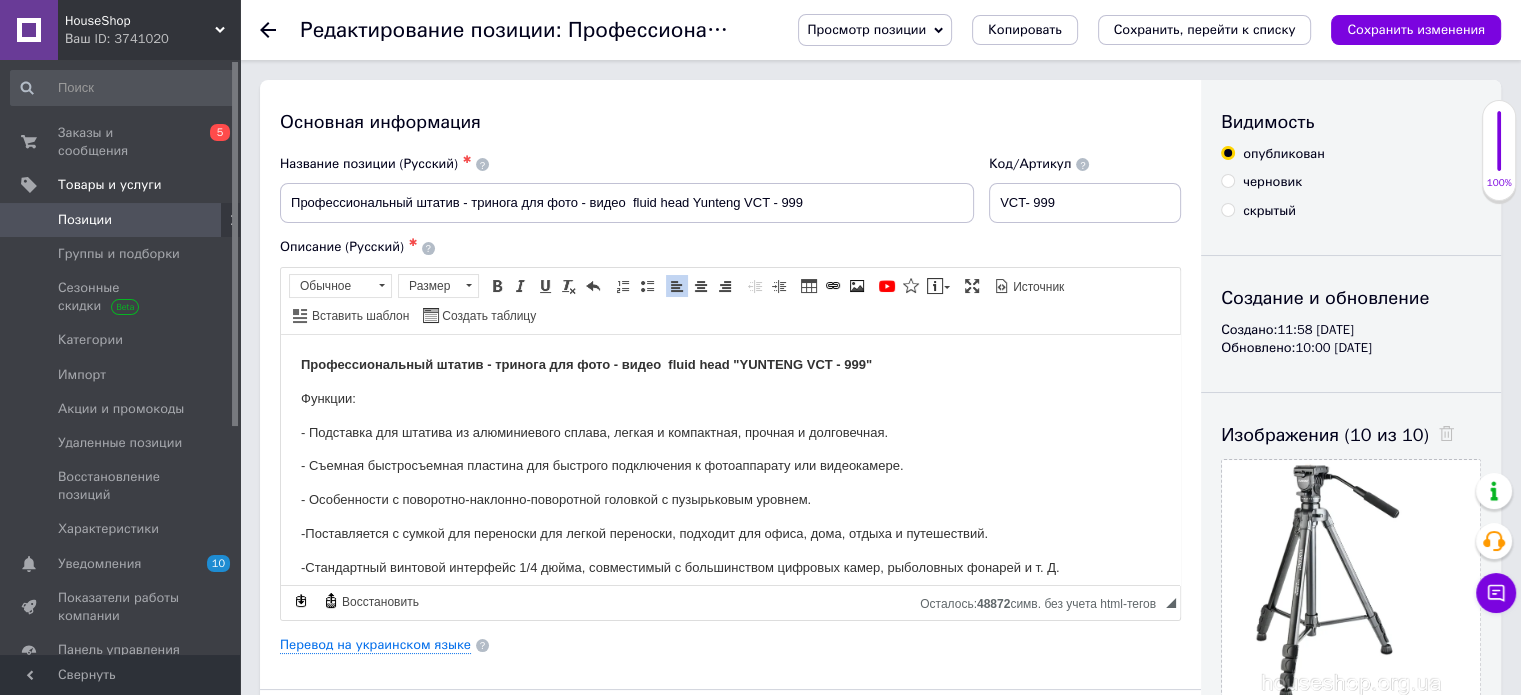 click on "-Поставляется с сумкой для переноски для легкой переноски, подходит для офиса, дома, отдыха и путешествий." at bounding box center [730, 533] 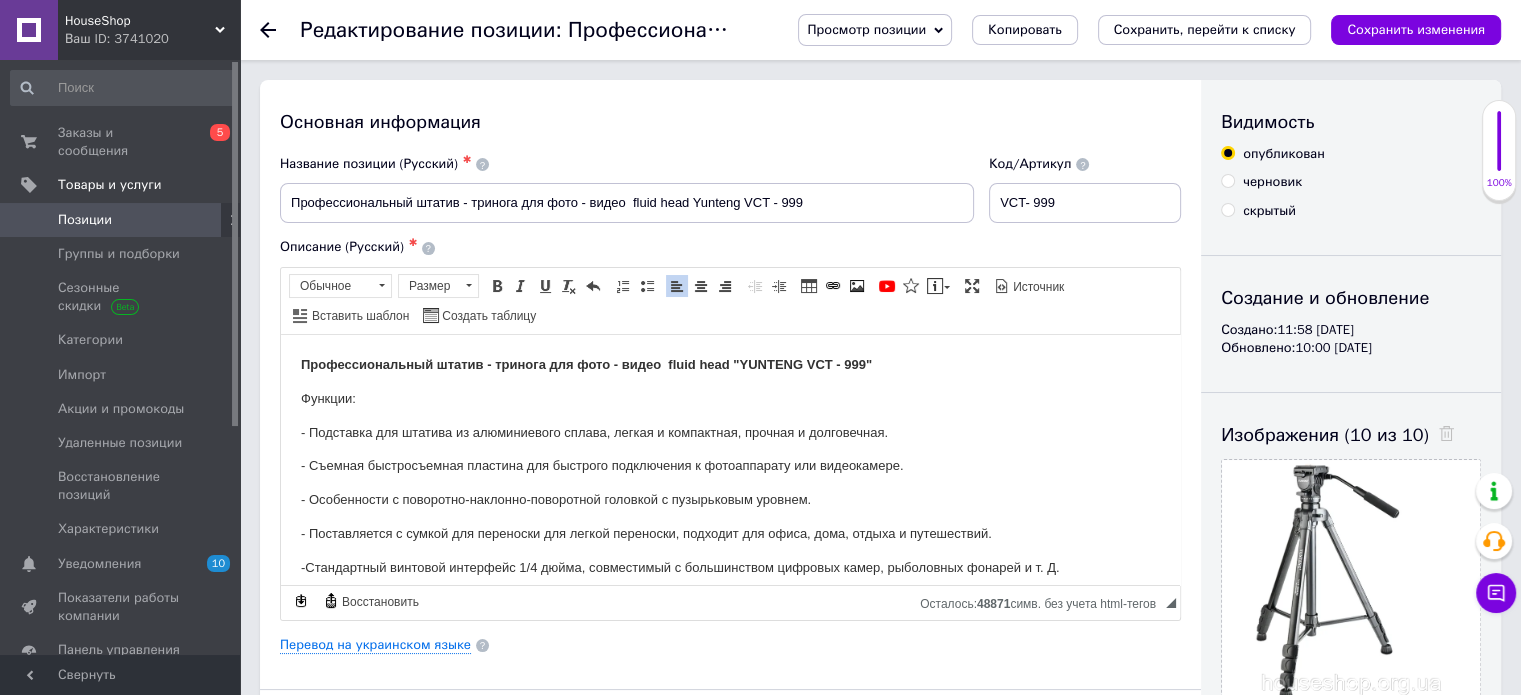drag, startPoint x: 306, startPoint y: 561, endPoint x: 595, endPoint y: 917, distance: 458.5379 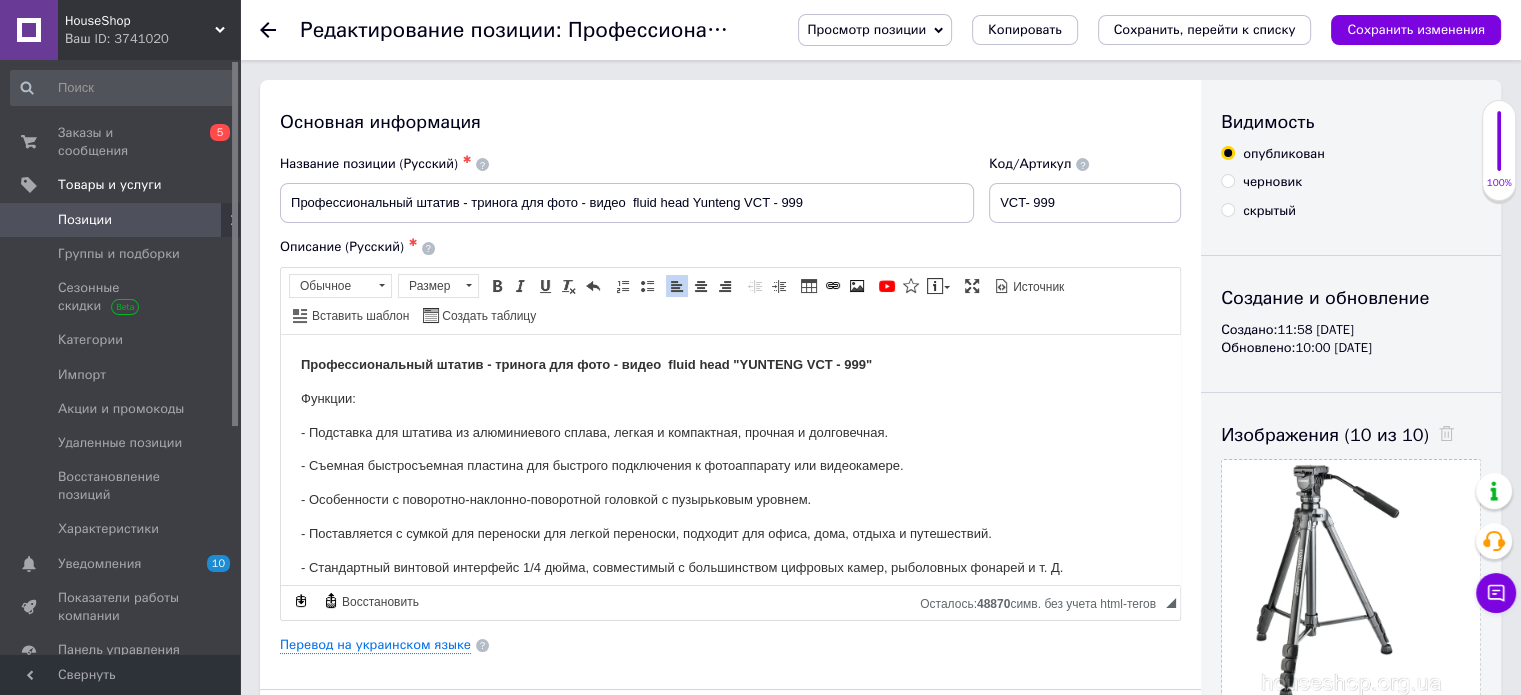 scroll, scrollTop: 100, scrollLeft: 0, axis: vertical 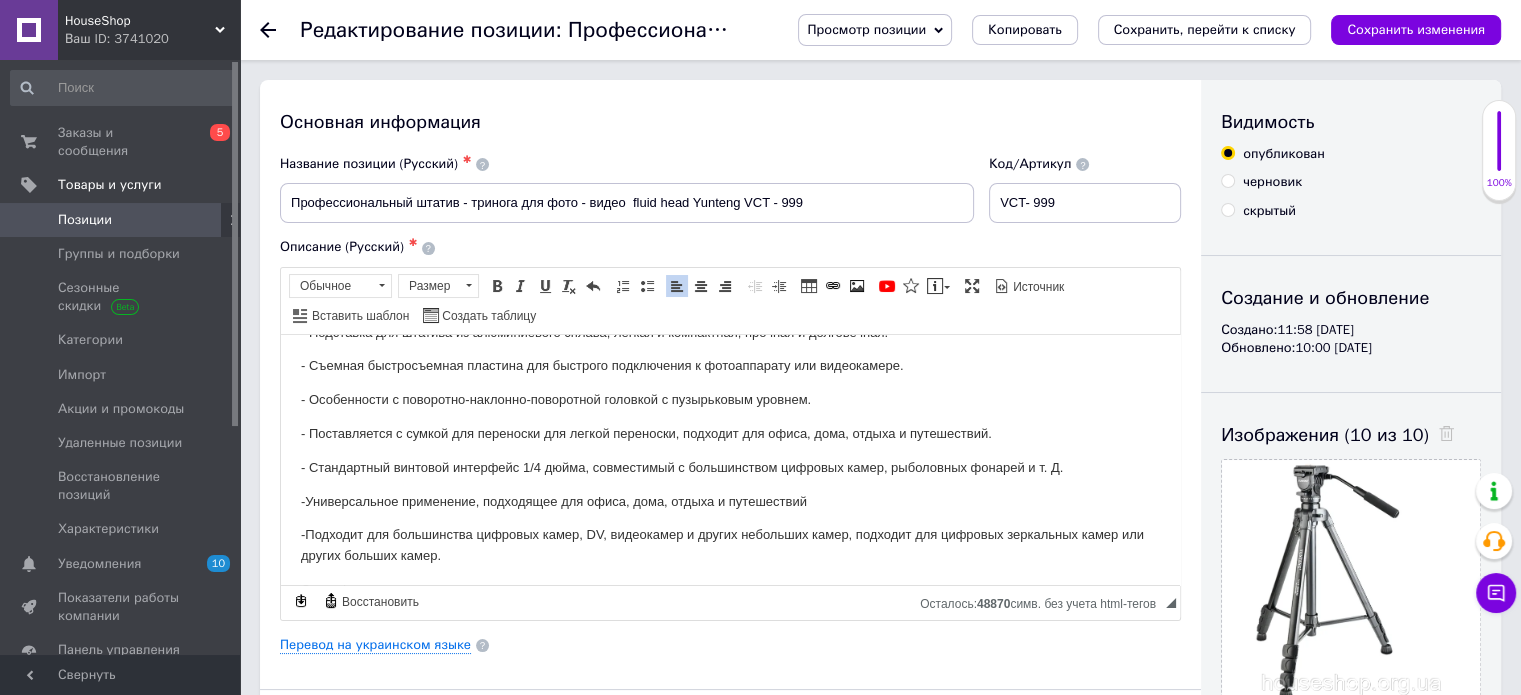 click on "-Подходит для большинства цифровых камер, DV, видеокамер и других небольших камер, подходит для цифровых зеркальных камер или других больших камер." at bounding box center [730, 545] 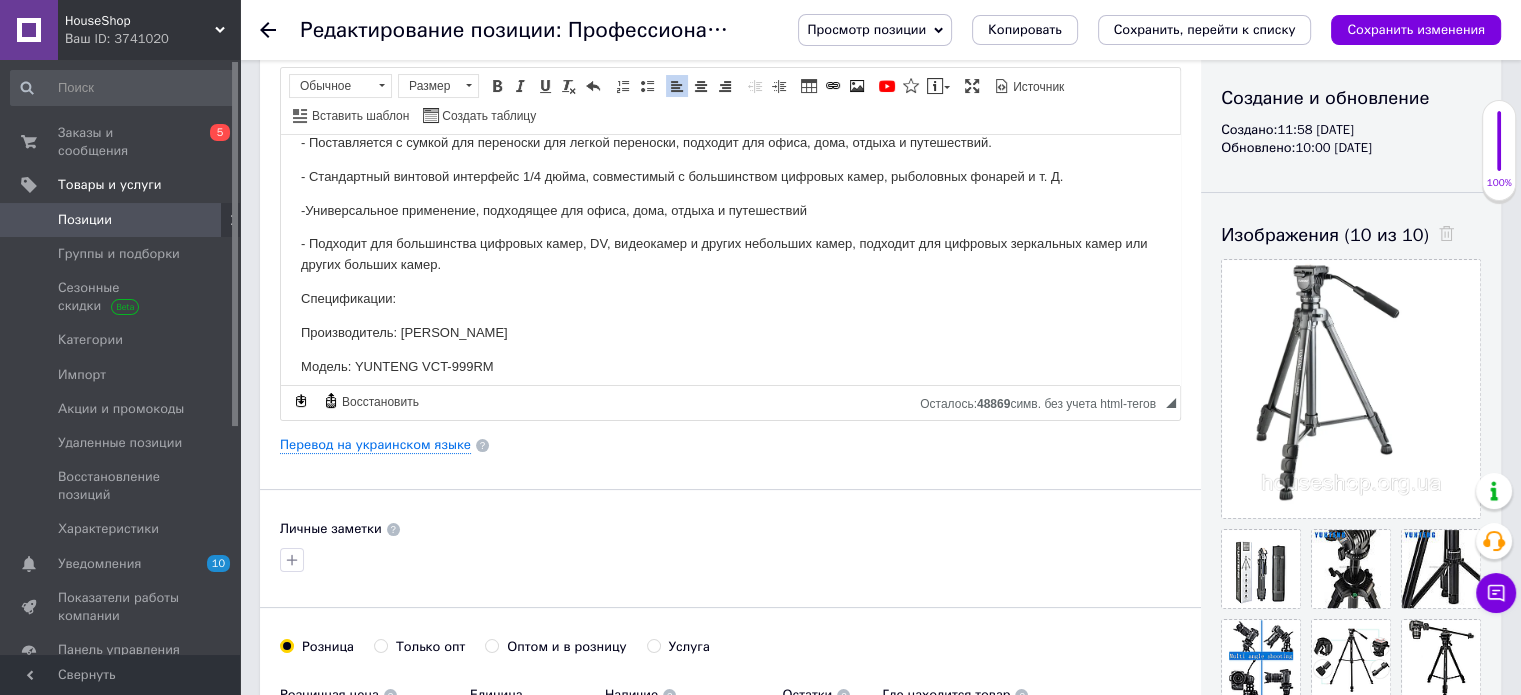 scroll, scrollTop: 173, scrollLeft: 0, axis: vertical 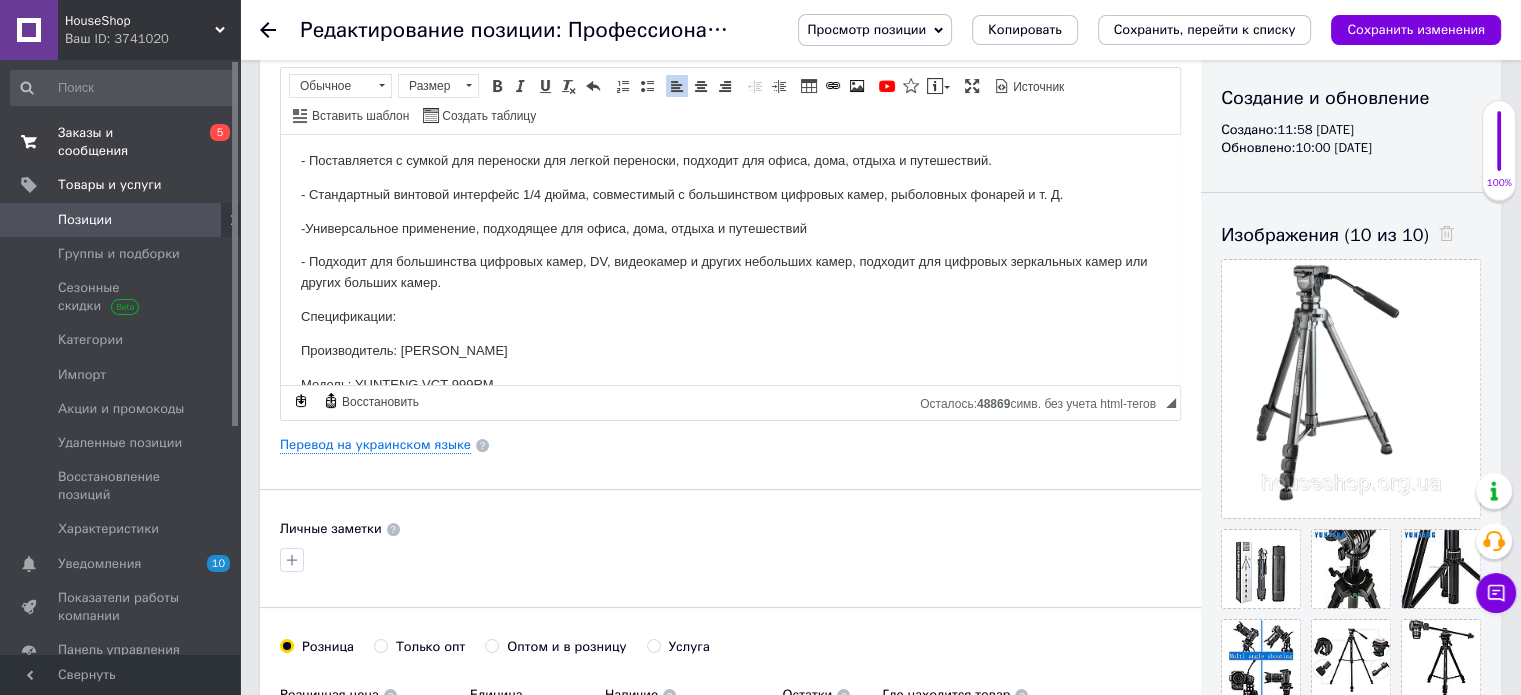 click on "Заказы и сообщения" at bounding box center [121, 142] 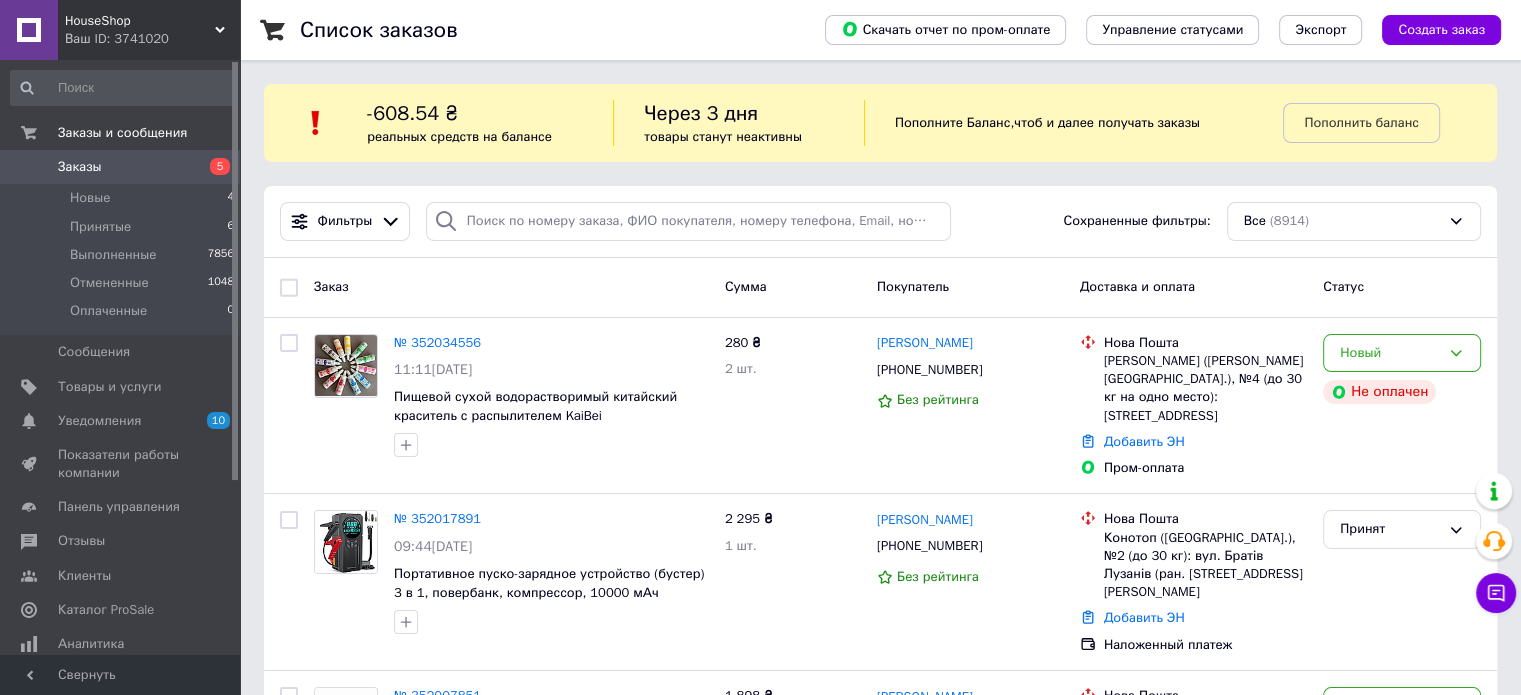 click on "Заказы" at bounding box center (80, 167) 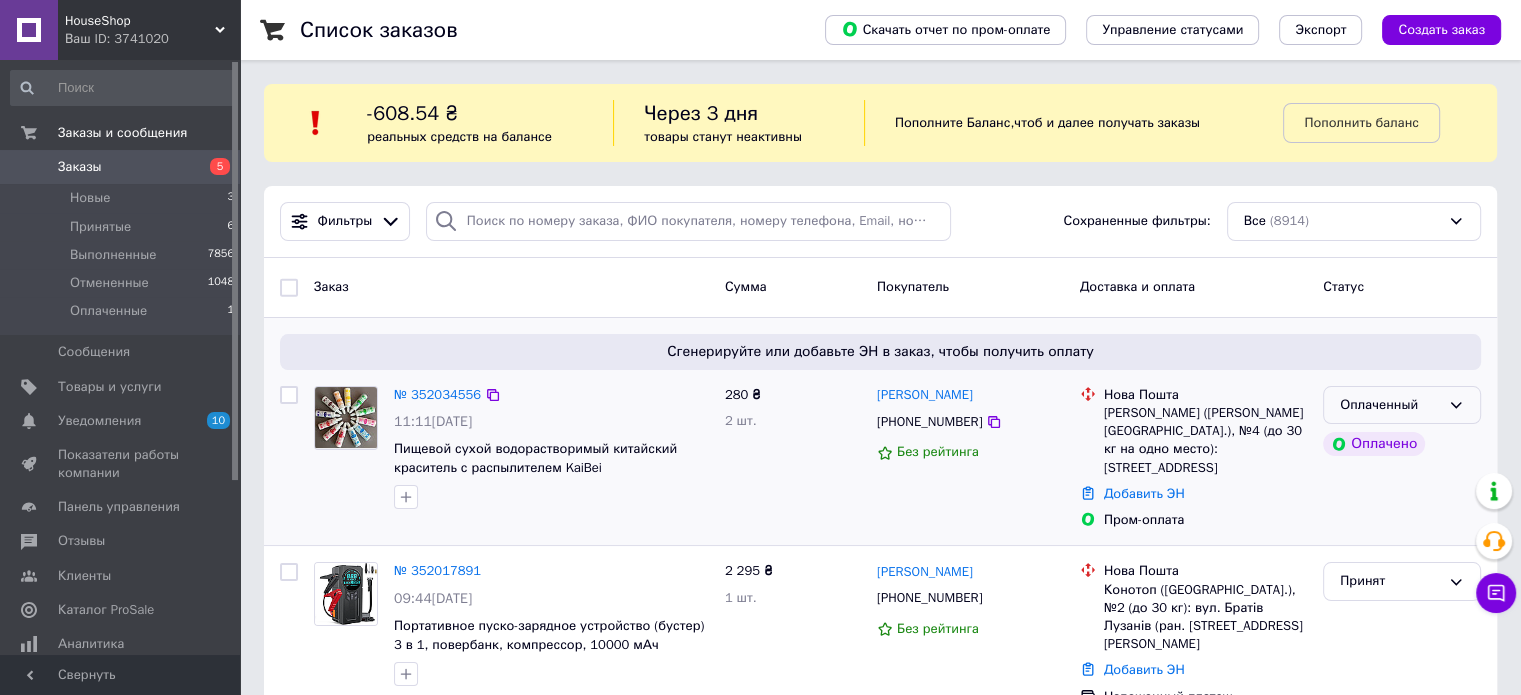 click 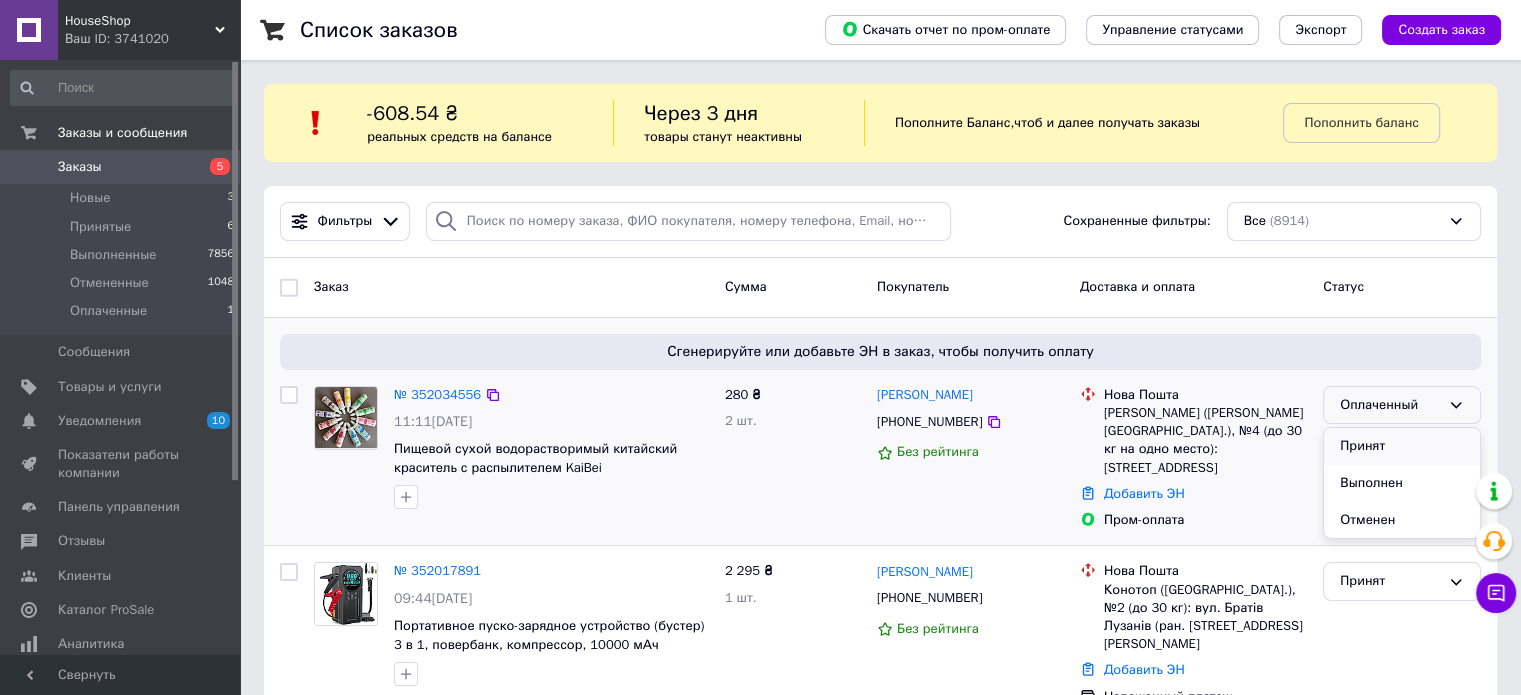 click on "Принят" at bounding box center [1402, 446] 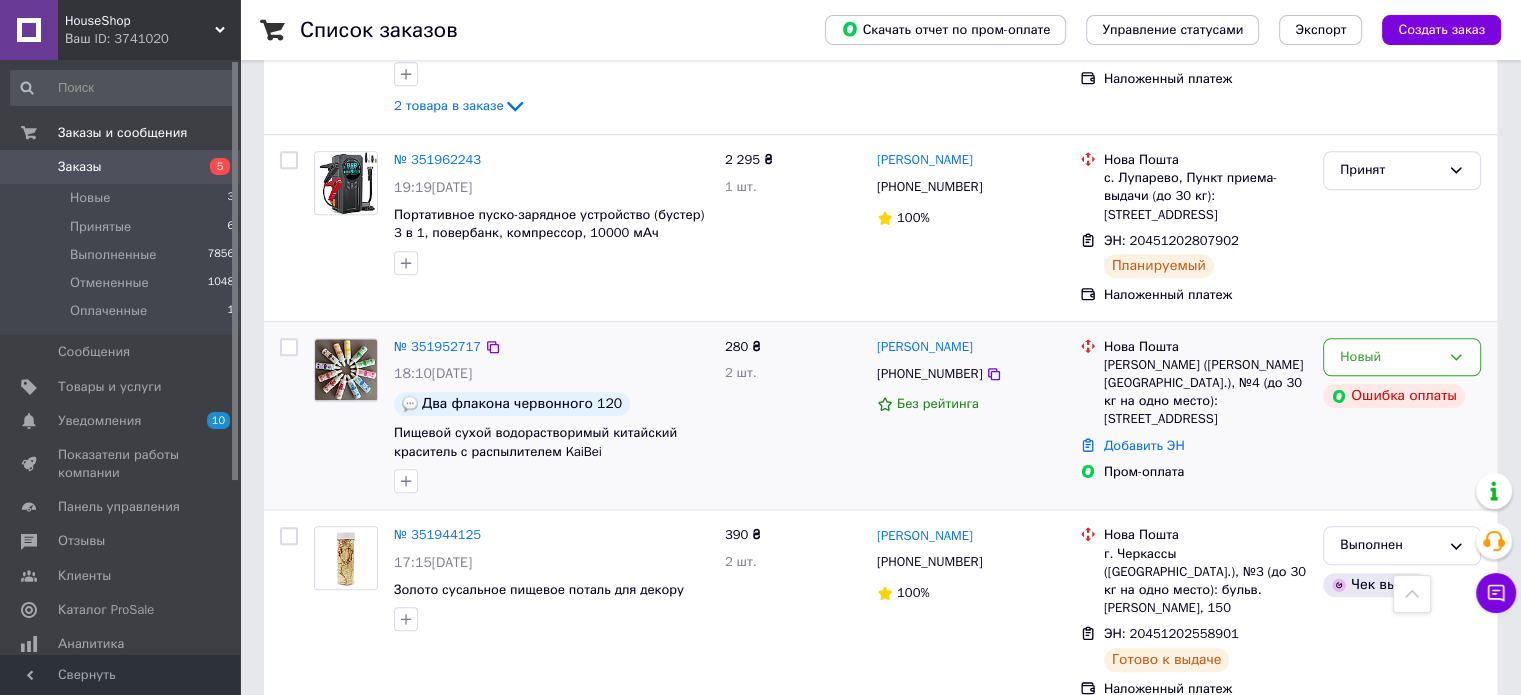 scroll, scrollTop: 1600, scrollLeft: 0, axis: vertical 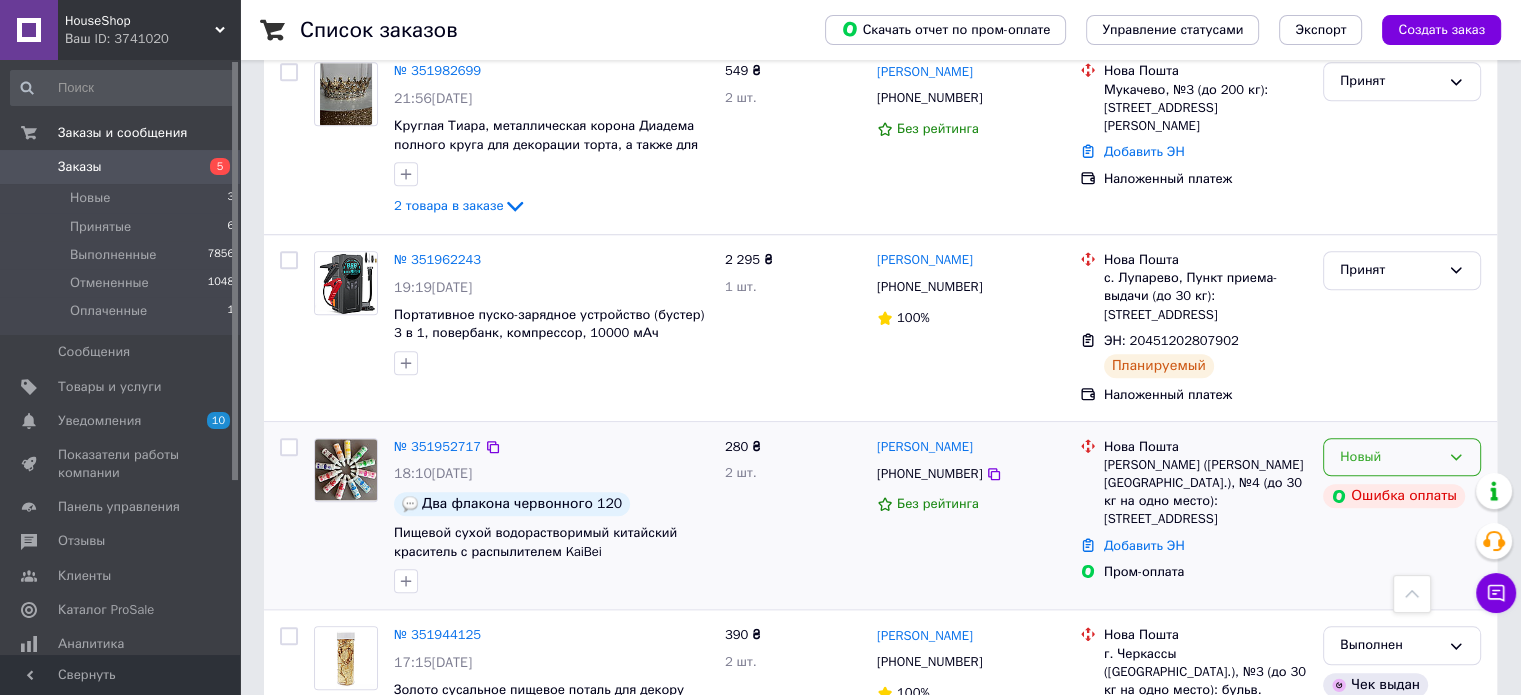 click 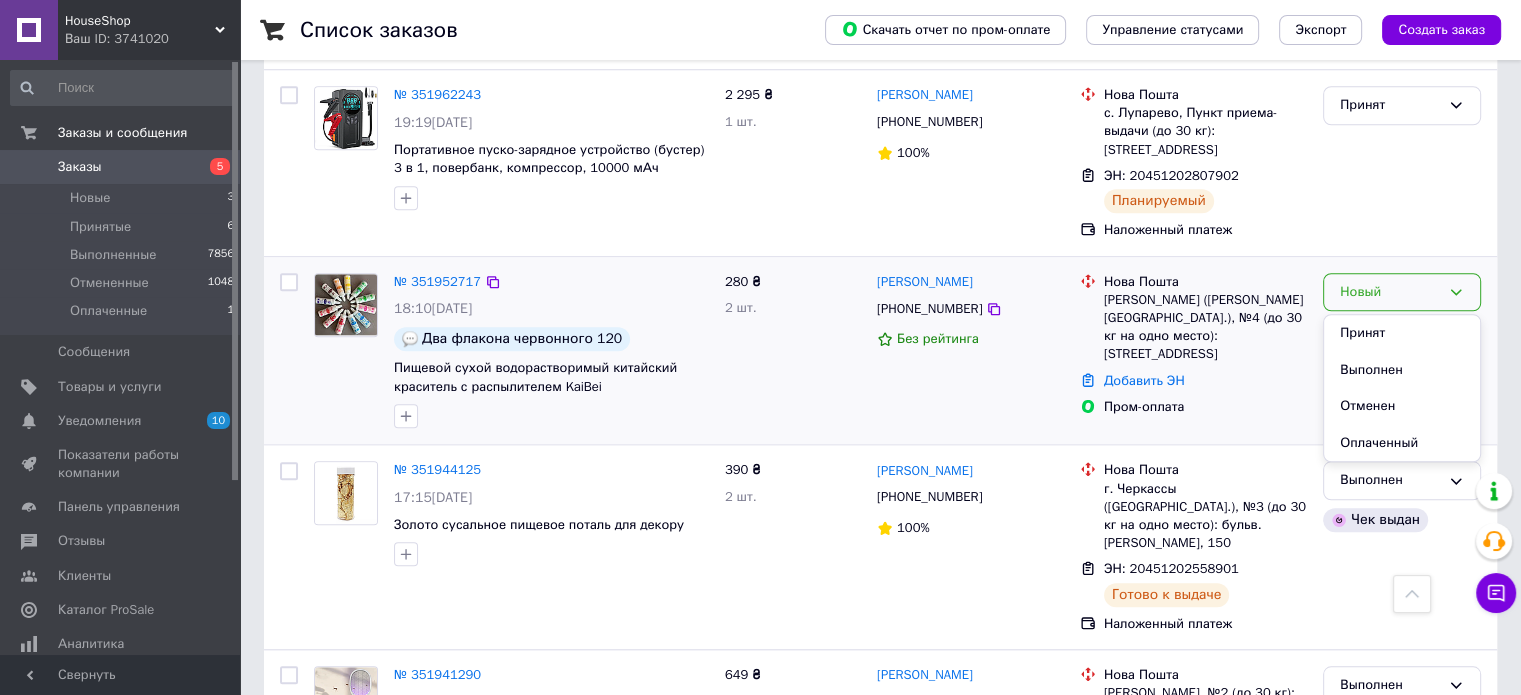 scroll, scrollTop: 1800, scrollLeft: 0, axis: vertical 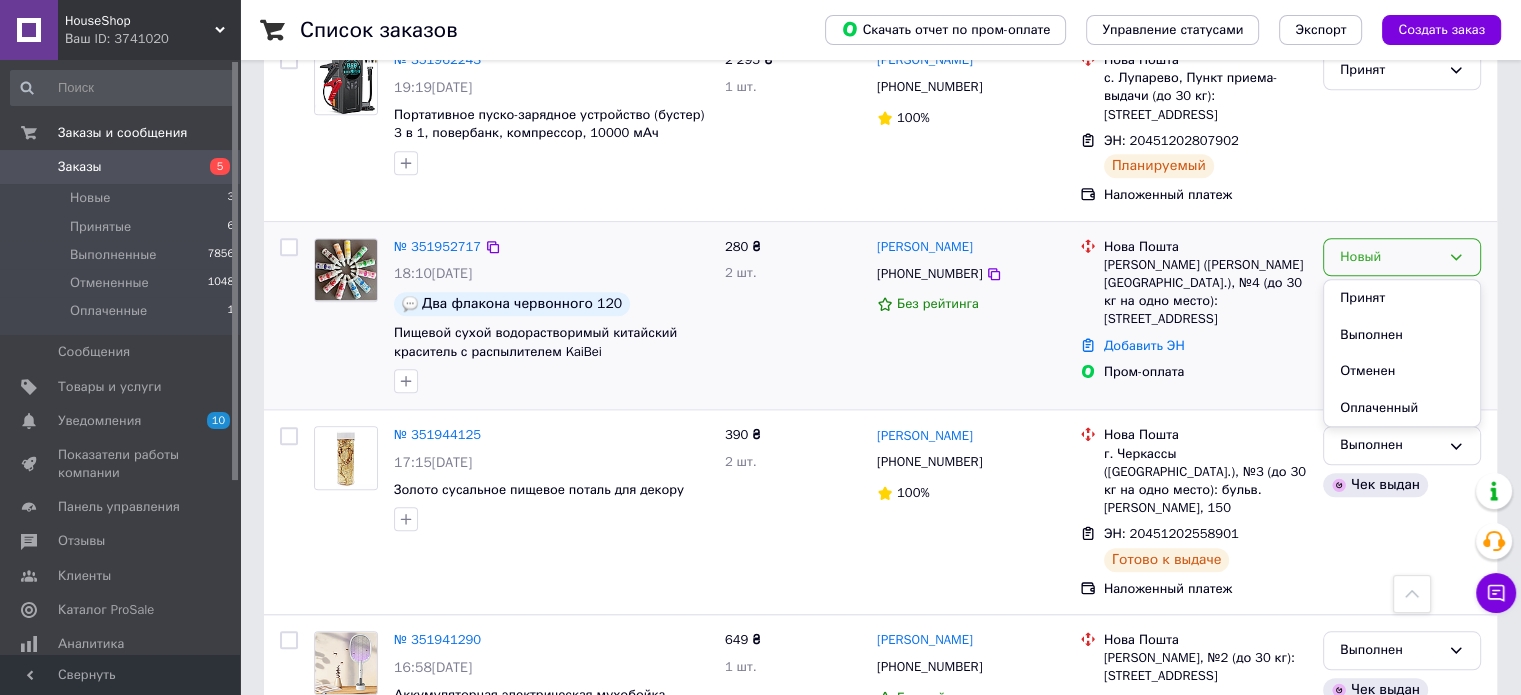 click on "№ 351952717 18:10, 09.07.2025 Два флакона червонного 120 Пищевой сухой водорастворимый китайский краситель с распылителем KaiBei 280 ₴ 2 шт. Олена Мацюк +380674373290 Без рейтинга Нова Пошта Хмельницкий (Хмельницкая обл.), №4 (до 30 кг на одно место): проспект Мира, 76 Добавить ЭН Пром-оплата Новый Принят Выполнен Отменен Оплаченный Ошибка оплаты" at bounding box center [880, 316] 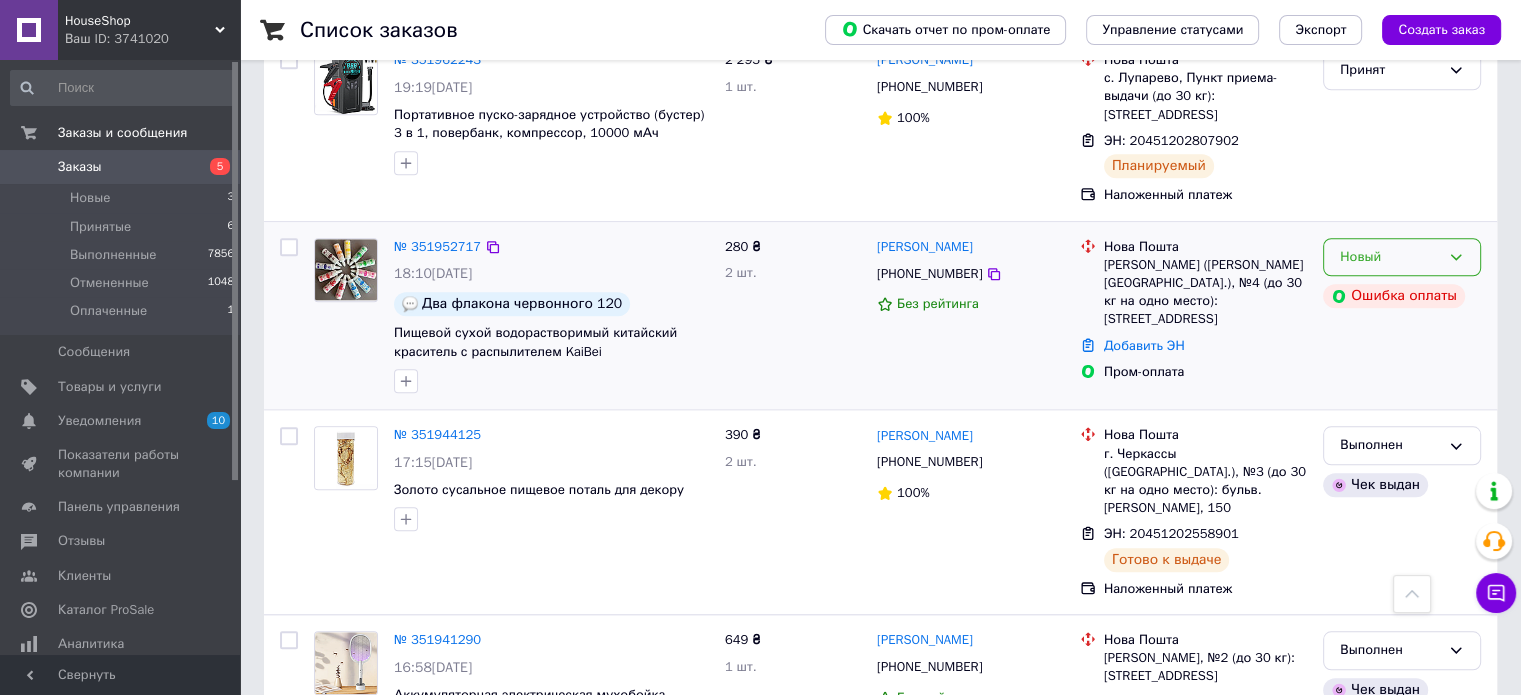 click 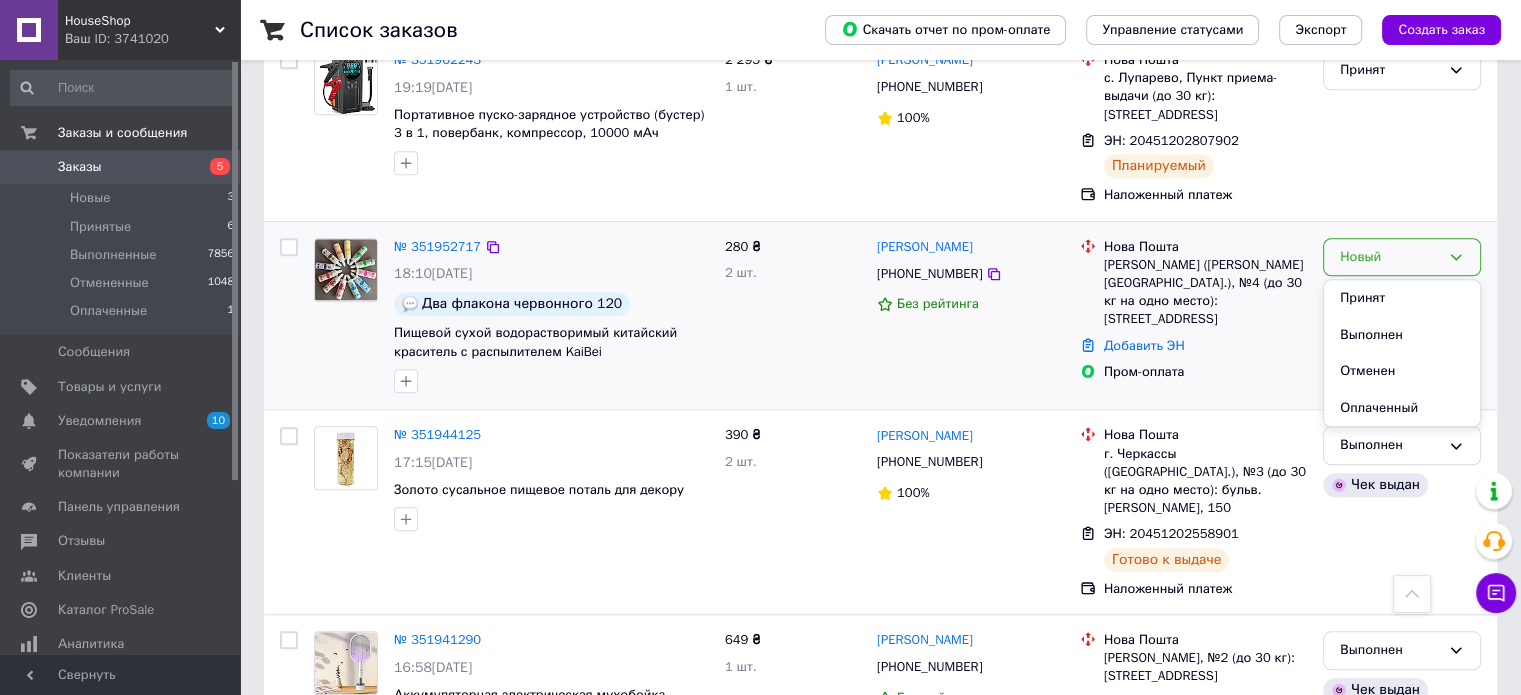 click on "280 ₴ 2 шт." at bounding box center [793, 316] 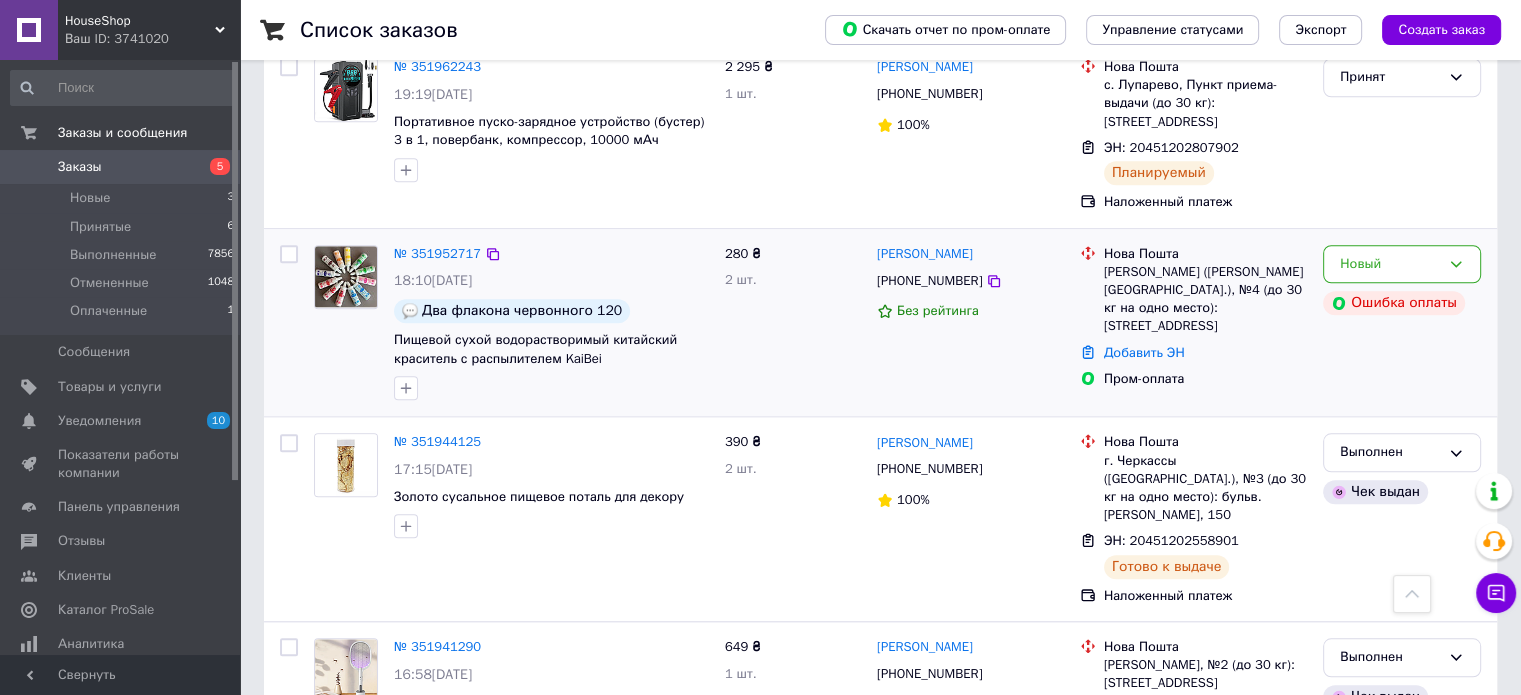 scroll, scrollTop: 1800, scrollLeft: 0, axis: vertical 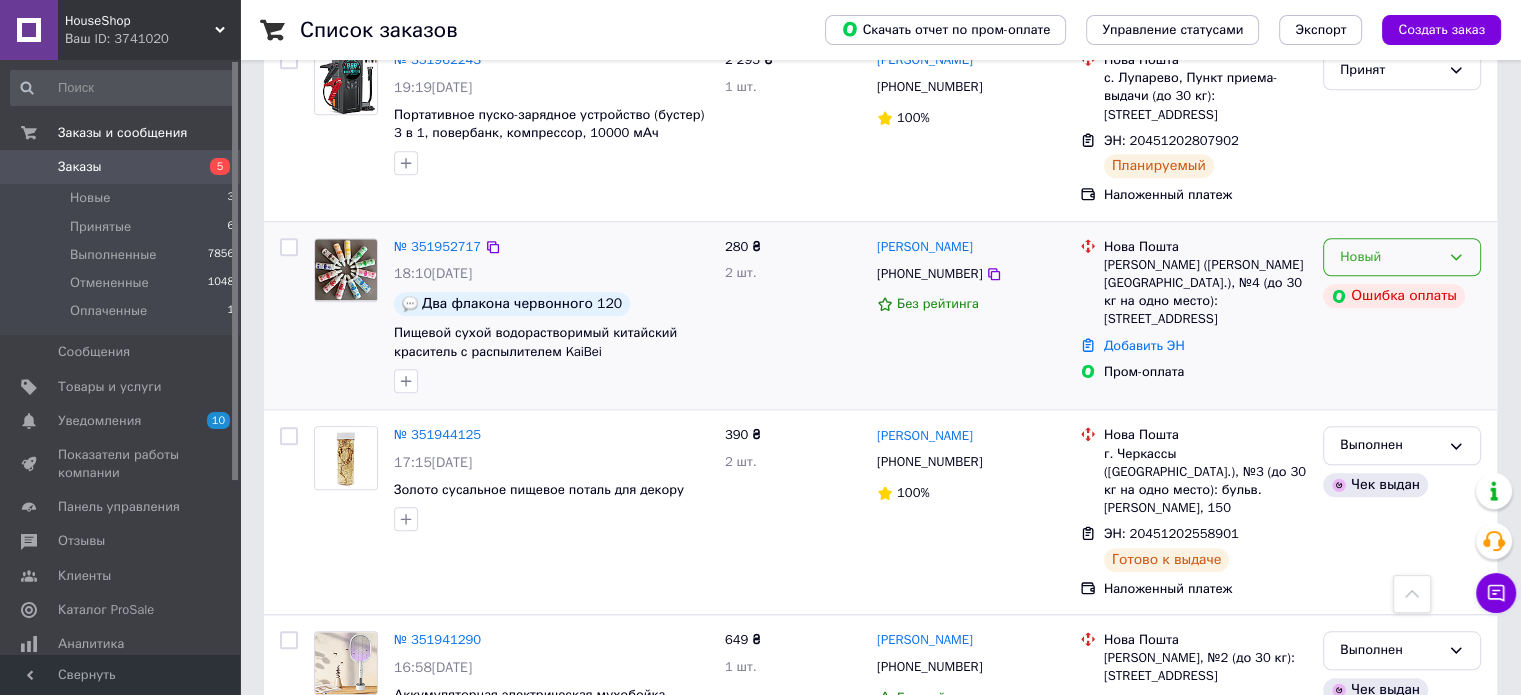 click on "Новый" at bounding box center [1402, 257] 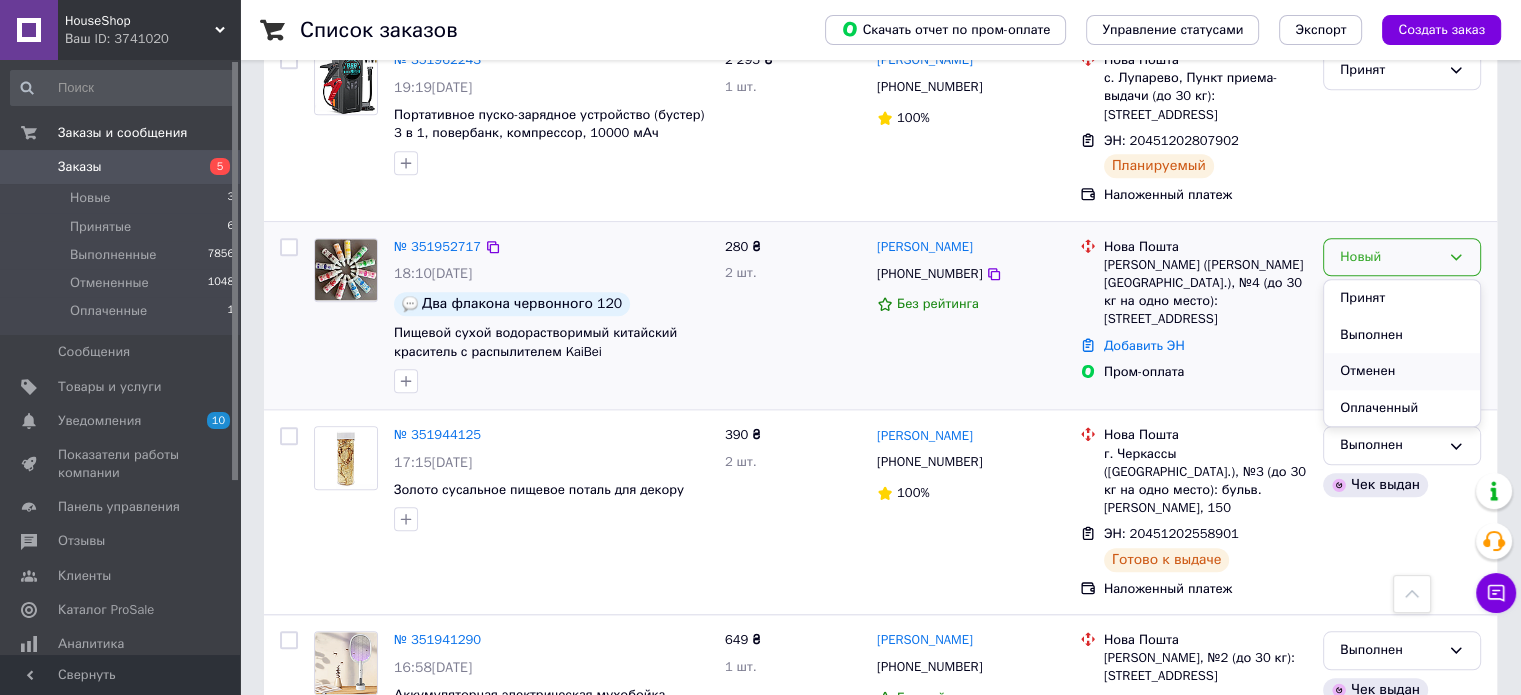 click on "Отменен" at bounding box center [1402, 371] 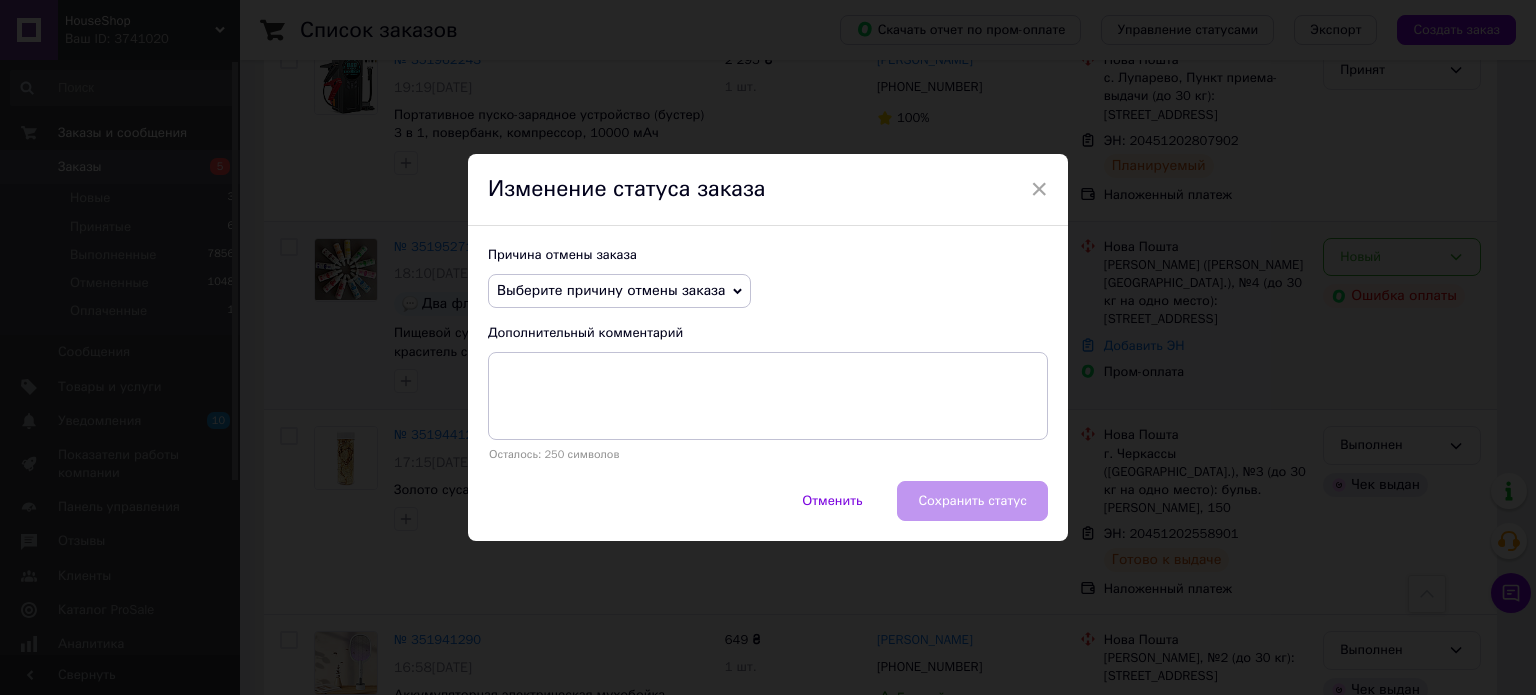 click 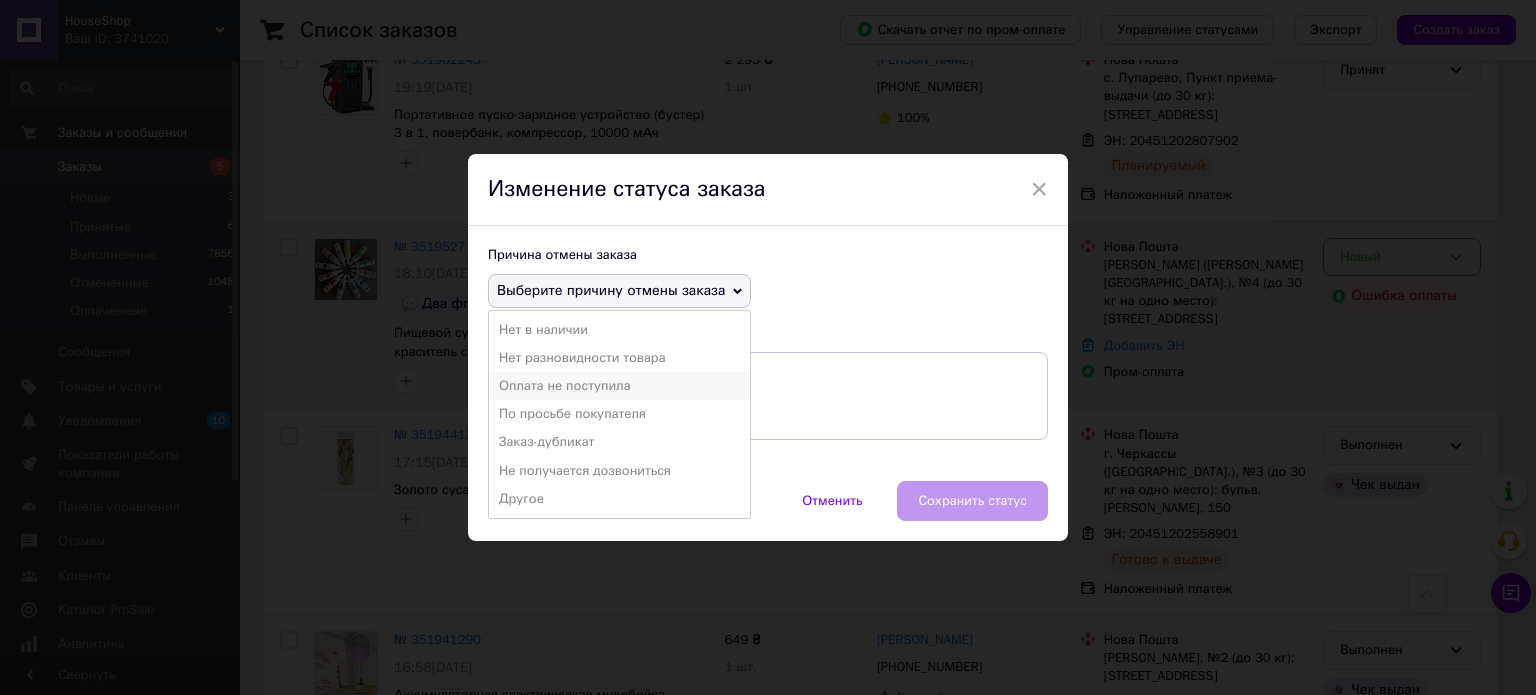 click on "Оплата не поступила" at bounding box center (619, 386) 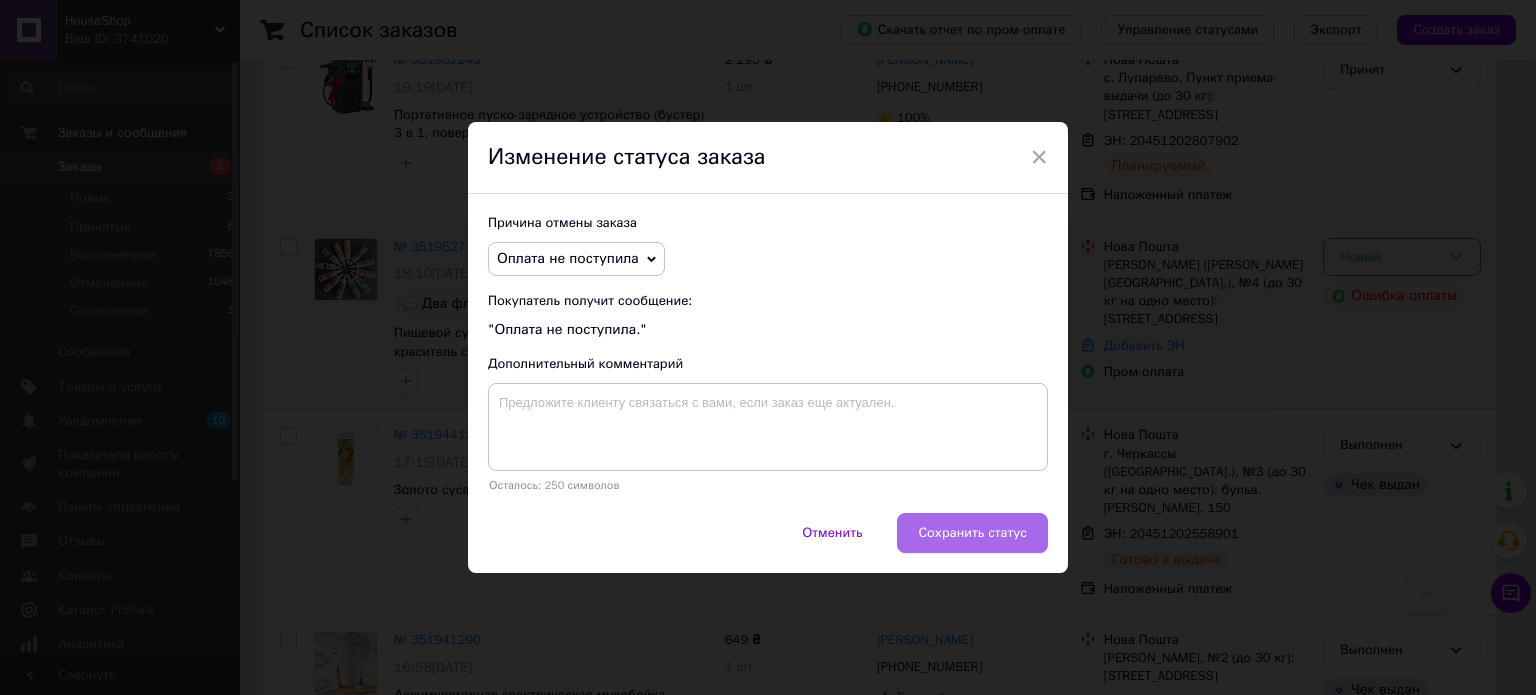click on "Сохранить статус" at bounding box center [972, 533] 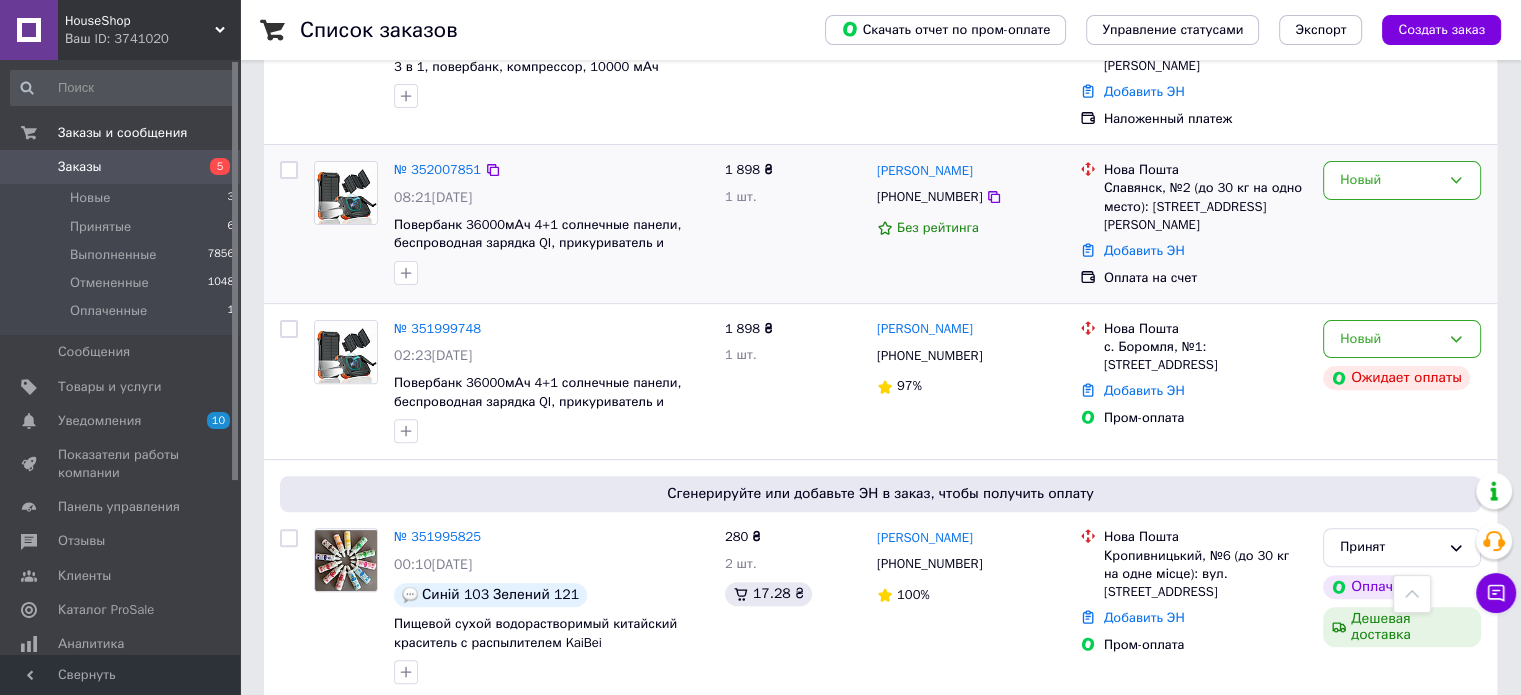 scroll, scrollTop: 600, scrollLeft: 0, axis: vertical 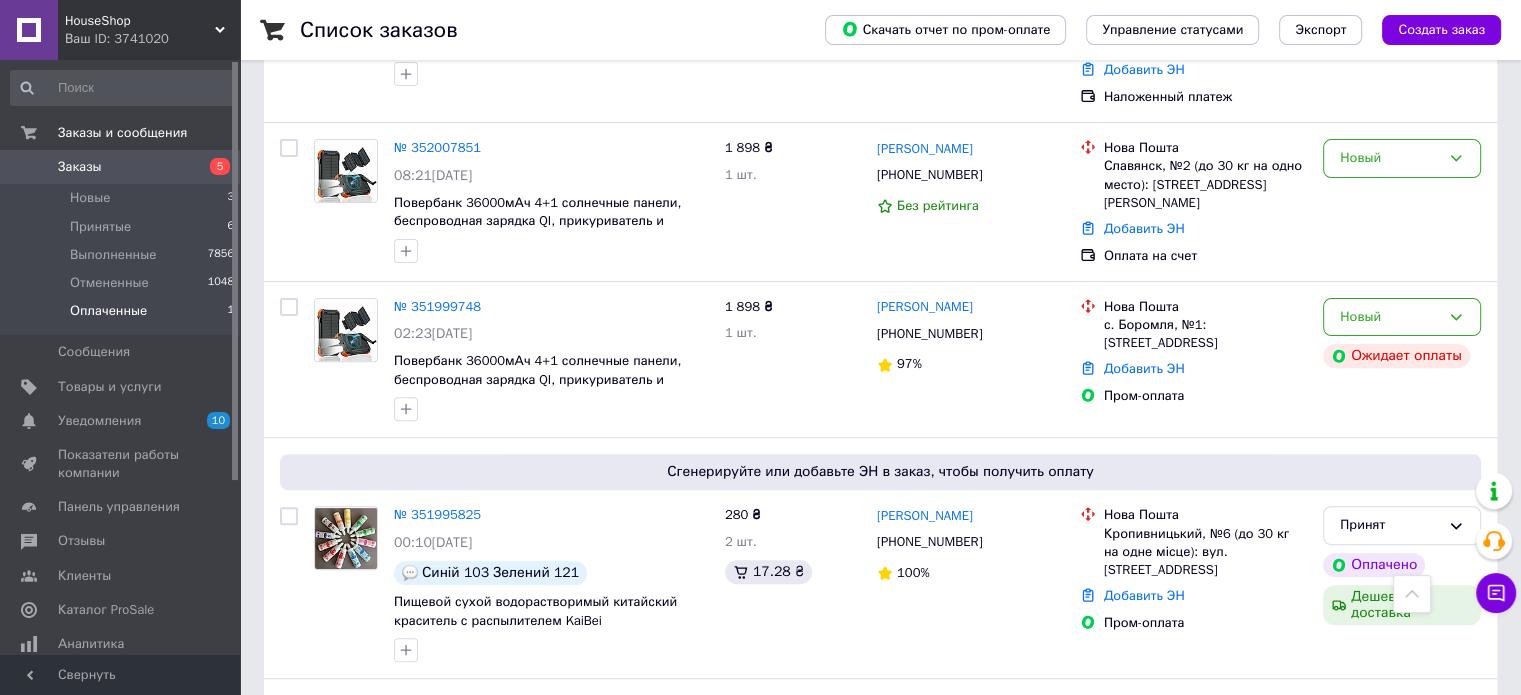 click on "Оплаченные" at bounding box center (108, 311) 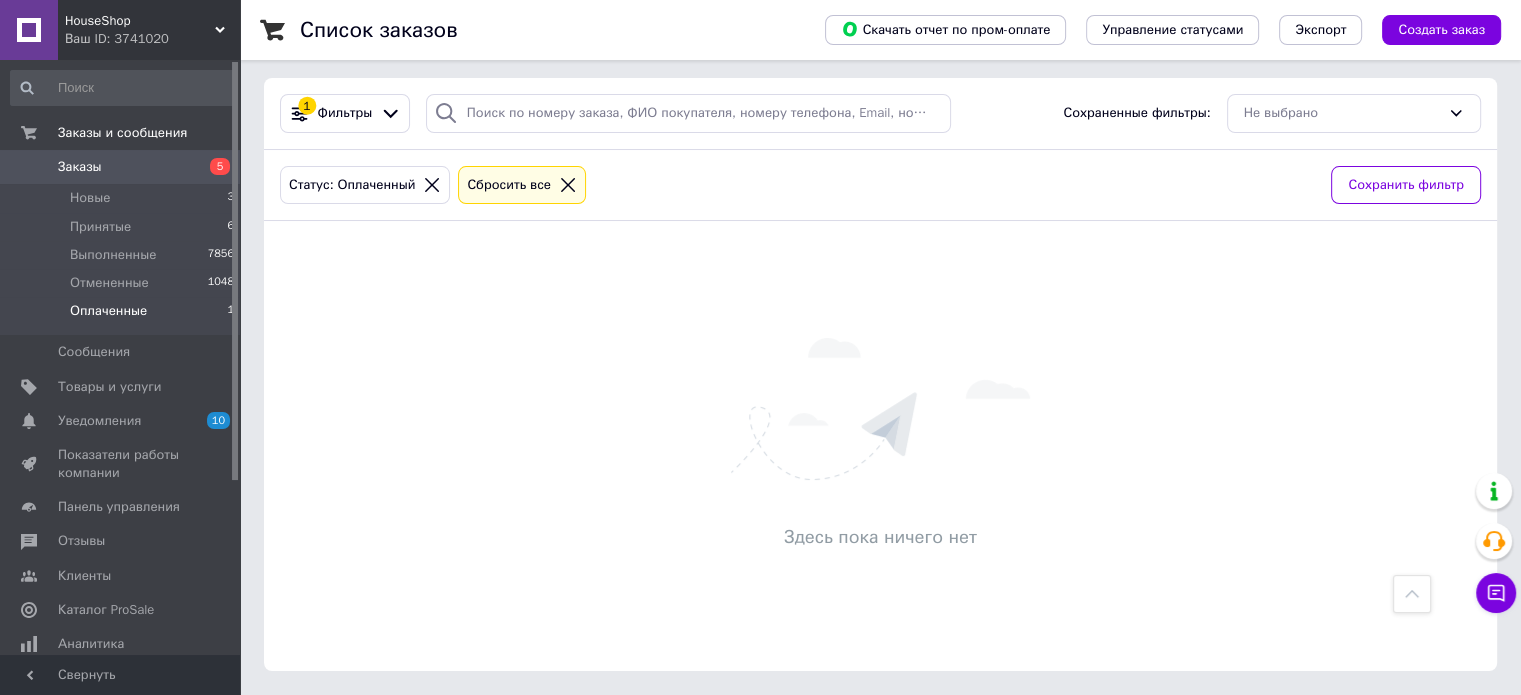 scroll, scrollTop: 0, scrollLeft: 0, axis: both 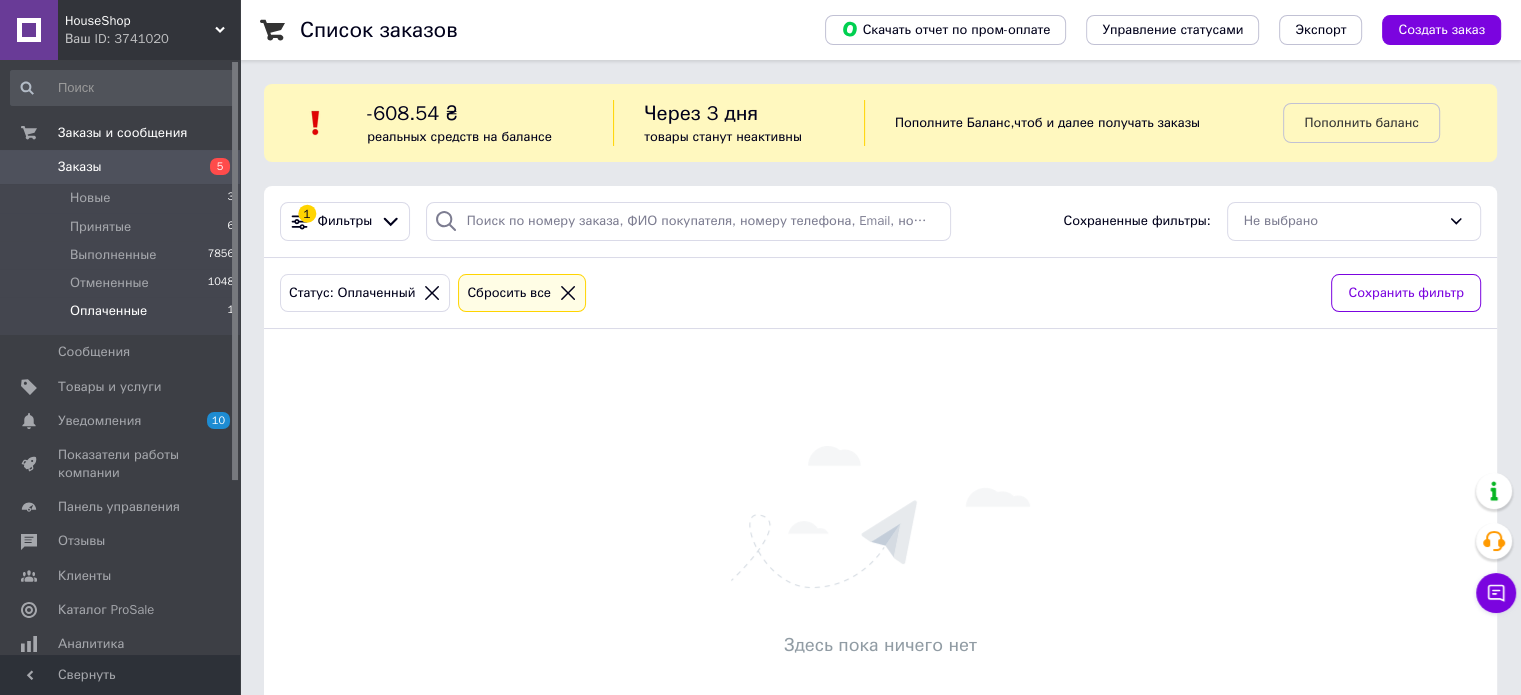 click on "Заказы" at bounding box center (80, 167) 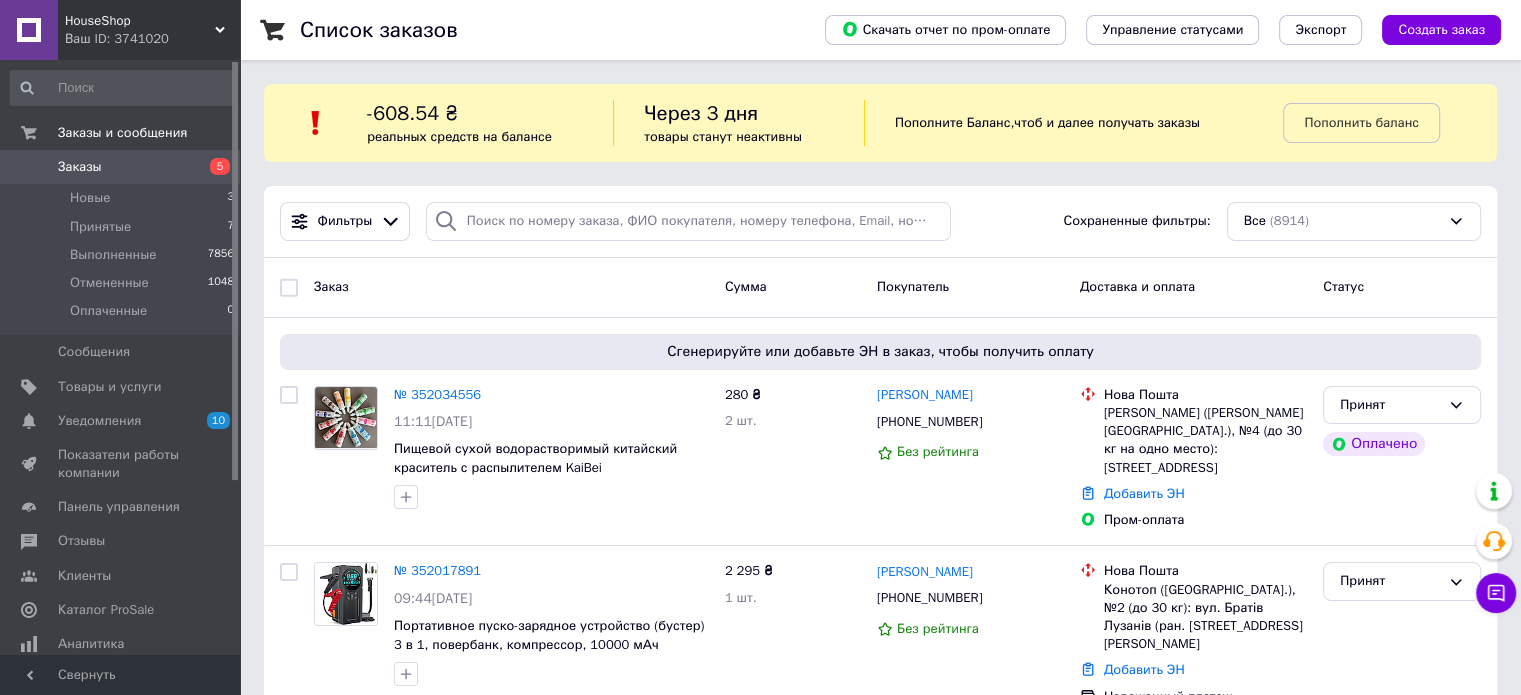 click on "Заказы" at bounding box center (80, 167) 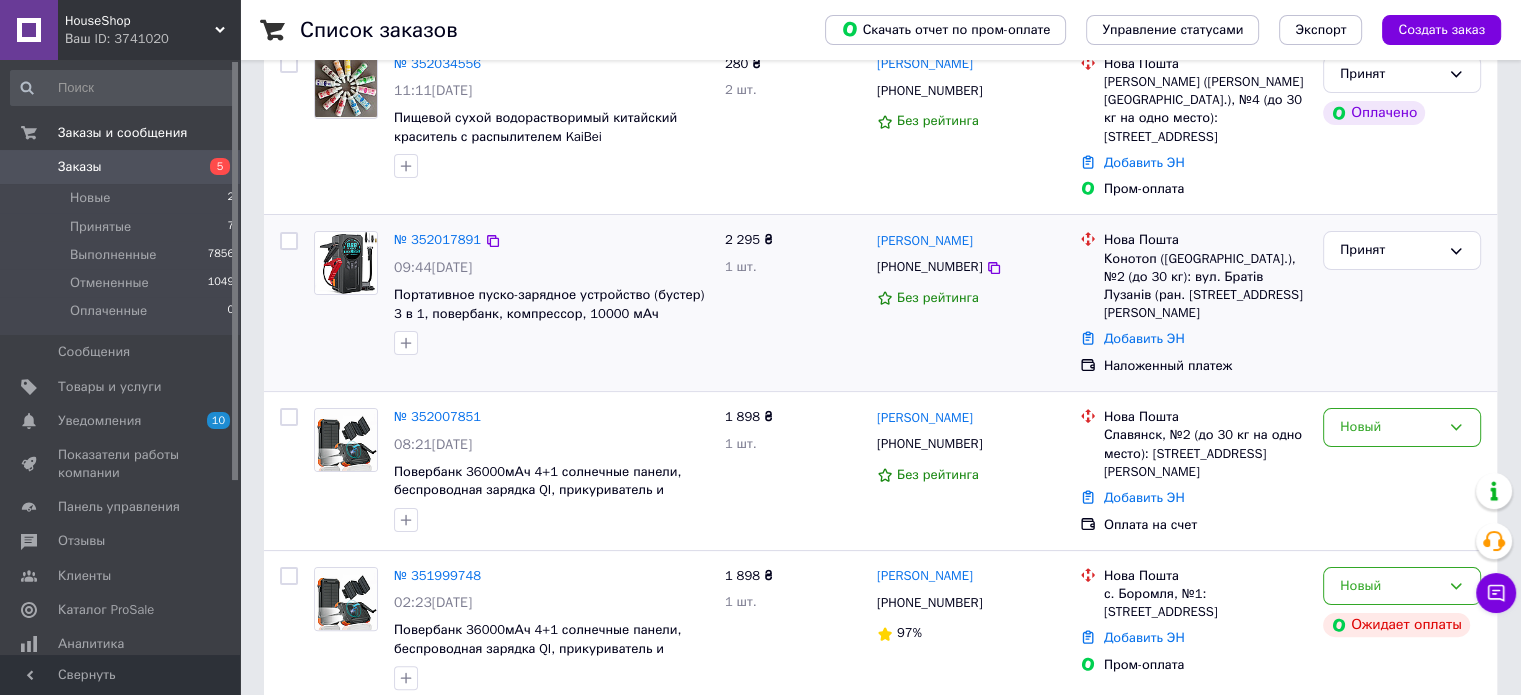 scroll, scrollTop: 300, scrollLeft: 0, axis: vertical 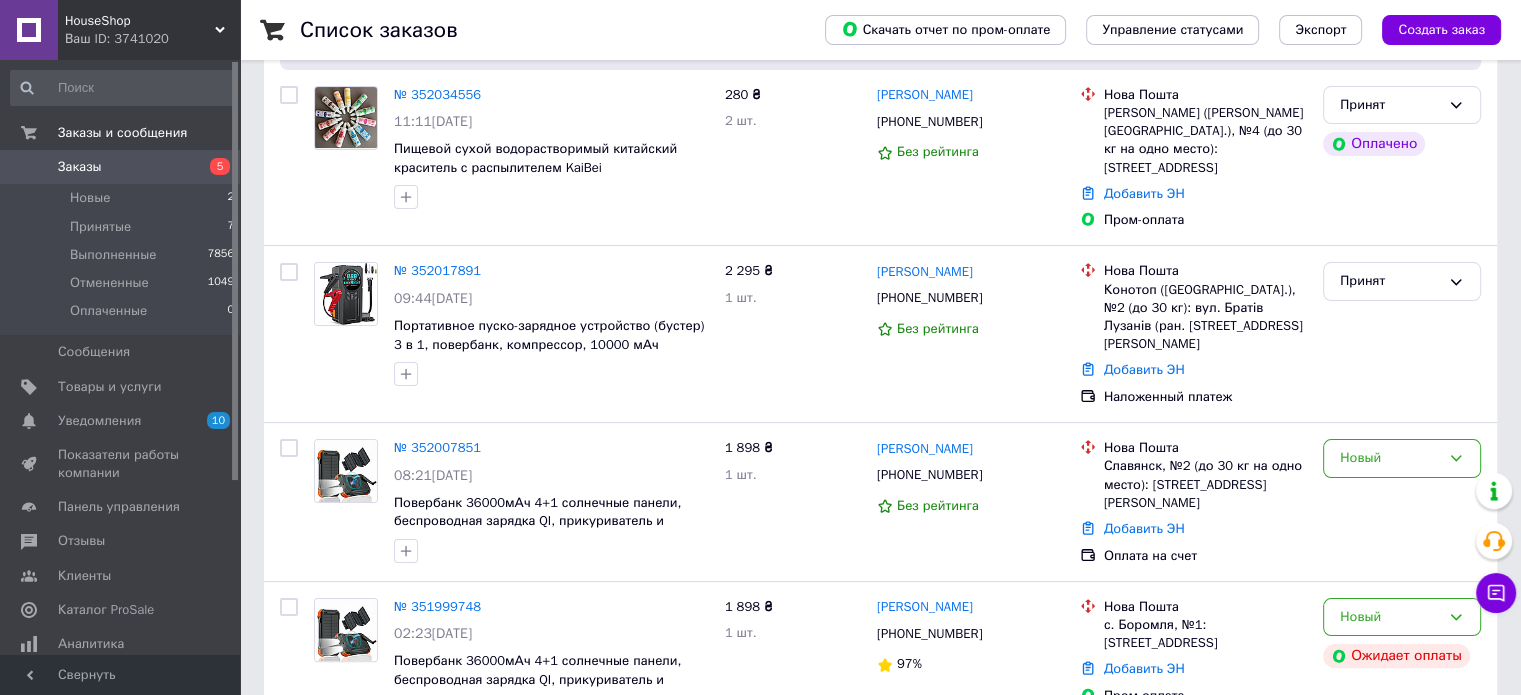 click on "Заказы" at bounding box center [80, 167] 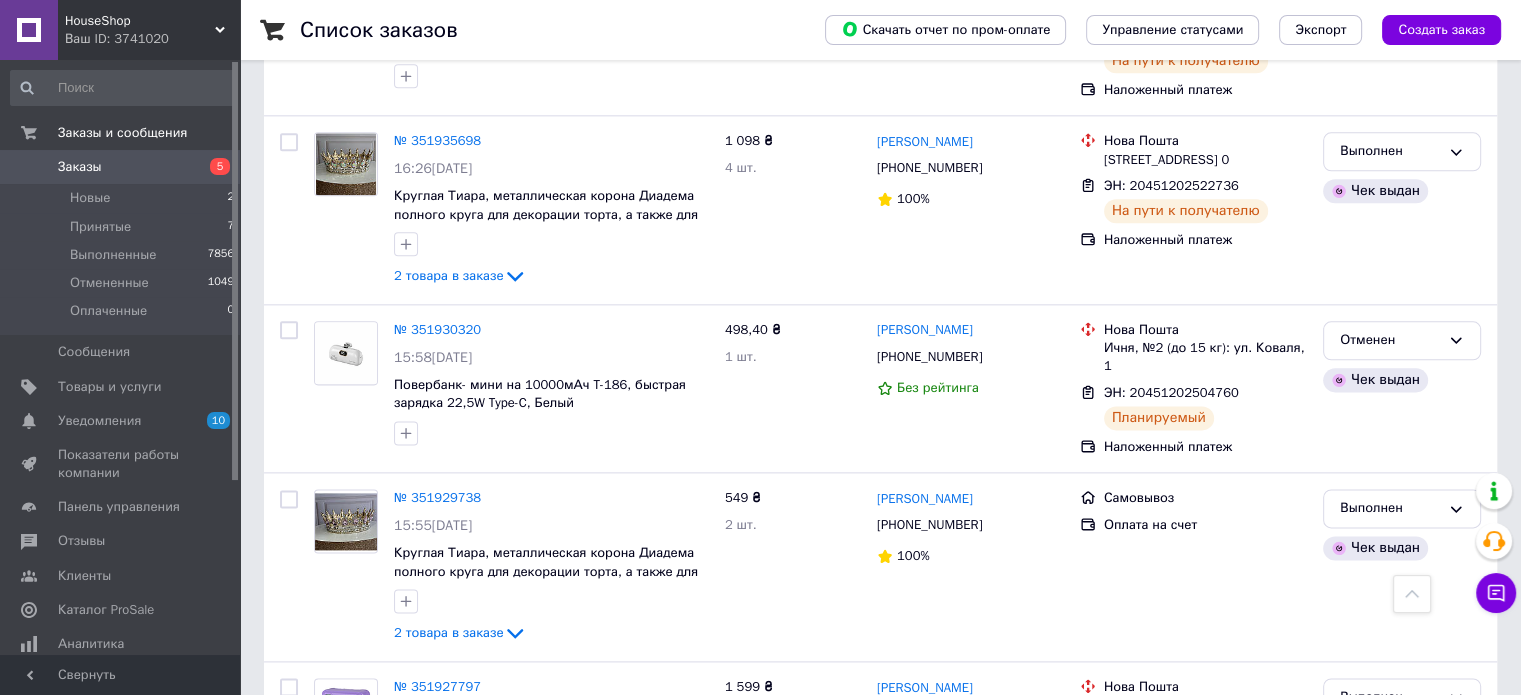 scroll, scrollTop: 2500, scrollLeft: 0, axis: vertical 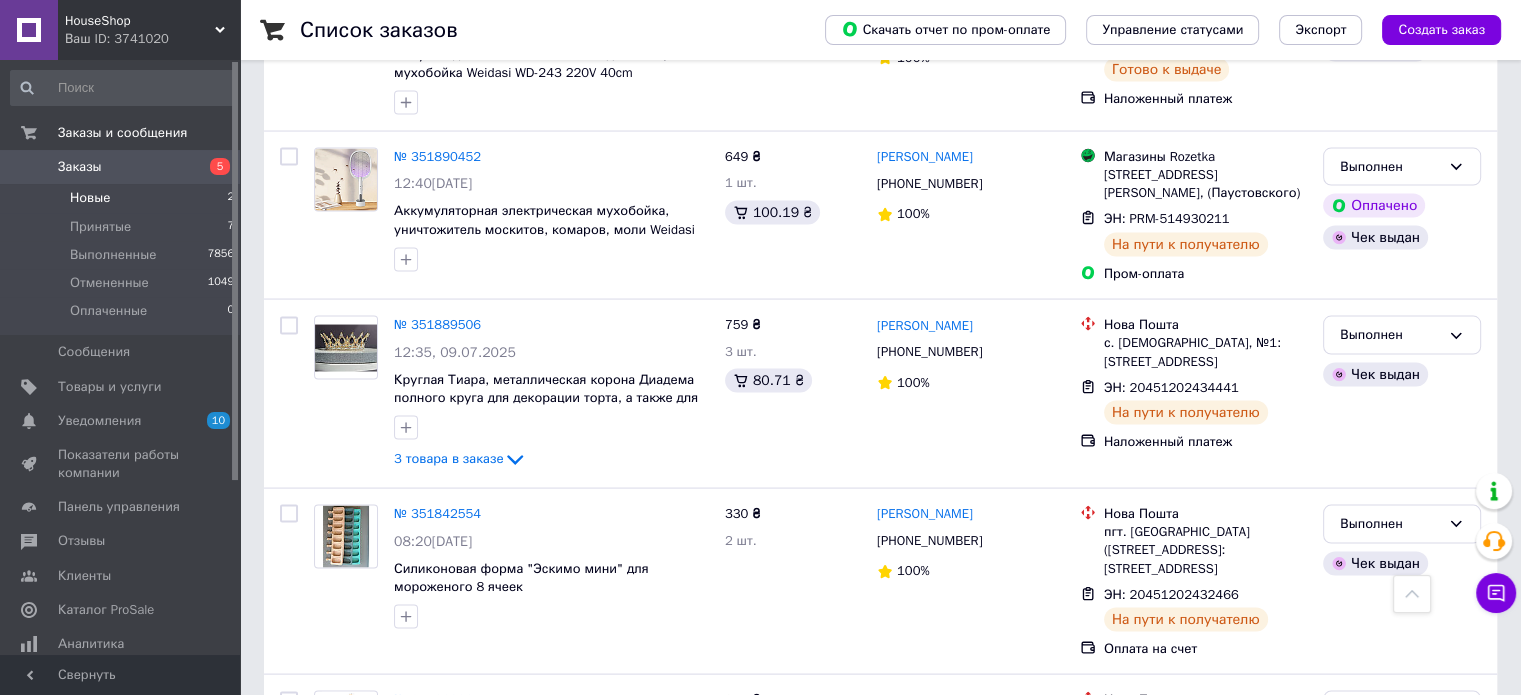 click on "Новые" at bounding box center [90, 198] 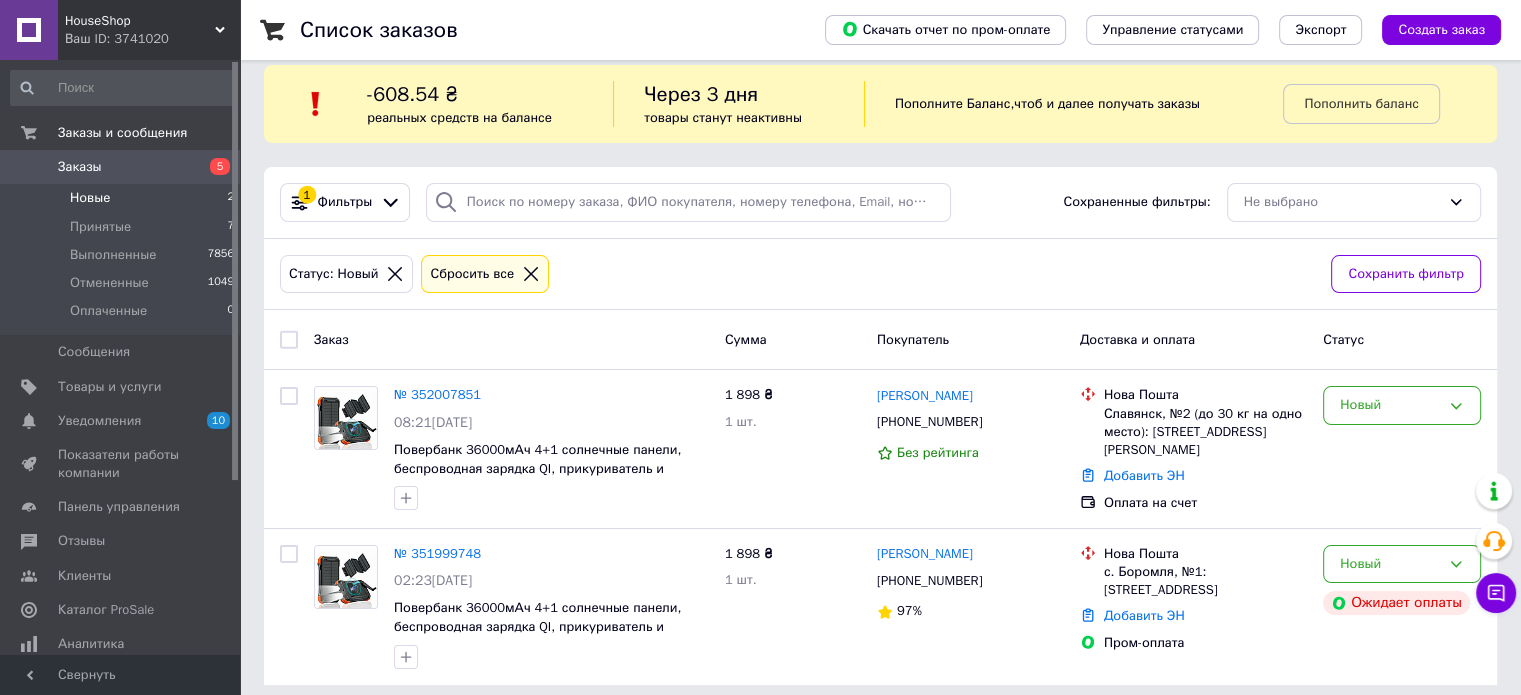 scroll, scrollTop: 29, scrollLeft: 0, axis: vertical 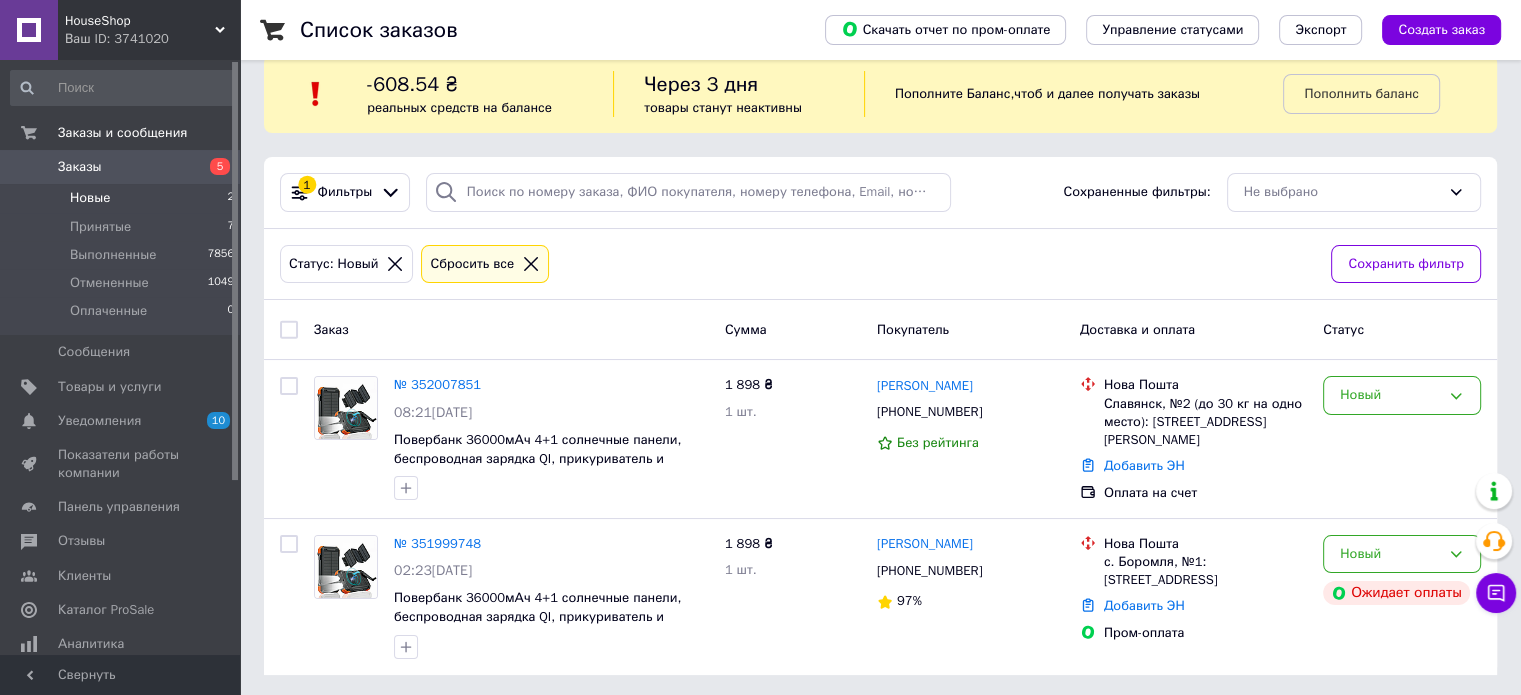 click on "Заказы" at bounding box center (80, 167) 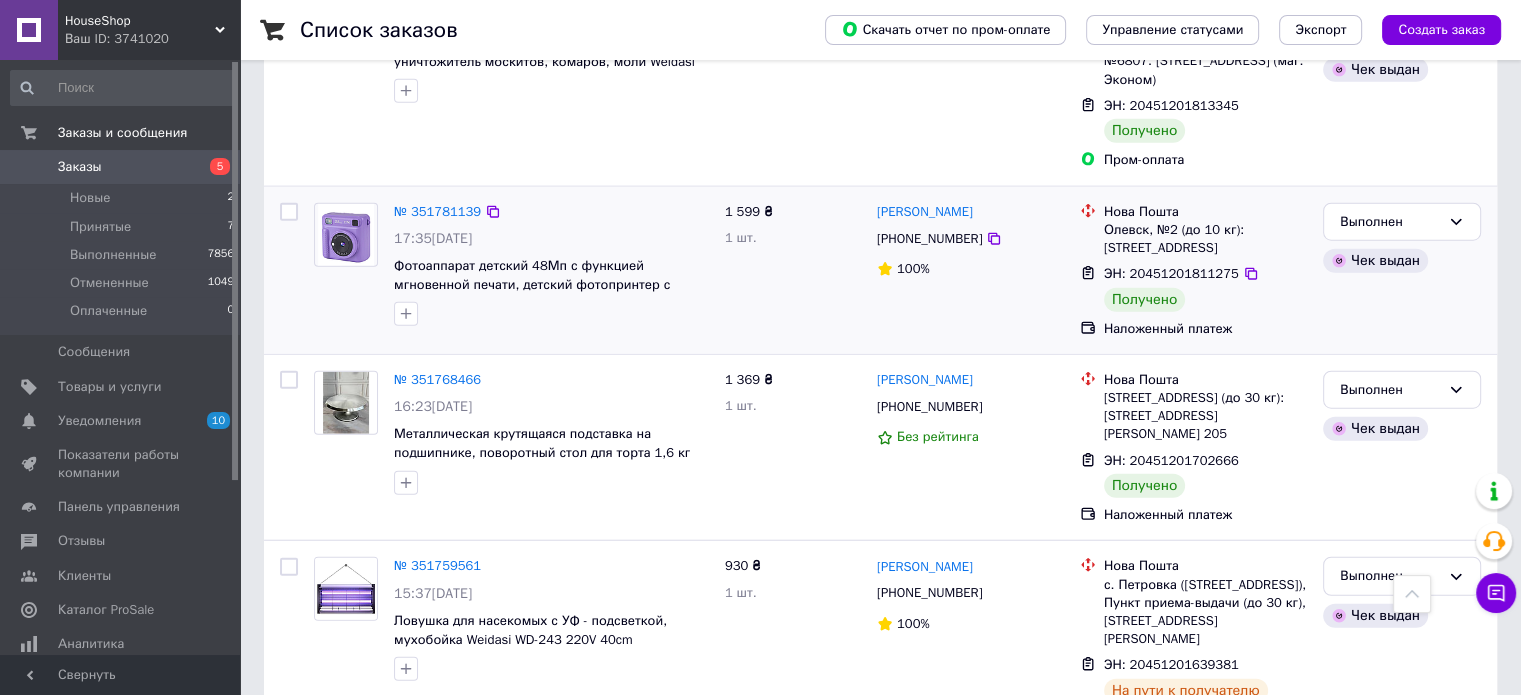 scroll, scrollTop: 5000, scrollLeft: 0, axis: vertical 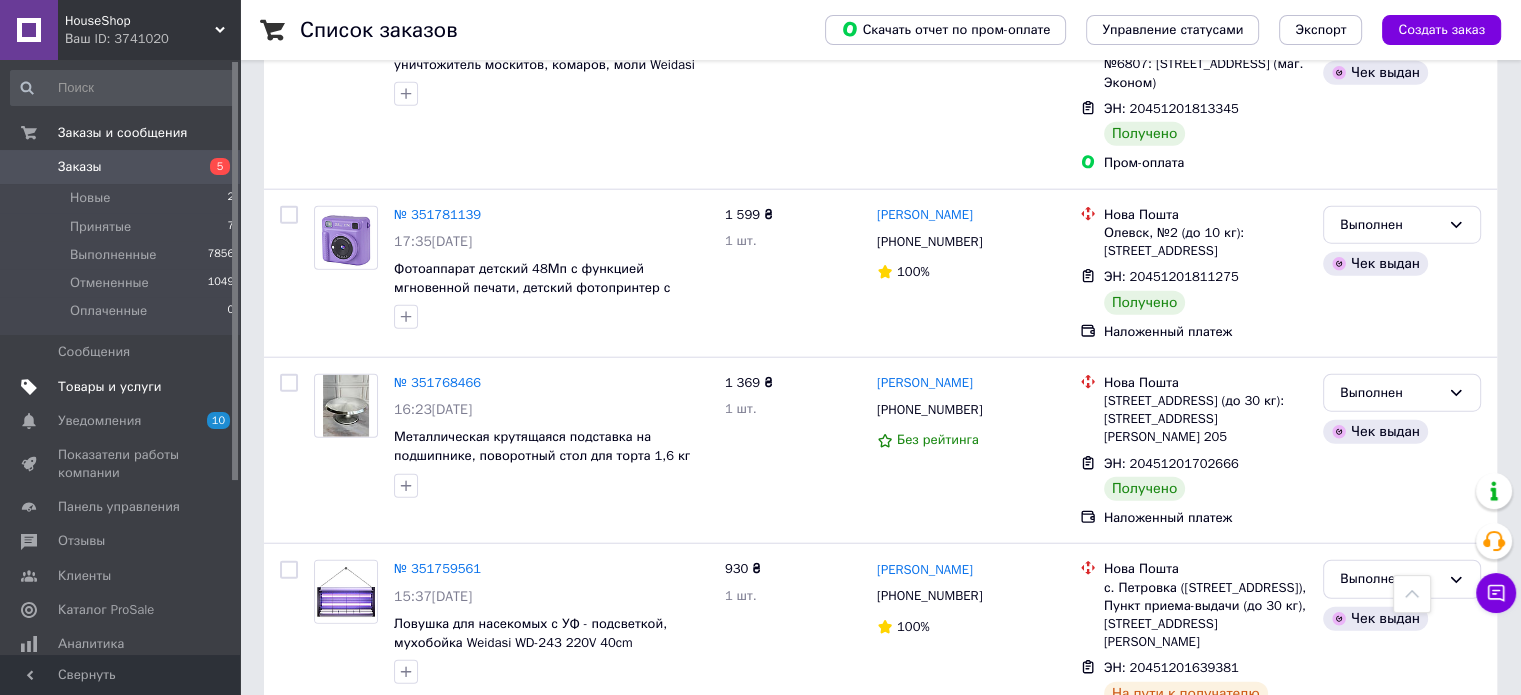 click on "Товары и услуги" at bounding box center (123, 387) 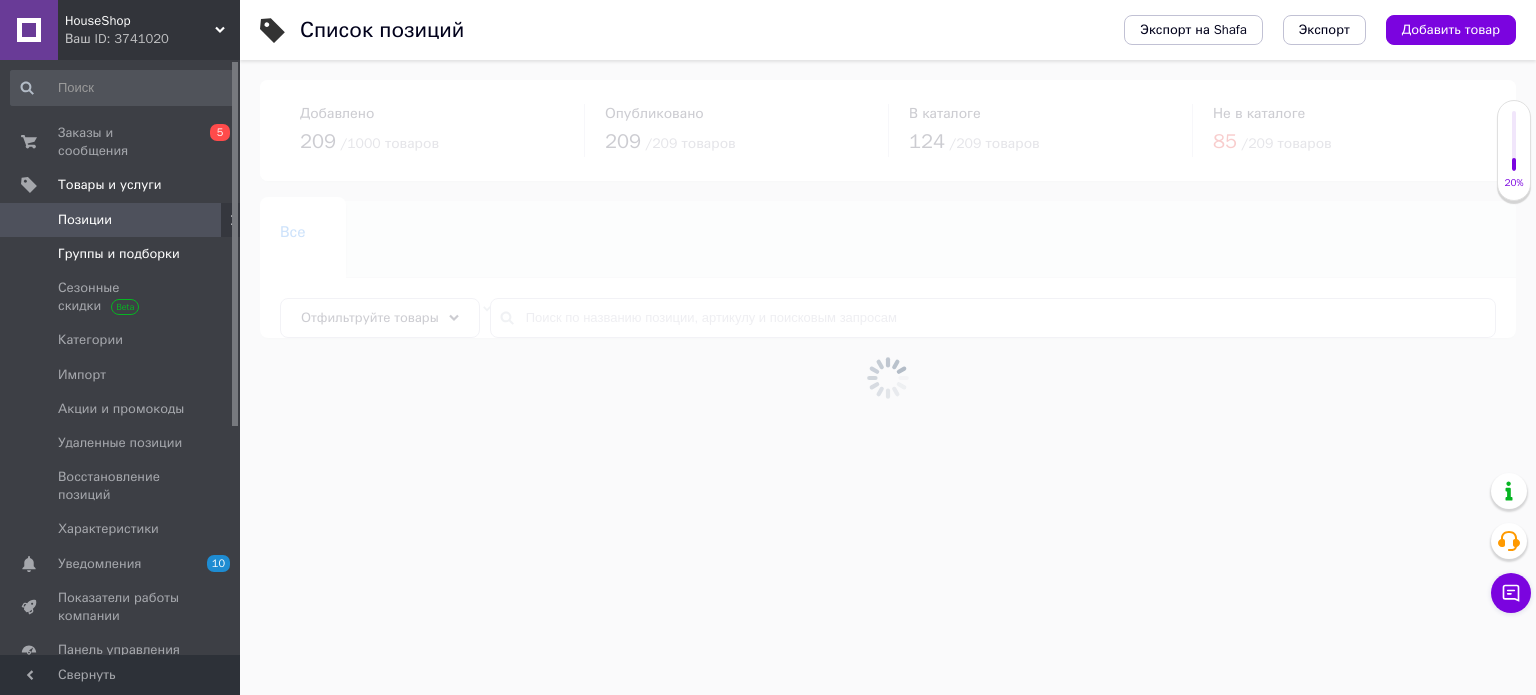 click on "Группы и подборки" at bounding box center (119, 254) 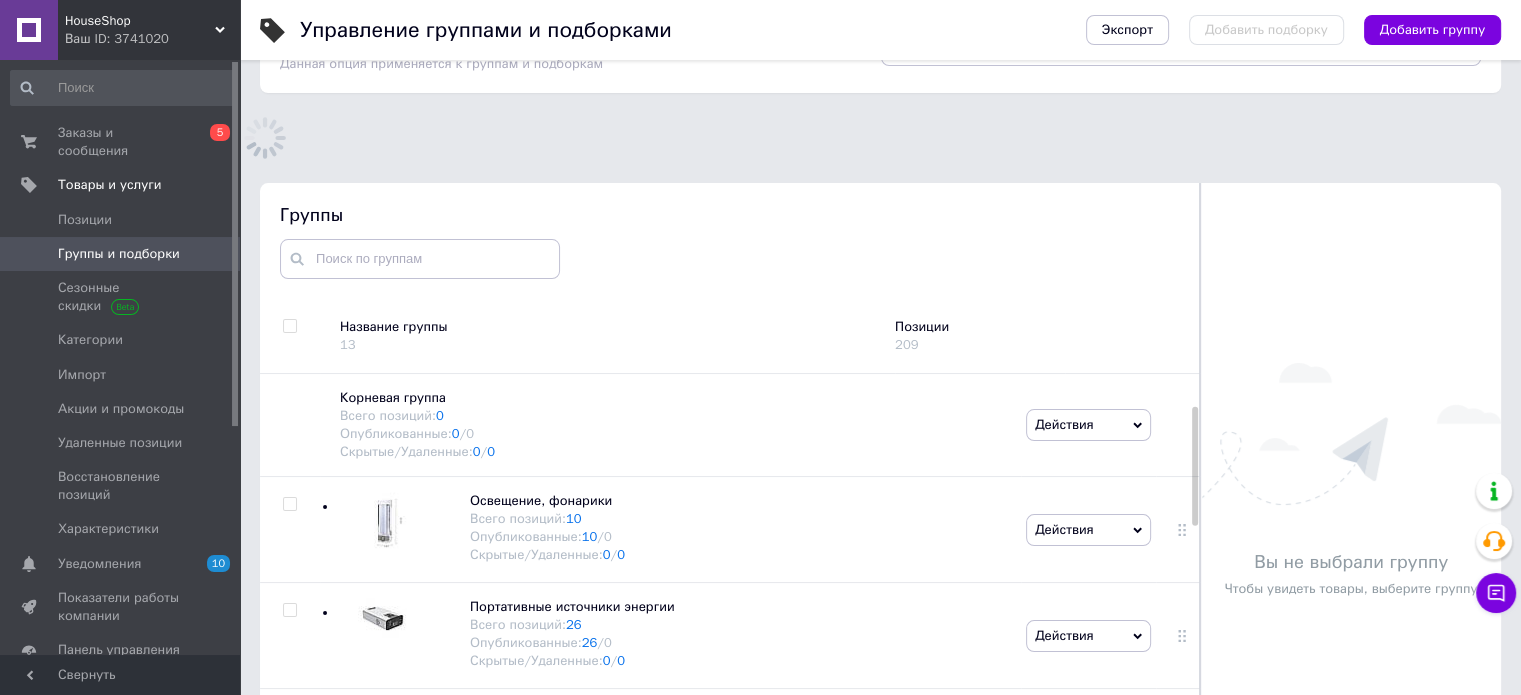 scroll, scrollTop: 113, scrollLeft: 0, axis: vertical 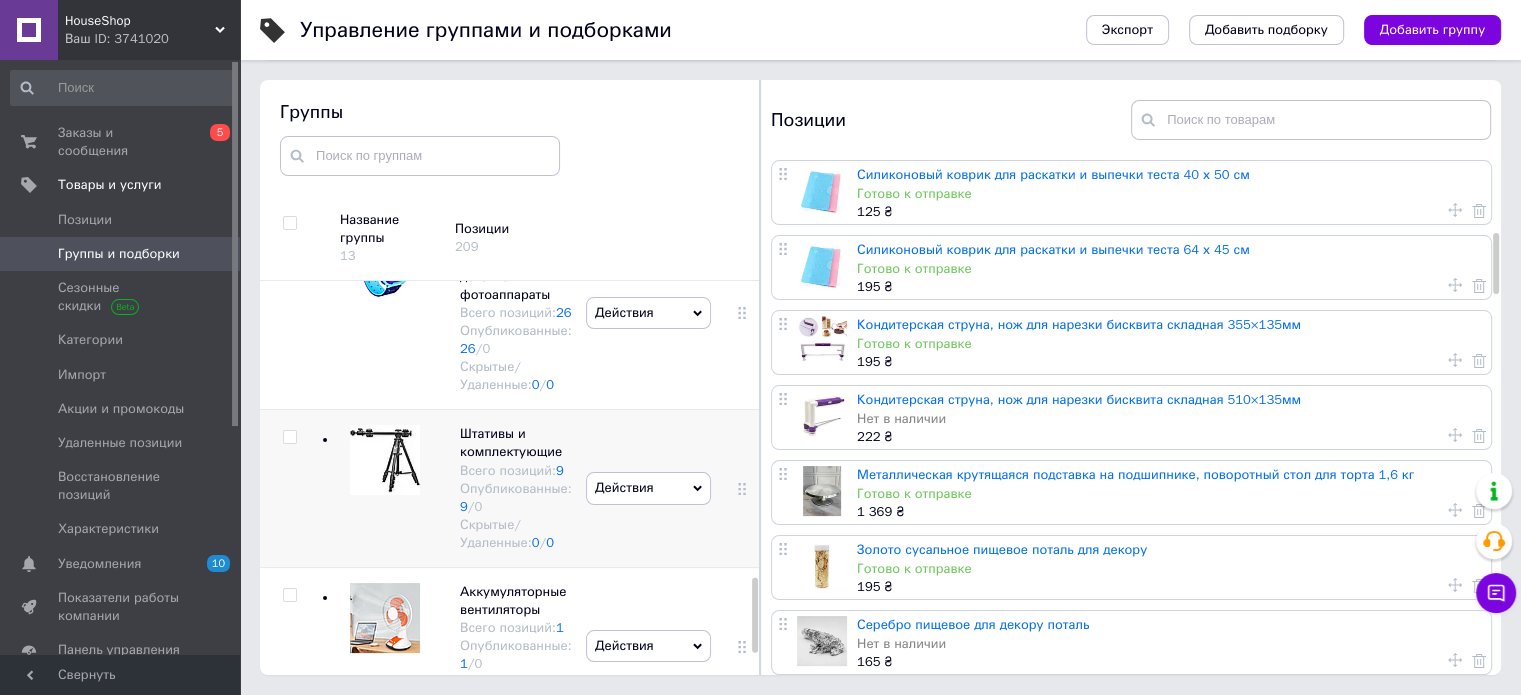 click at bounding box center [289, 437] 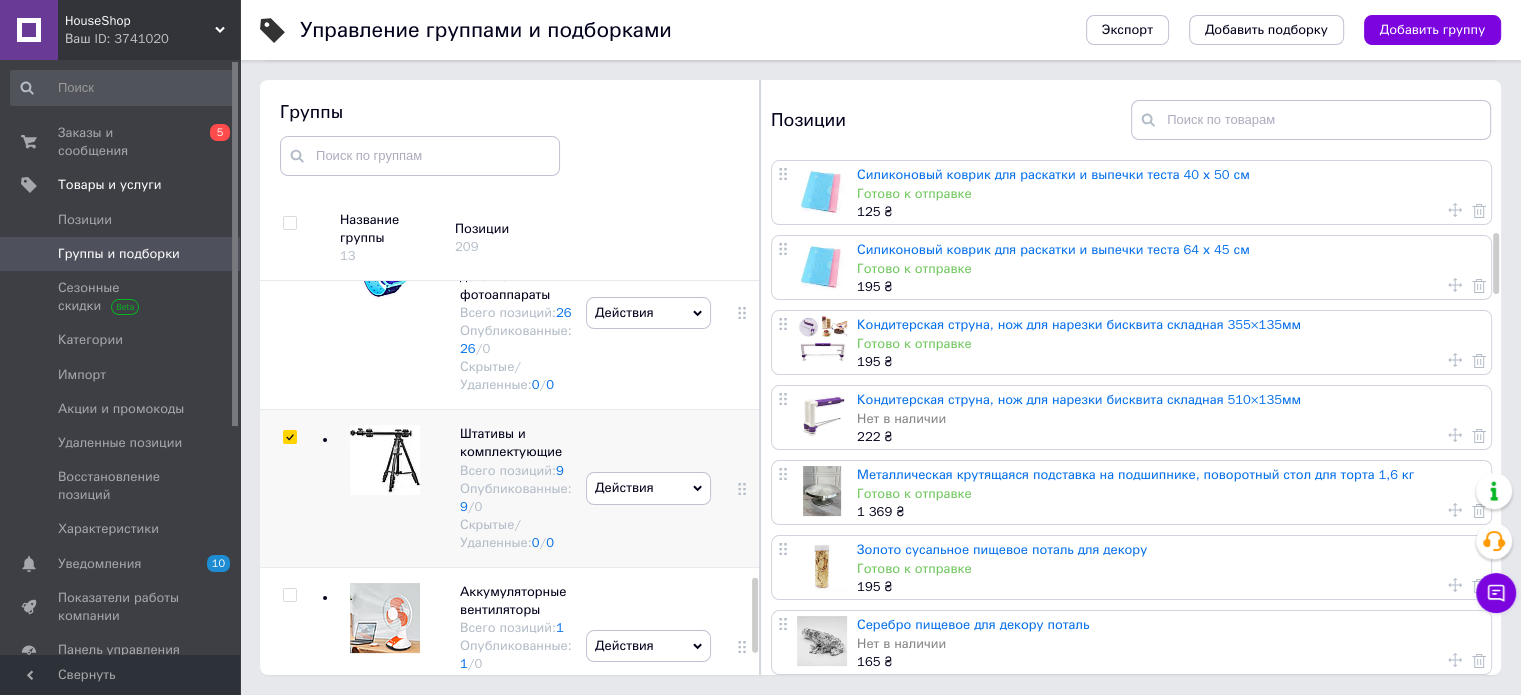 checkbox on "true" 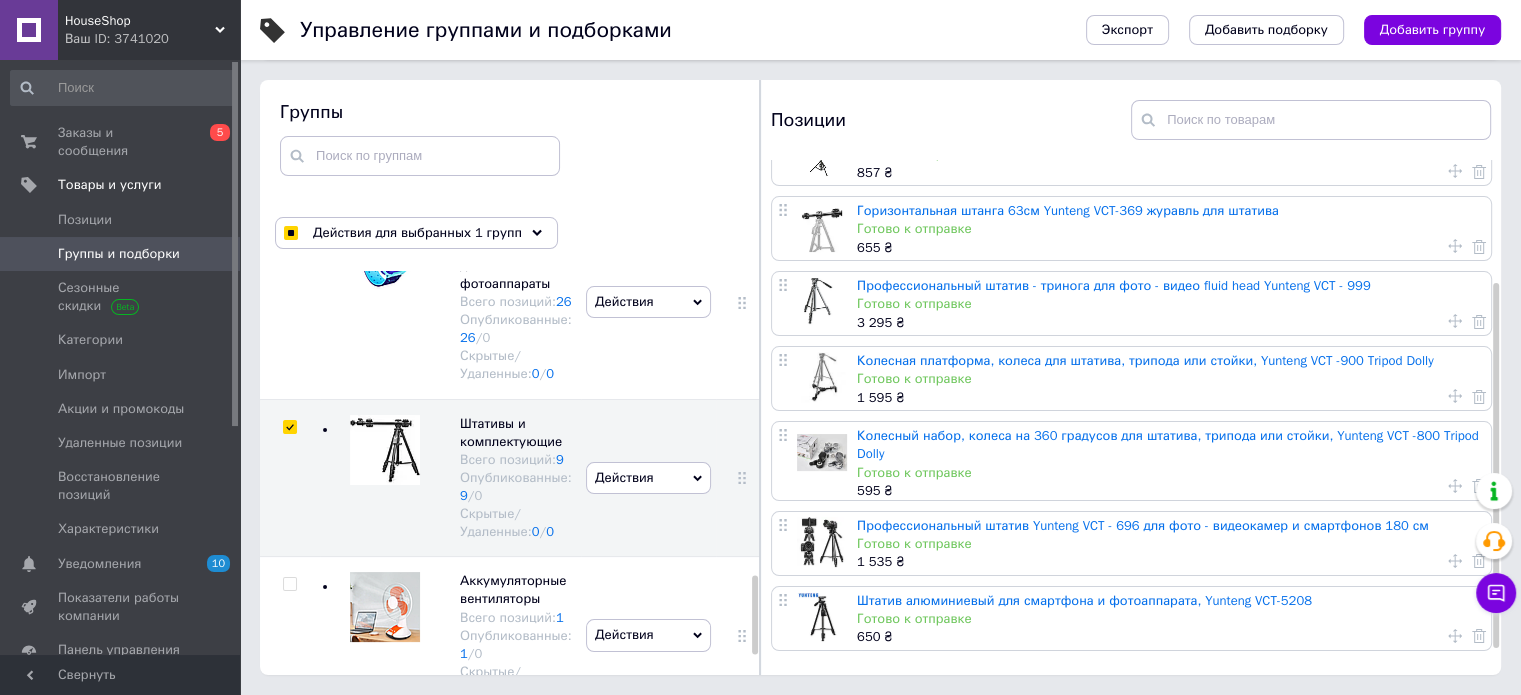 scroll, scrollTop: 108, scrollLeft: 0, axis: vertical 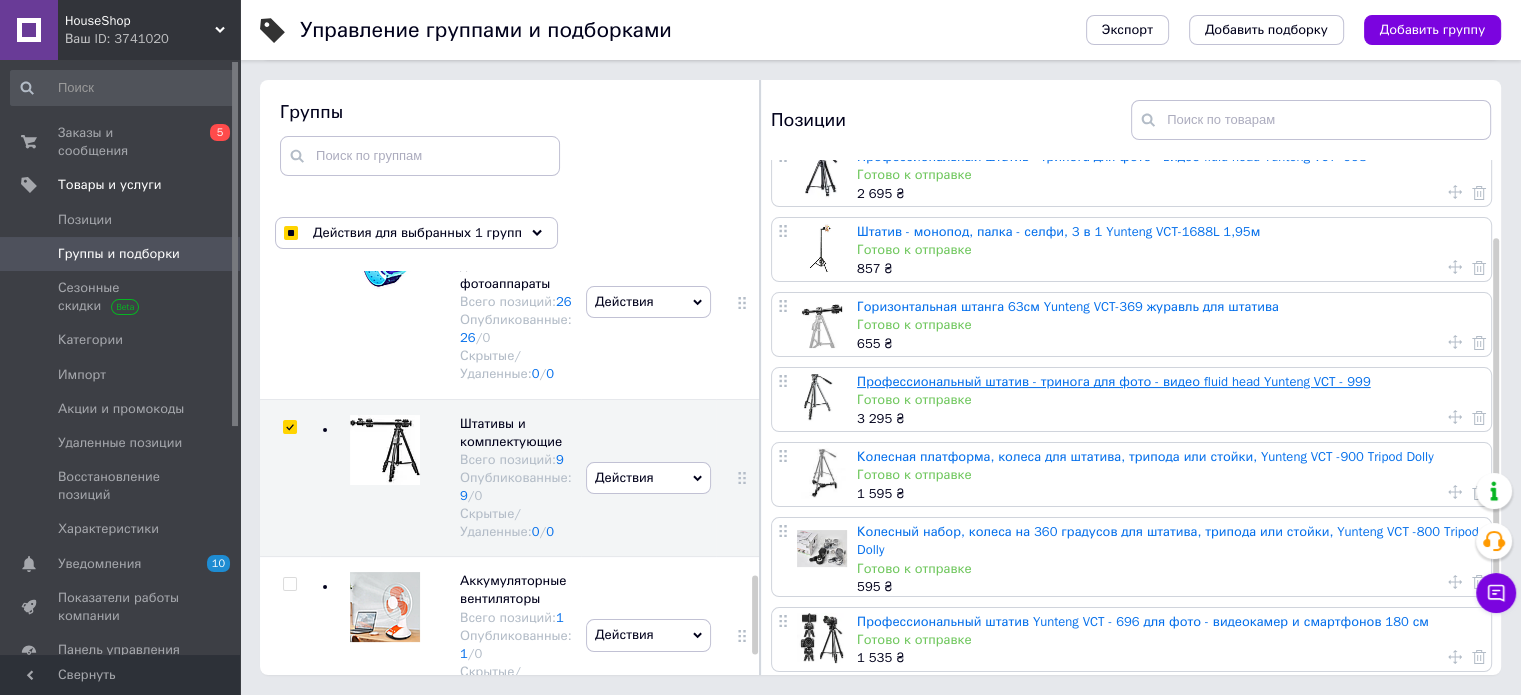 click on "Профессиональный штатив - тринога для фото - видео  fluid head Yunteng VCT - 999" at bounding box center (1114, 381) 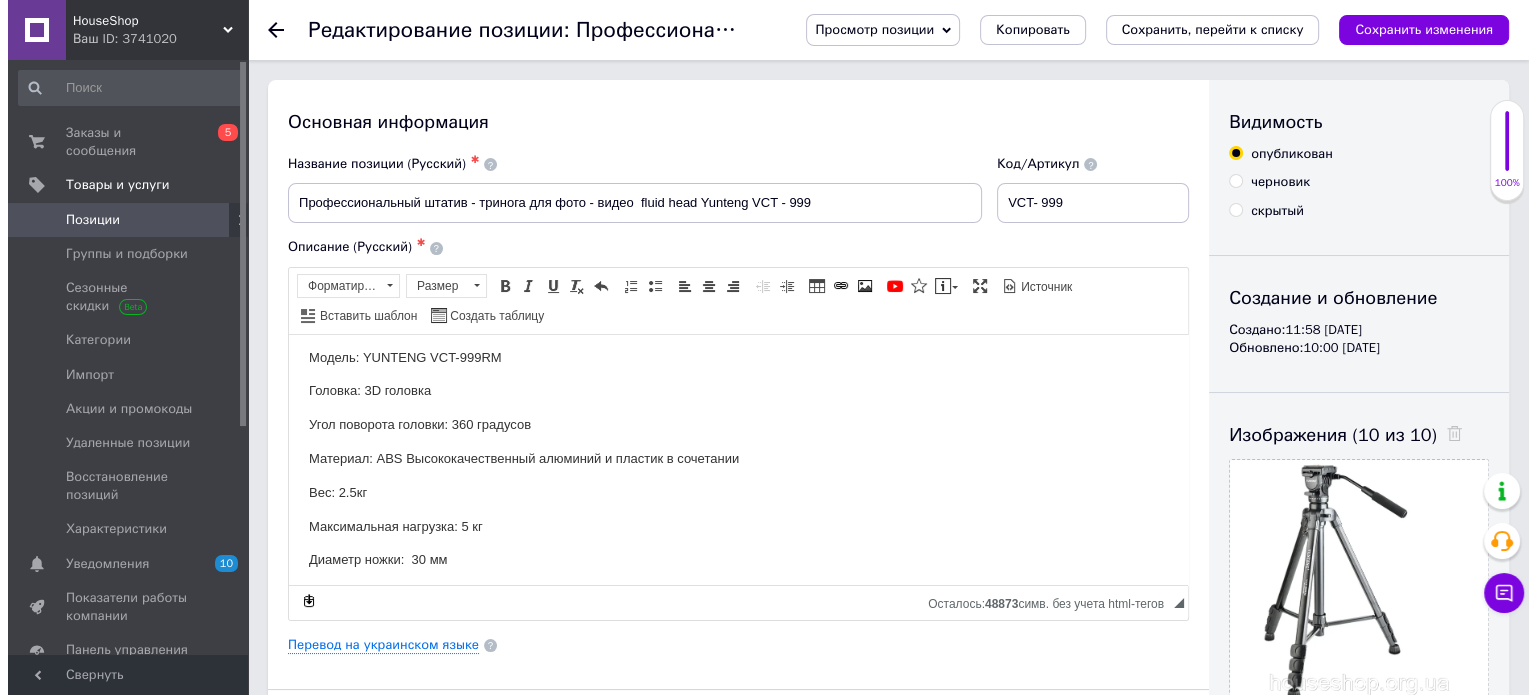 scroll, scrollTop: 473, scrollLeft: 0, axis: vertical 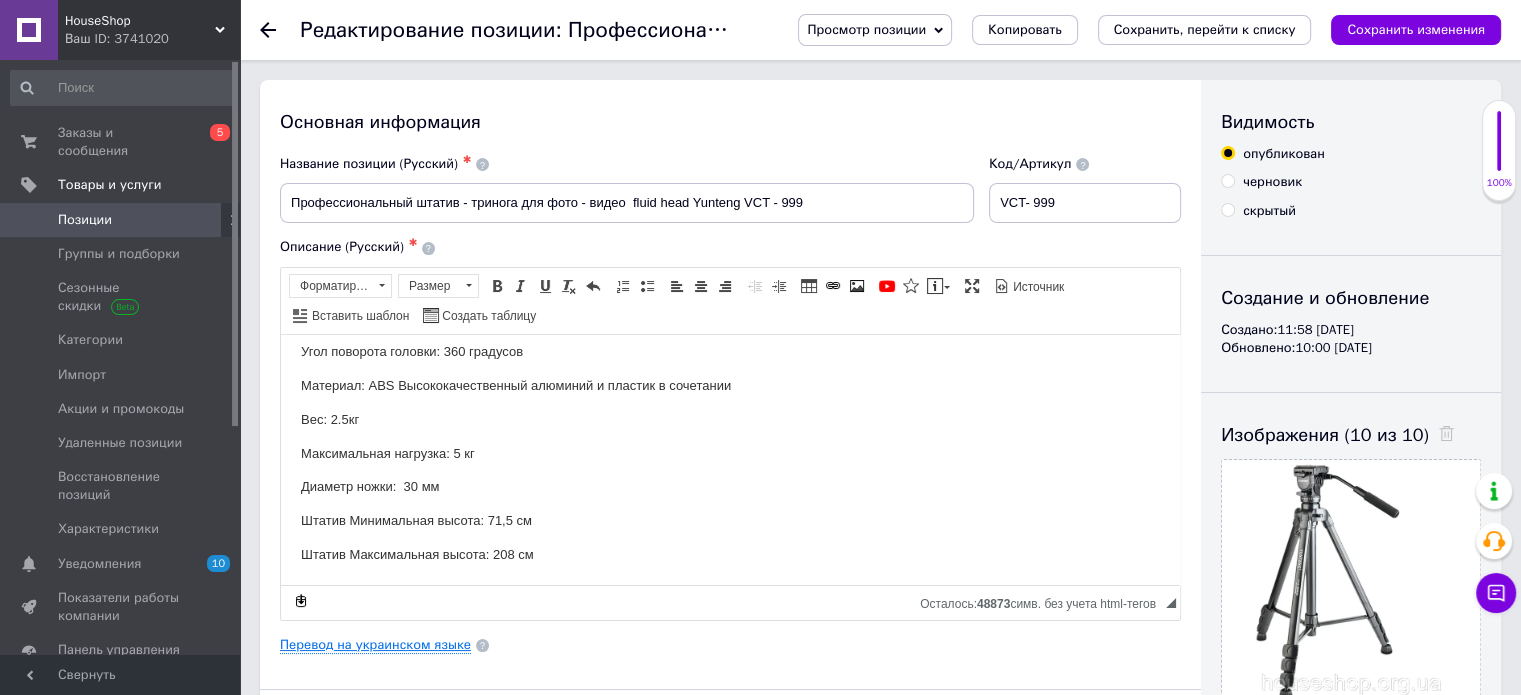 click on "Перевод на украинском языке" at bounding box center [375, 645] 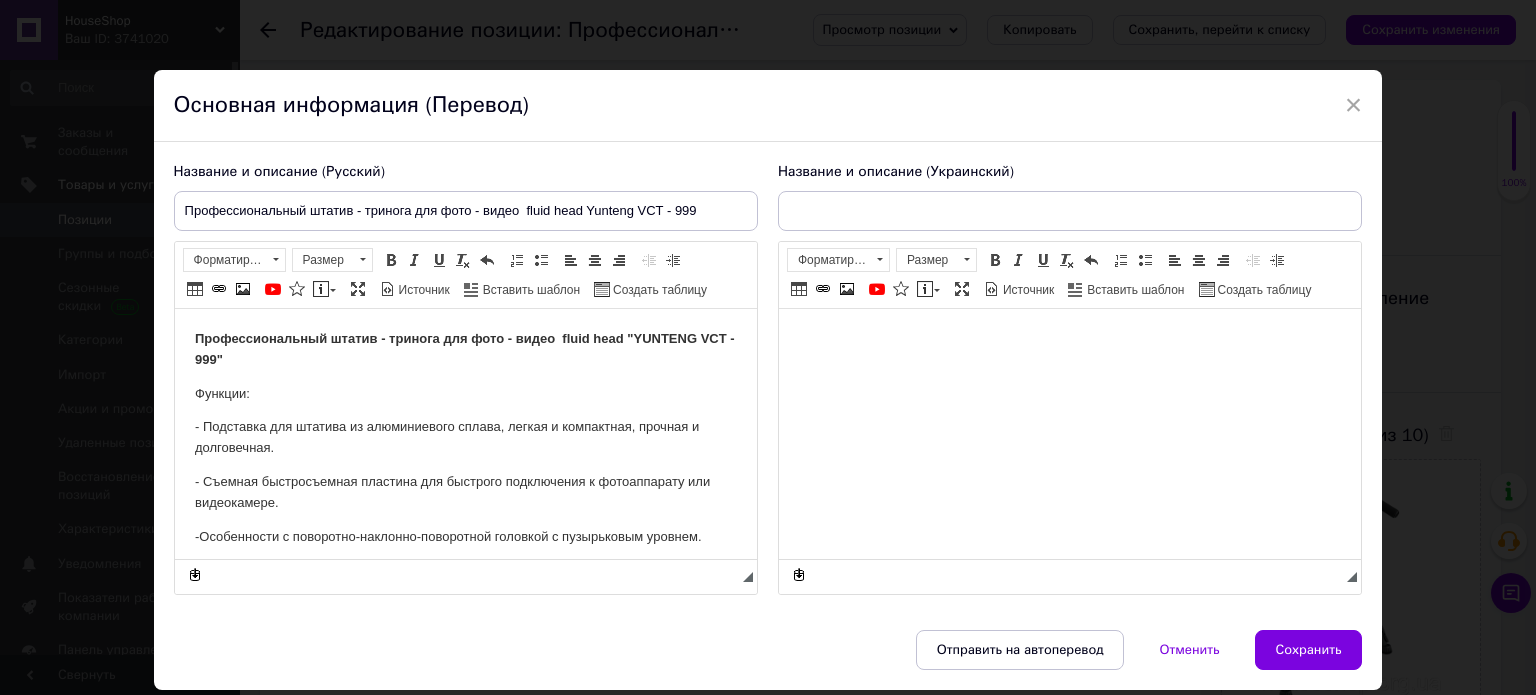 scroll, scrollTop: 0, scrollLeft: 0, axis: both 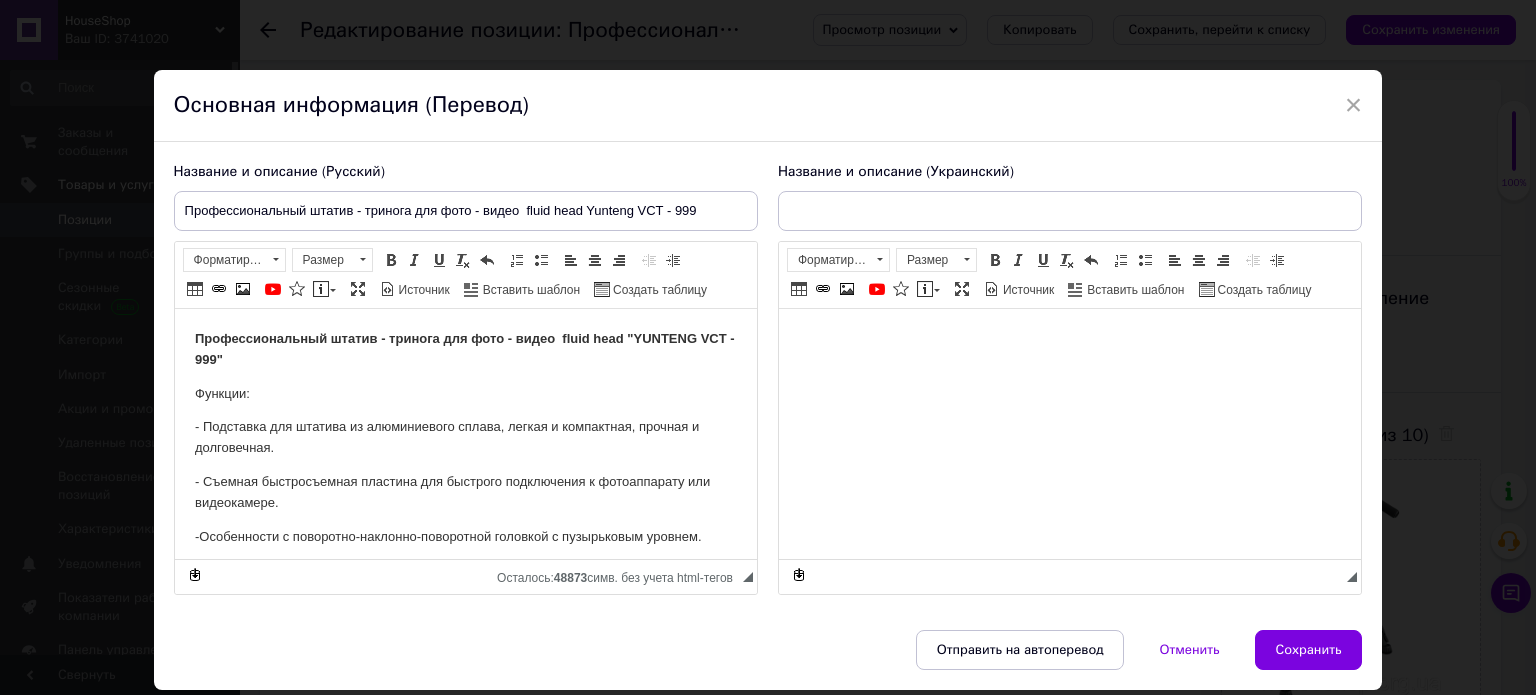 type on "Професійний штатив - тринога для фото - відео  fluid head Yunteng VCT - 999" 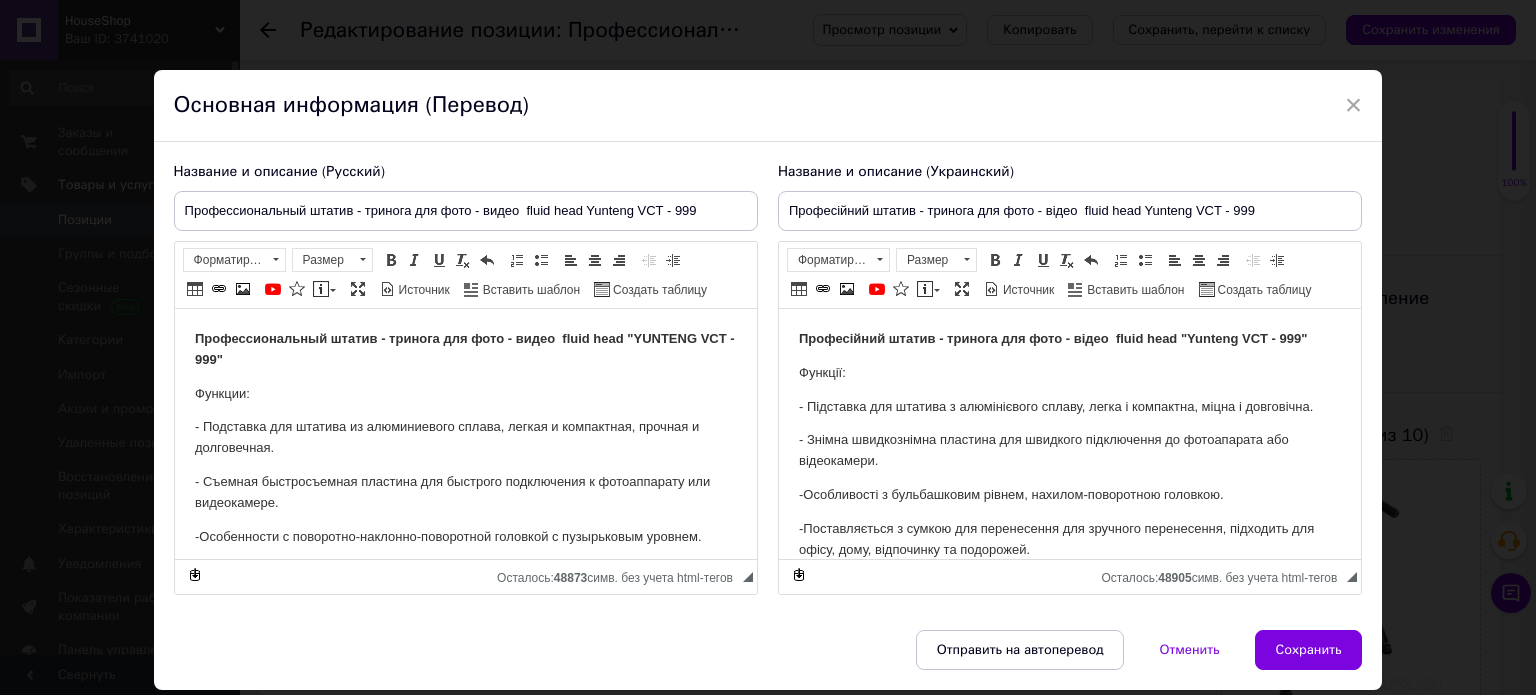 scroll, scrollTop: 100, scrollLeft: 0, axis: vertical 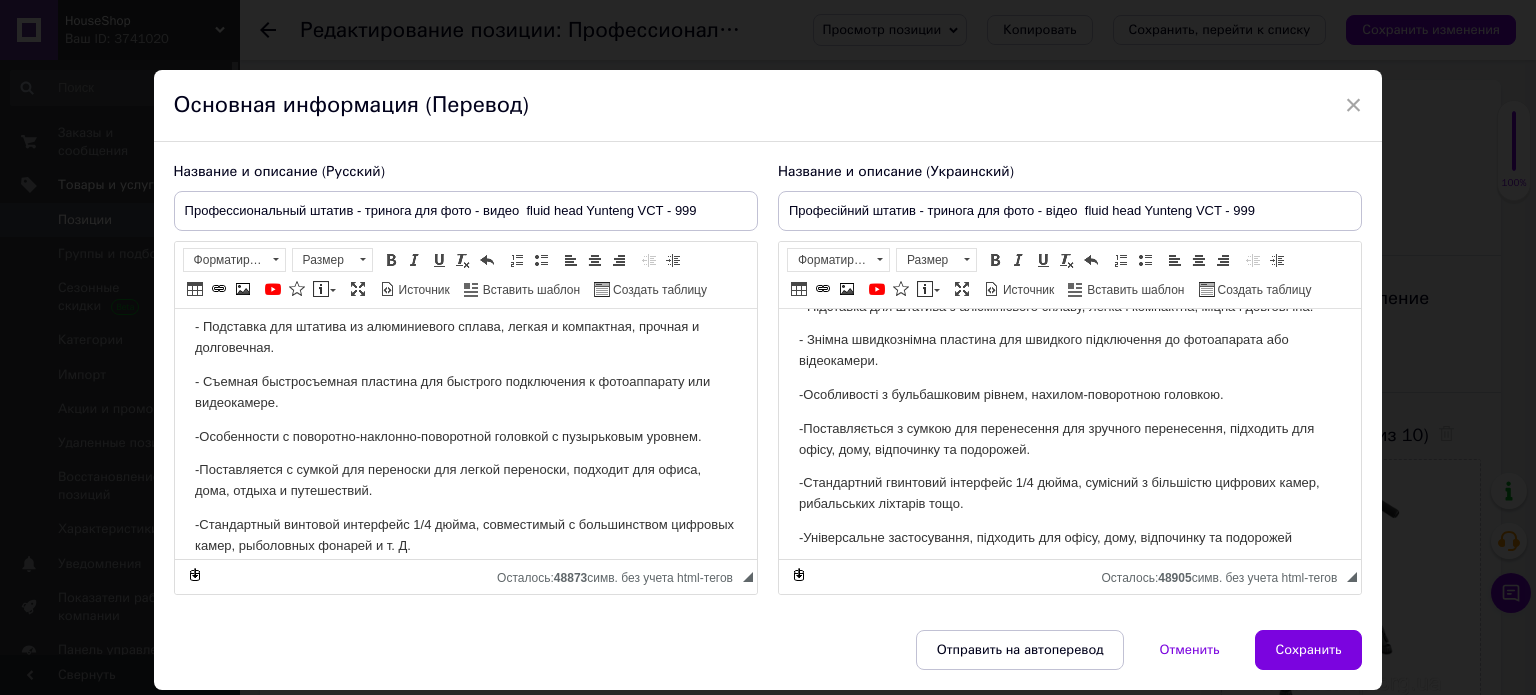 click on "-Особенности с поворотно-наклонно-поворотной головкой с пузырьковым уровнем." at bounding box center [465, 437] 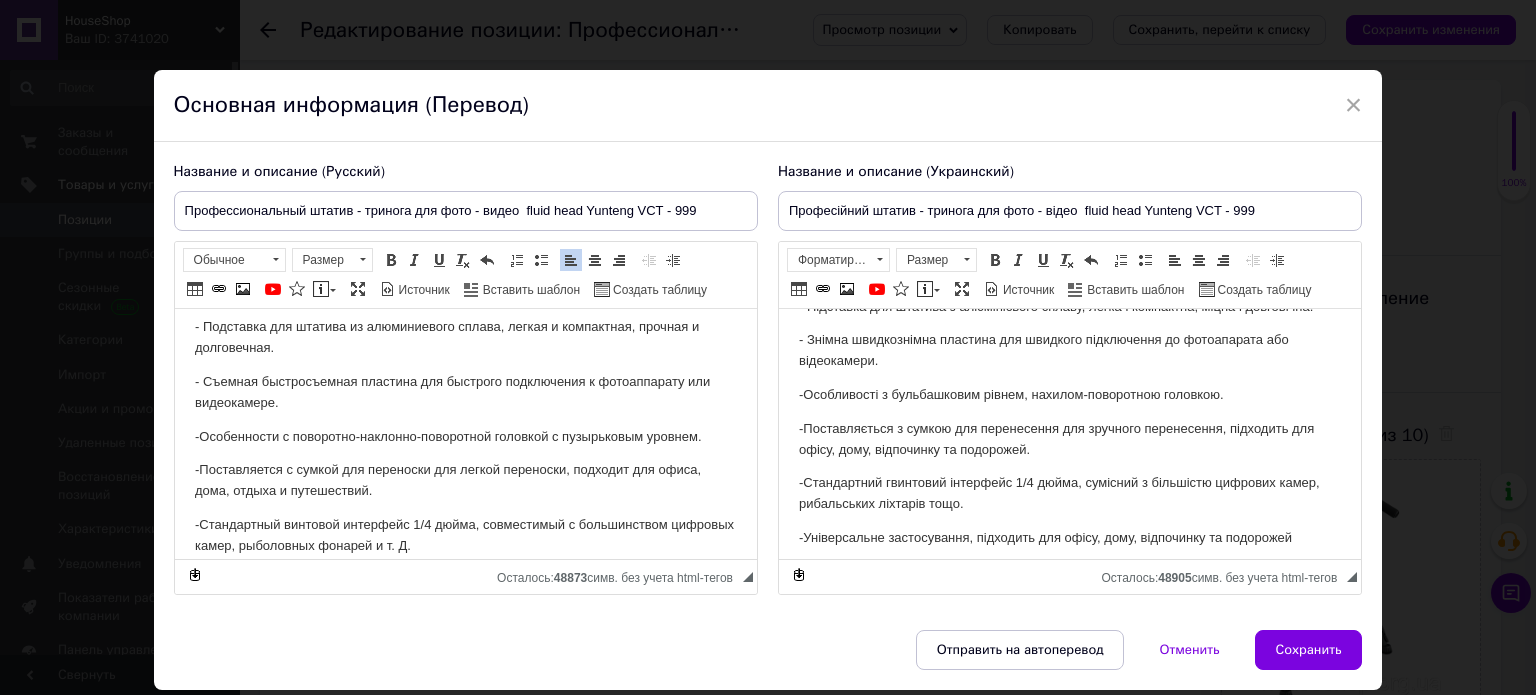 type 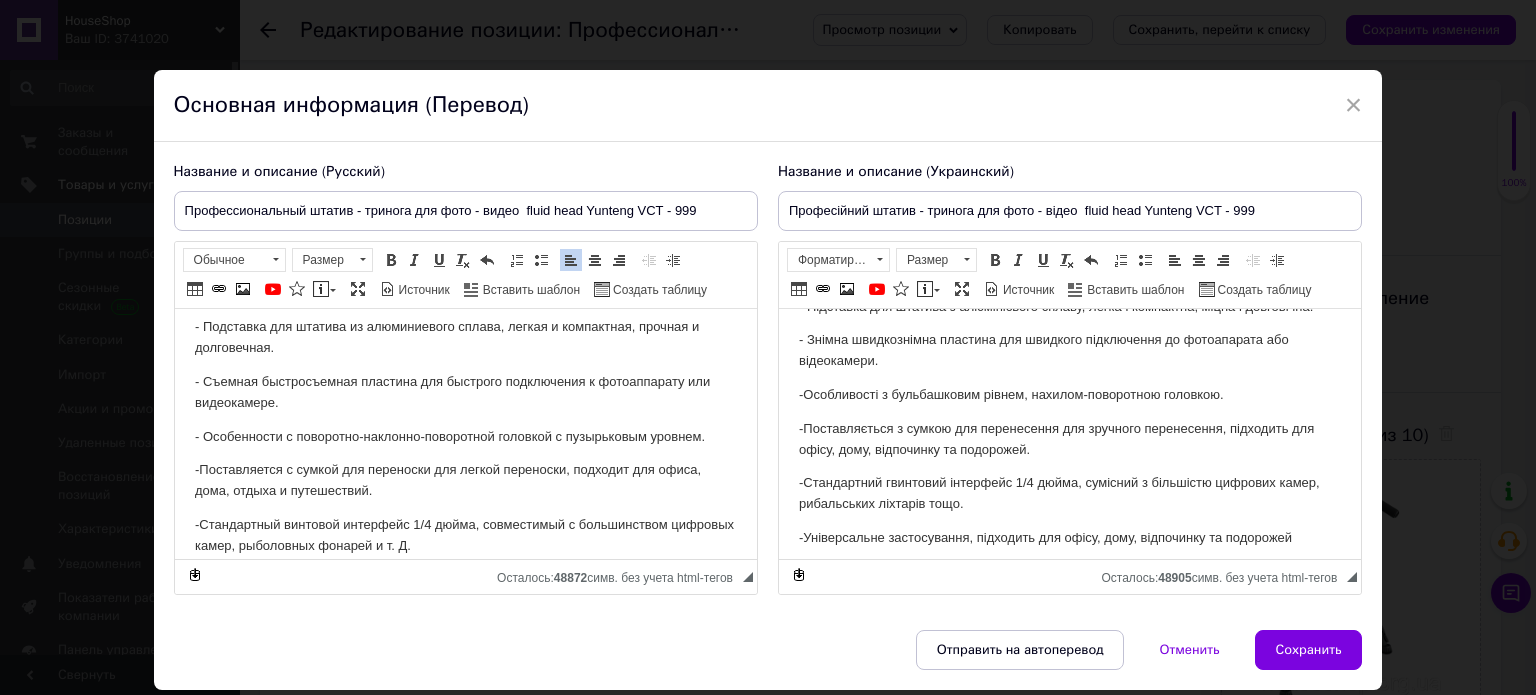 click on "-Поставляется с сумкой для переноски для легкой переноски, подходит для офиса, дома, отдыха и путешествий." at bounding box center [465, 481] 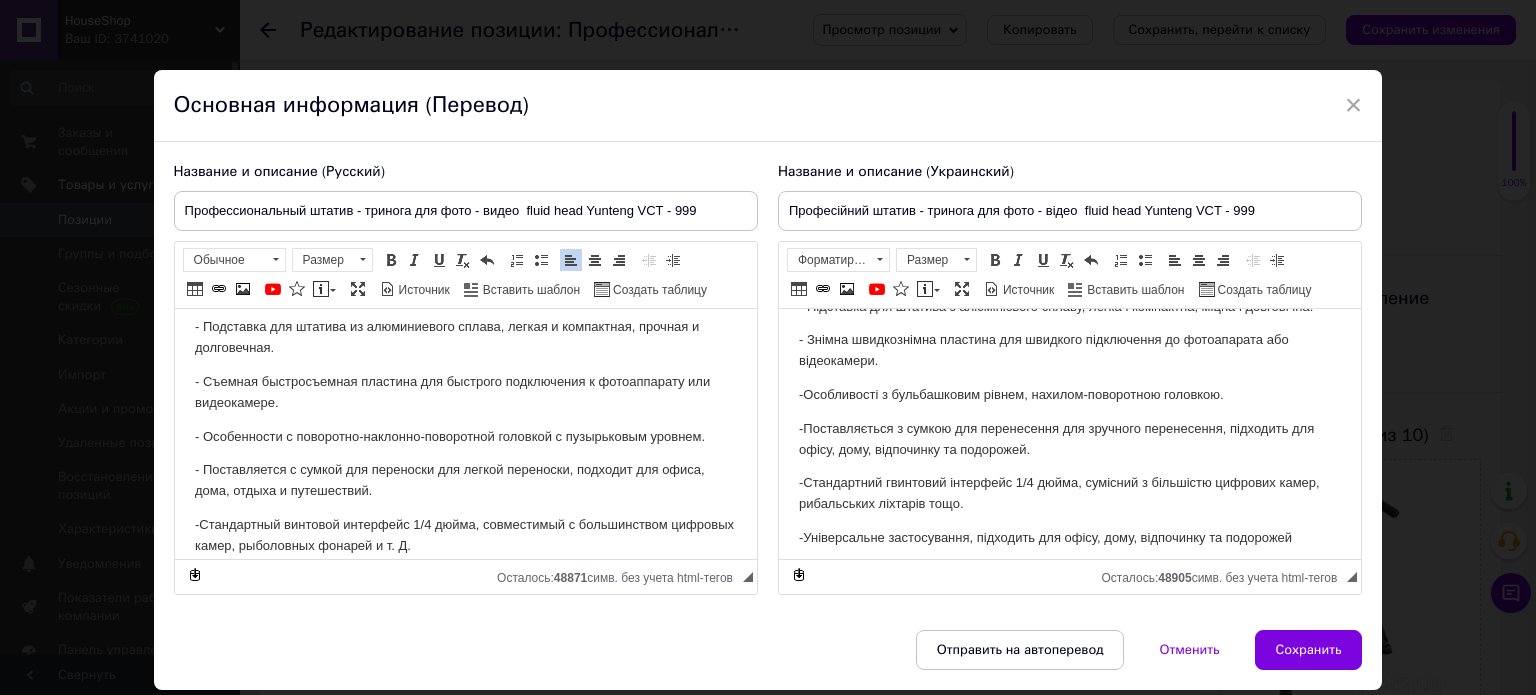click on "-Стандартный винтовой интерфейс 1/4 дюйма, совместимый с большинством цифровых камер, рыболовных фонарей и т. Д." at bounding box center (465, 536) 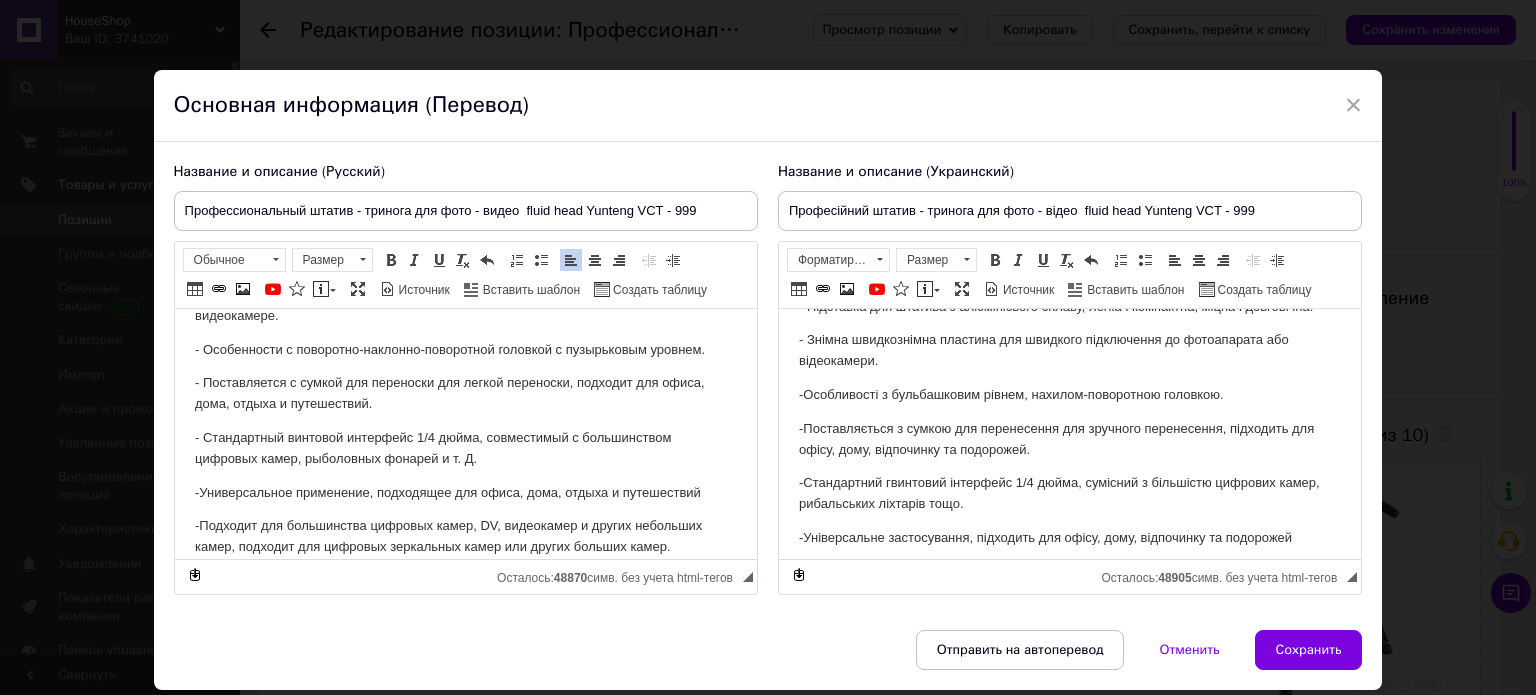 scroll, scrollTop: 300, scrollLeft: 0, axis: vertical 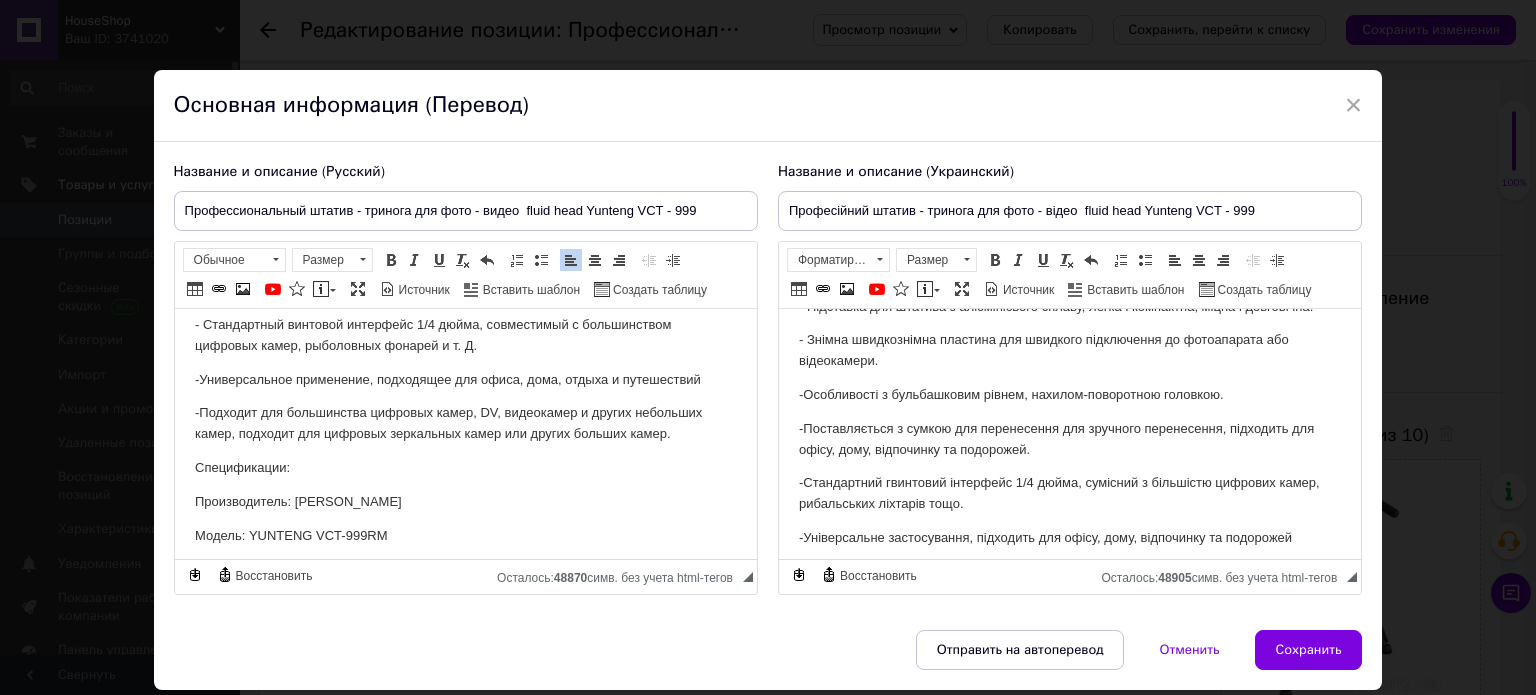 click on "-Универсальное применение, подходящее для офиса, дома, отдыха и путешествий" at bounding box center (465, 380) 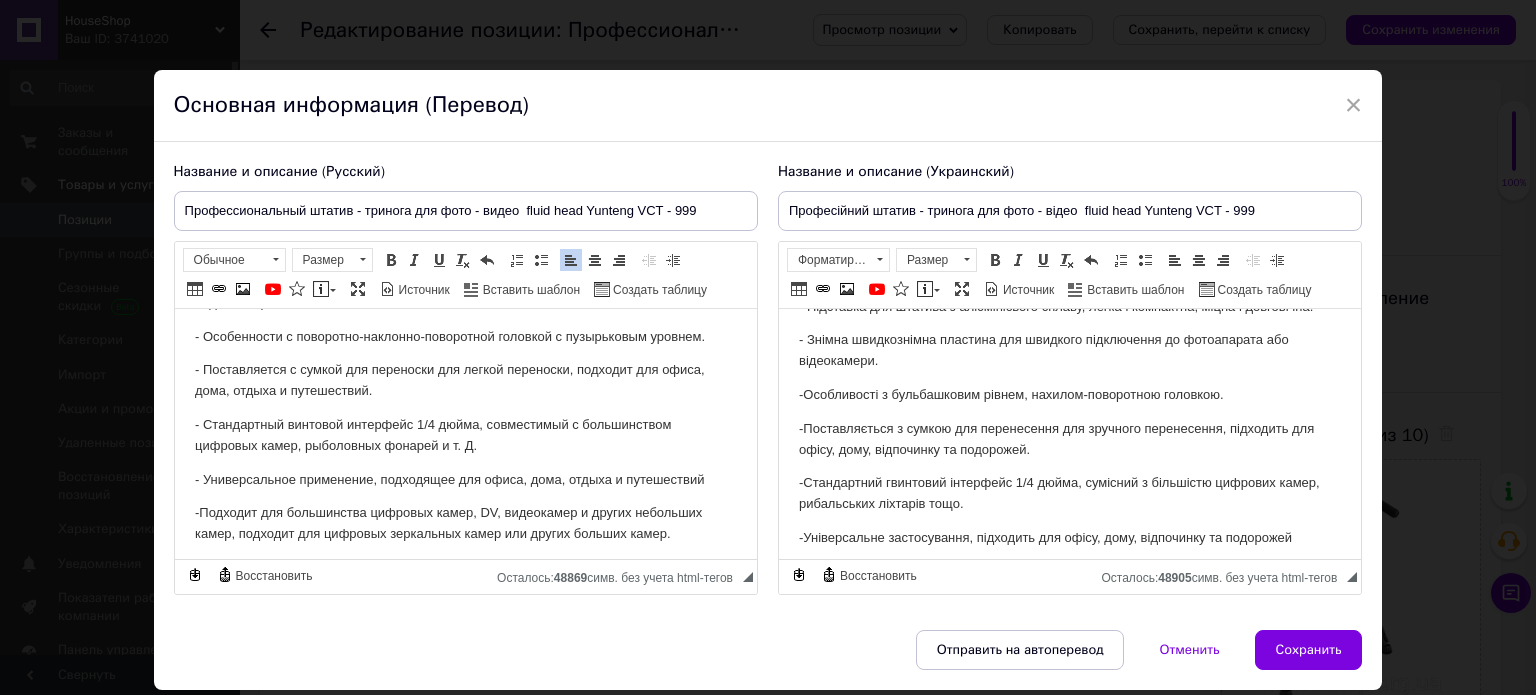 scroll, scrollTop: 300, scrollLeft: 0, axis: vertical 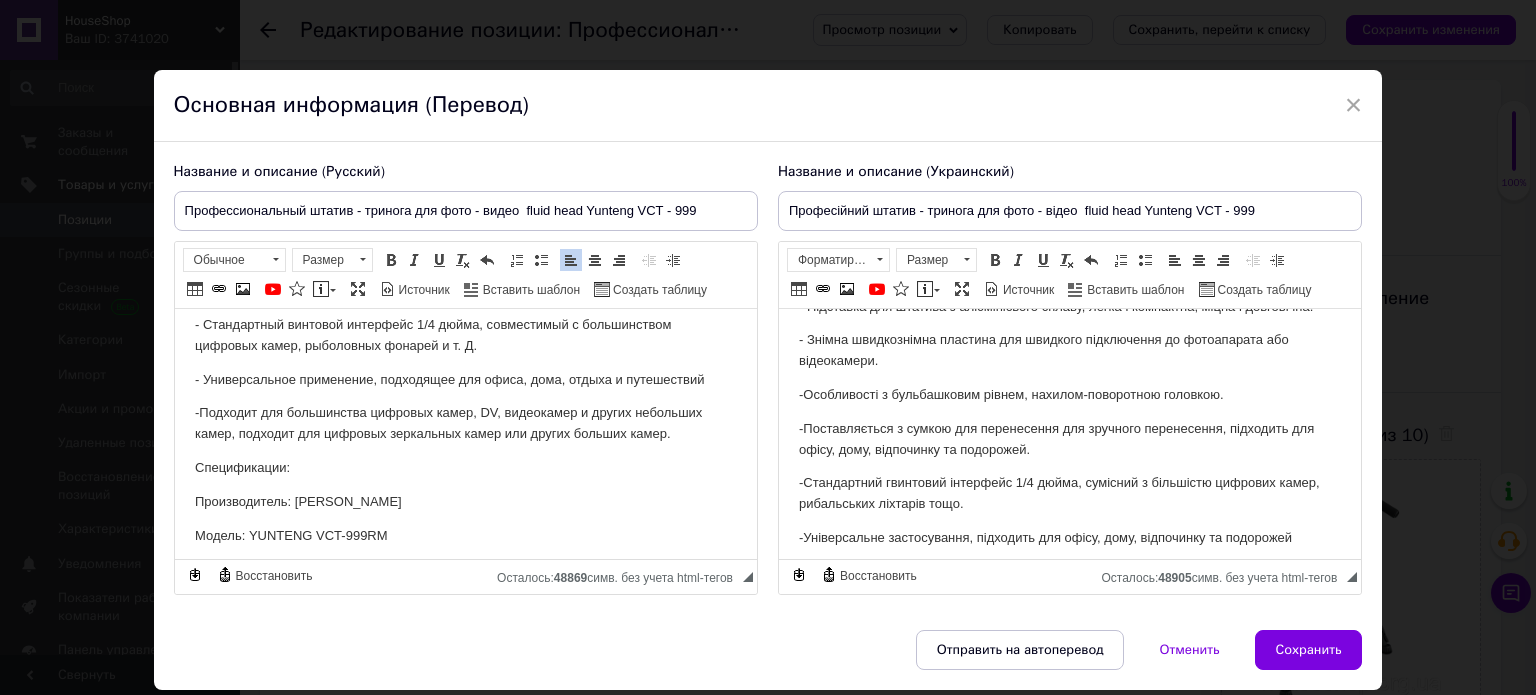 click on "-Подходит для большинства цифровых камер, DV, видеокамер и других небольших камер, подходит для цифровых зеркальных камер или других больших камер." at bounding box center [465, 424] 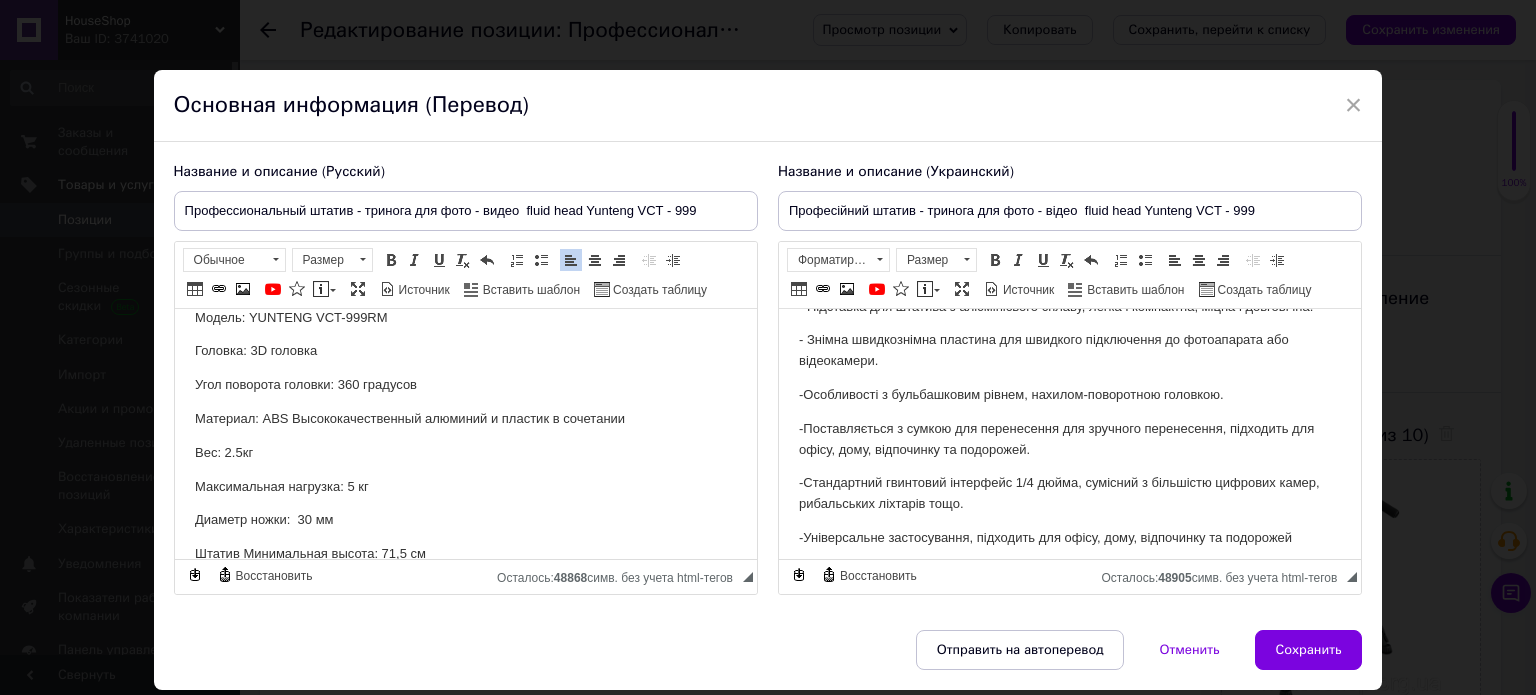 scroll, scrollTop: 577, scrollLeft: 0, axis: vertical 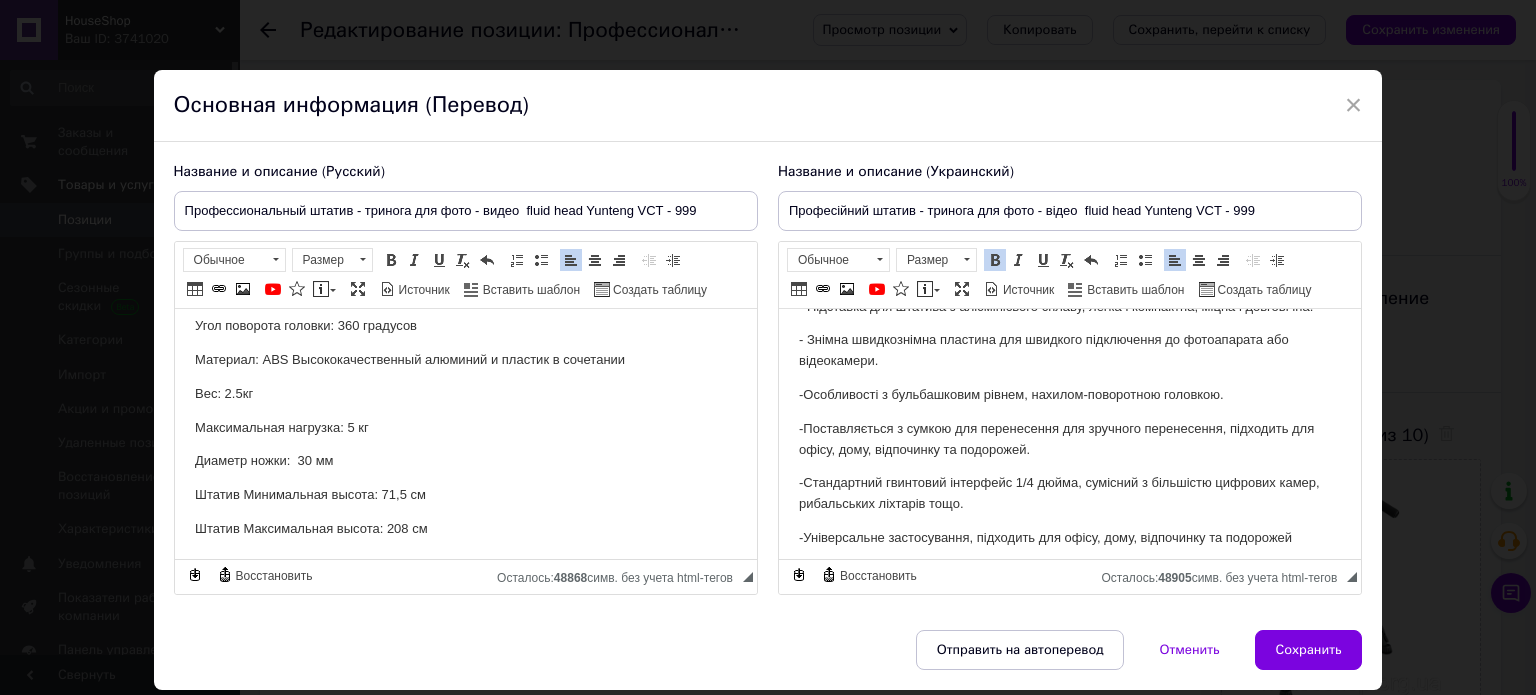 click on "-Особливості з бульбашковим рівнем, нахилом-поворотною головкою." at bounding box center (1069, 395) 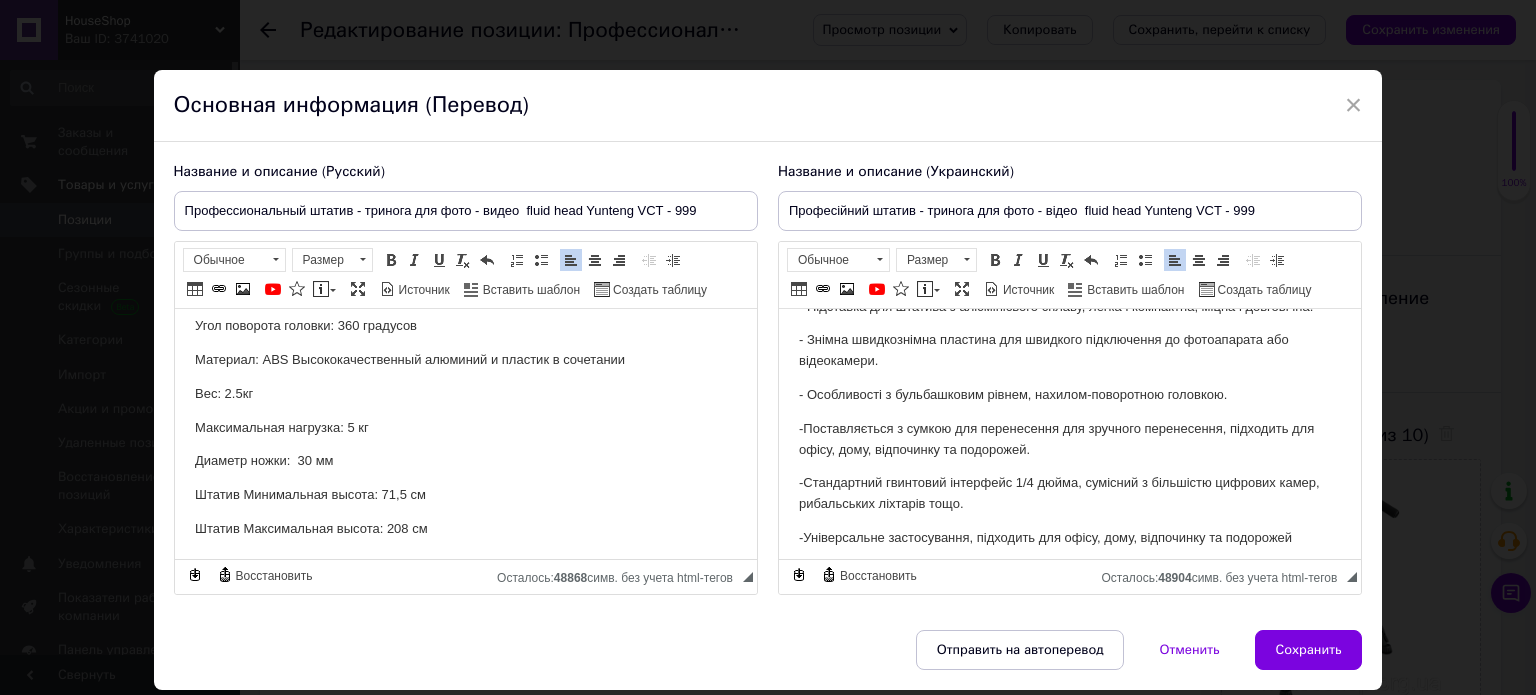 click on "-Поставляється з сумкою для перенесення для зручного перенесення, підходить для офісу, дому, відпочинку та подорожей." at bounding box center (1069, 440) 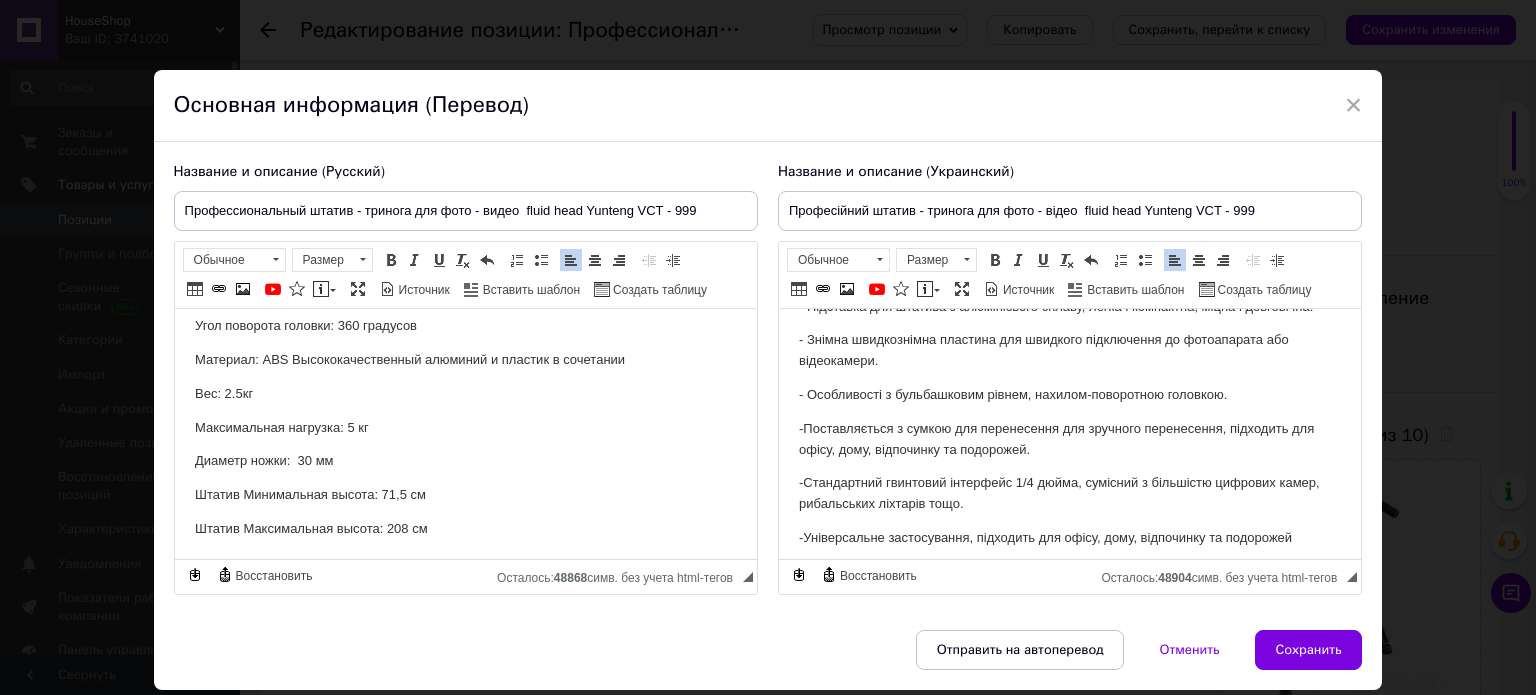click on "-Поставляється з сумкою для перенесення для зручного перенесення, підходить для офісу, дому, відпочинку та подорожей." at bounding box center [1069, 440] 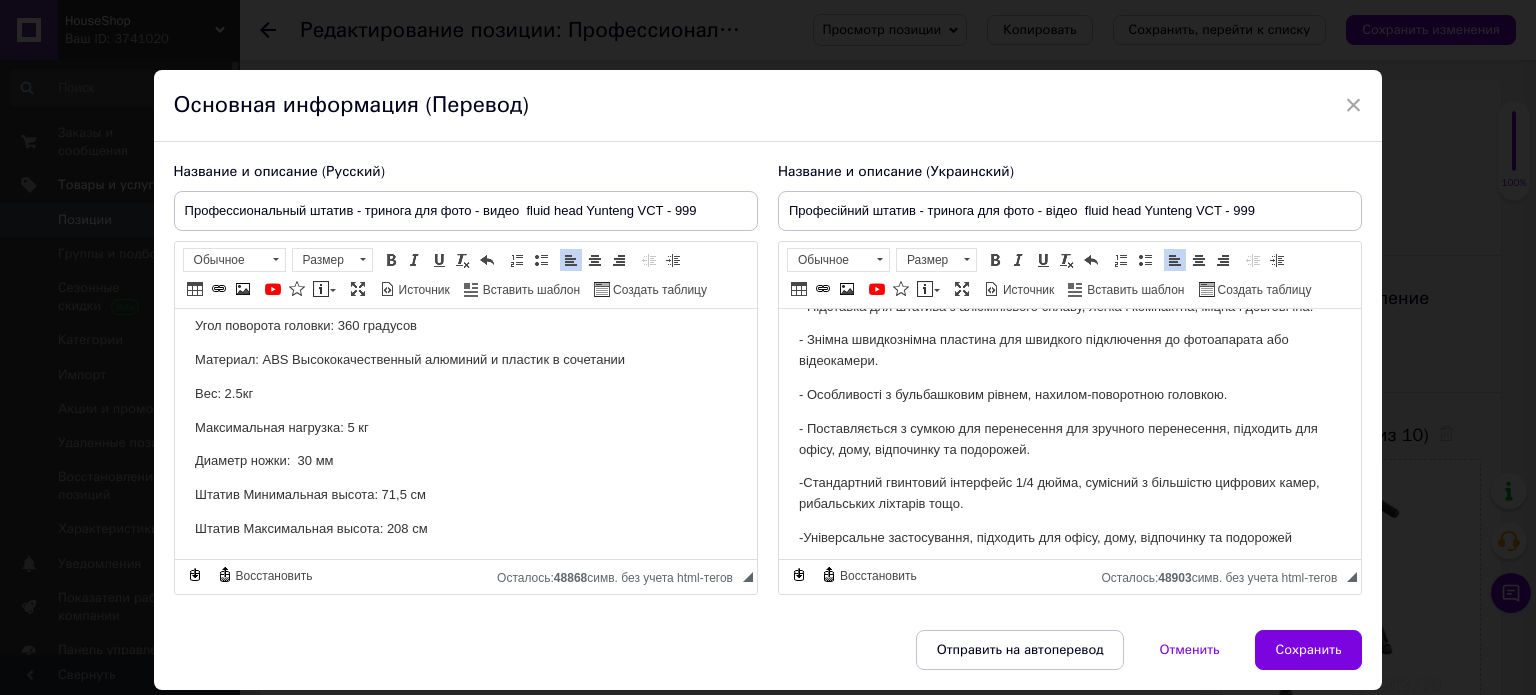 click on "-Стандартний гвинтовий інтерфейс 1/4 дюйма, сумісний з більшістю цифрових камер, рибальських ліхтарів тощо." at bounding box center (1069, 494) 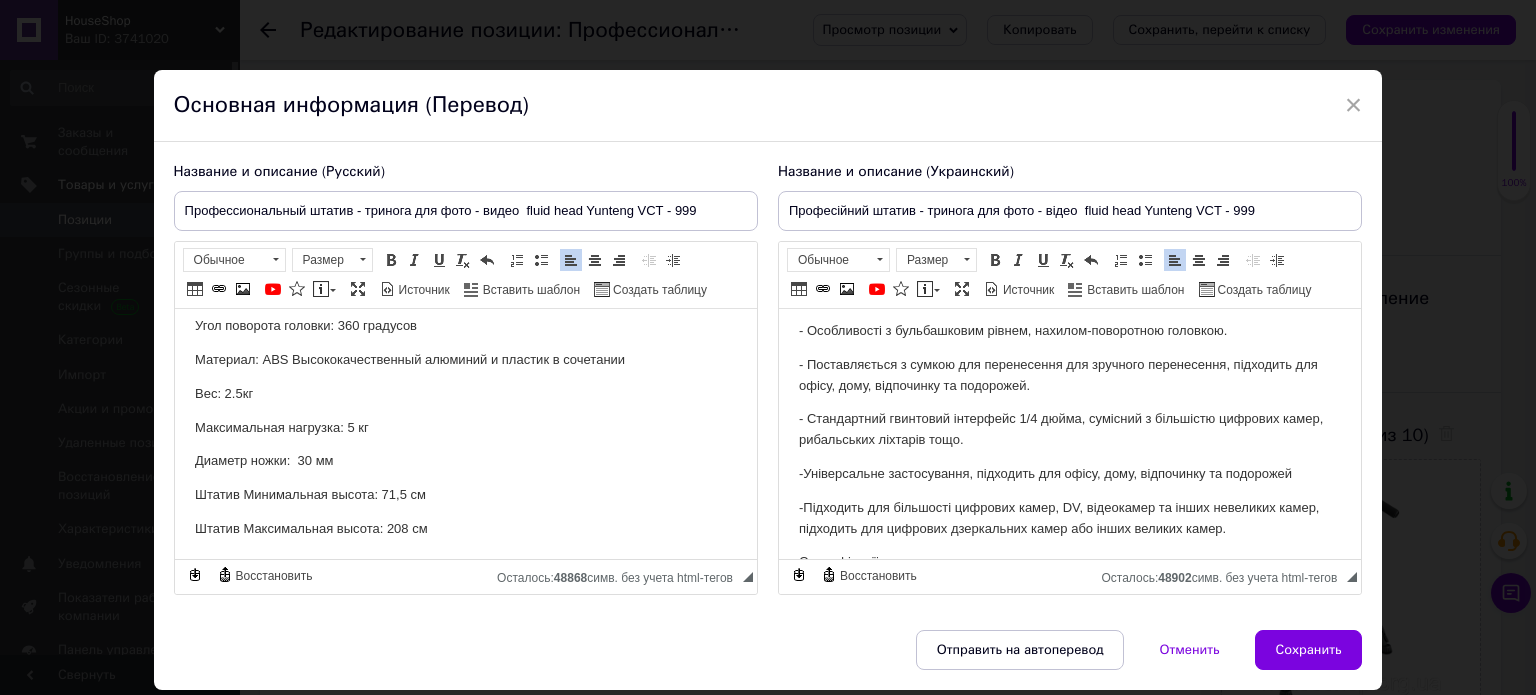 scroll, scrollTop: 200, scrollLeft: 0, axis: vertical 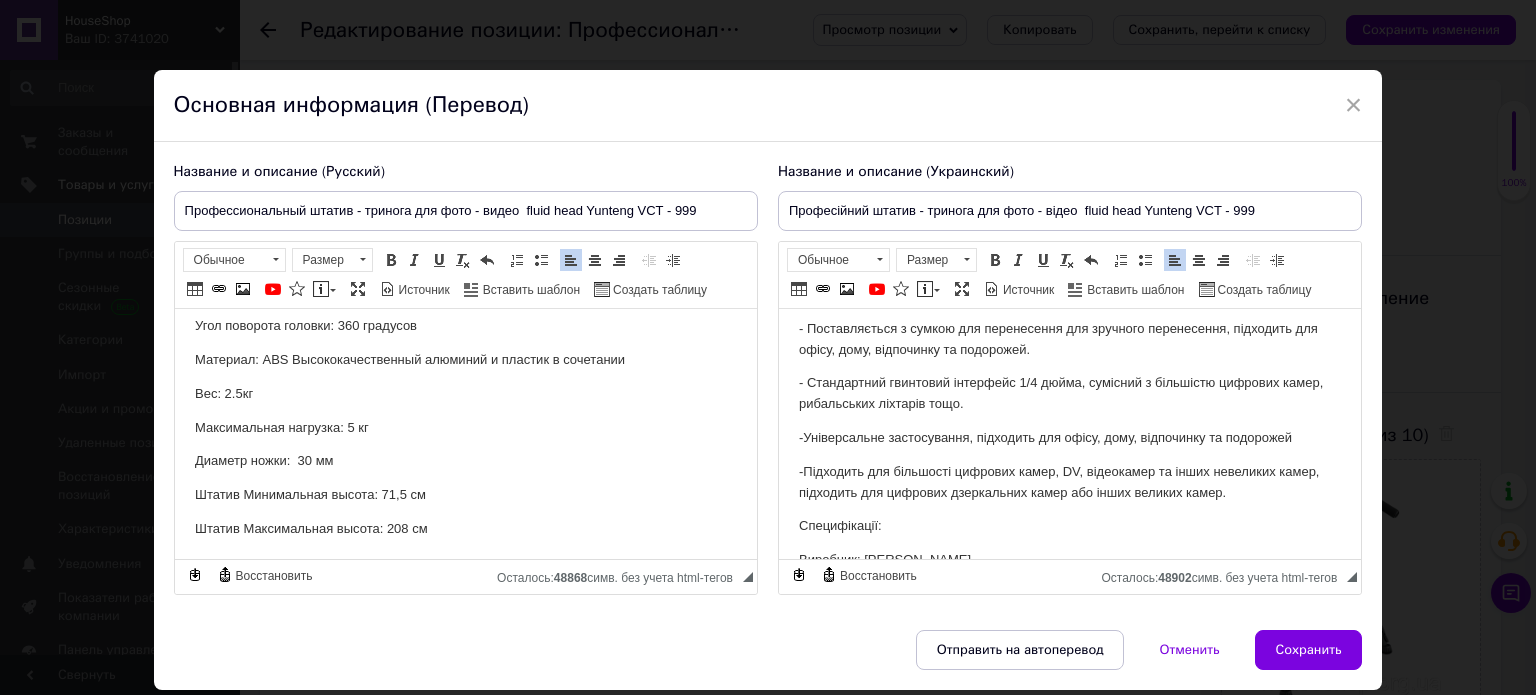 click on "-Універсальне застосування, підходить для офісу, дому, відпочинку та подорожей" at bounding box center [1069, 438] 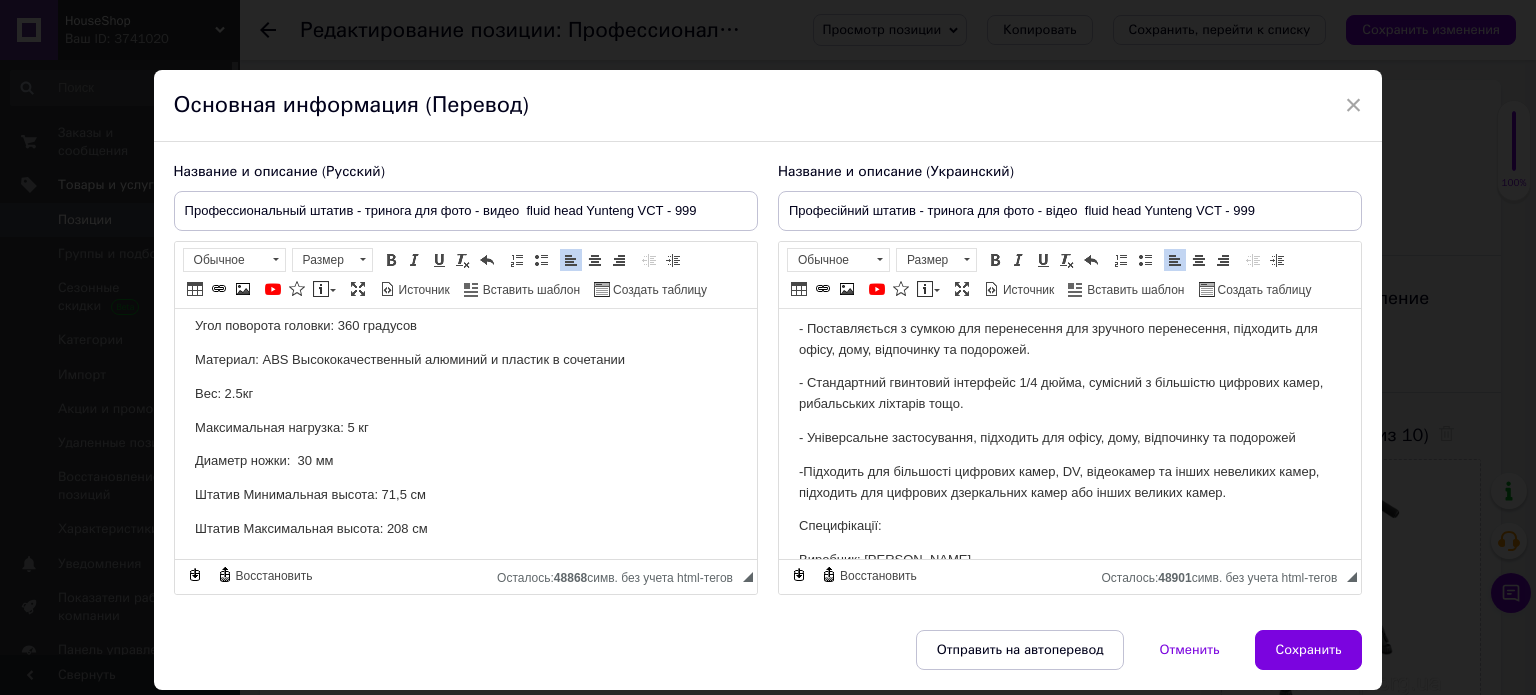 click on "-Підходить для більшості цифрових камер, DV, відеокамер та інших невеликих камер, підходить для цифрових дзеркальних камер або інших великих камер." at bounding box center (1069, 483) 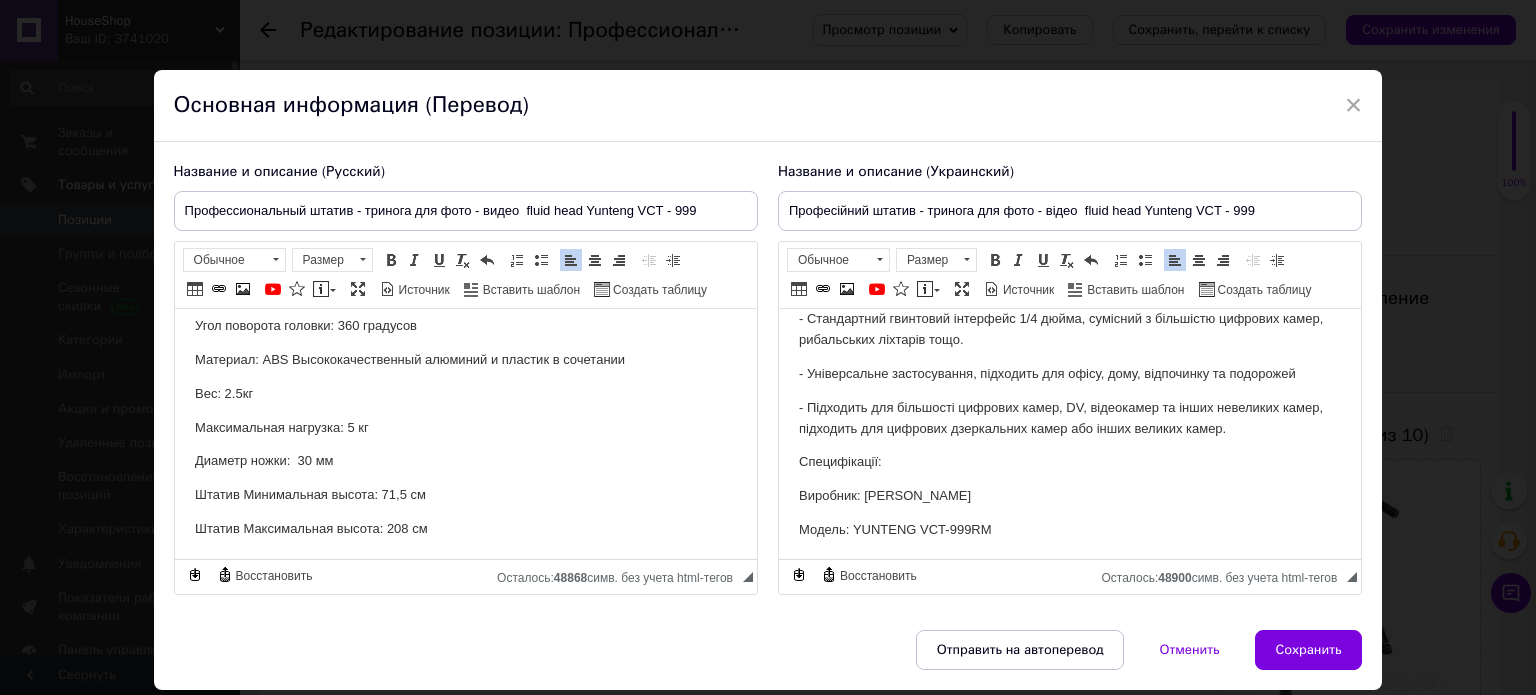 scroll, scrollTop: 300, scrollLeft: 0, axis: vertical 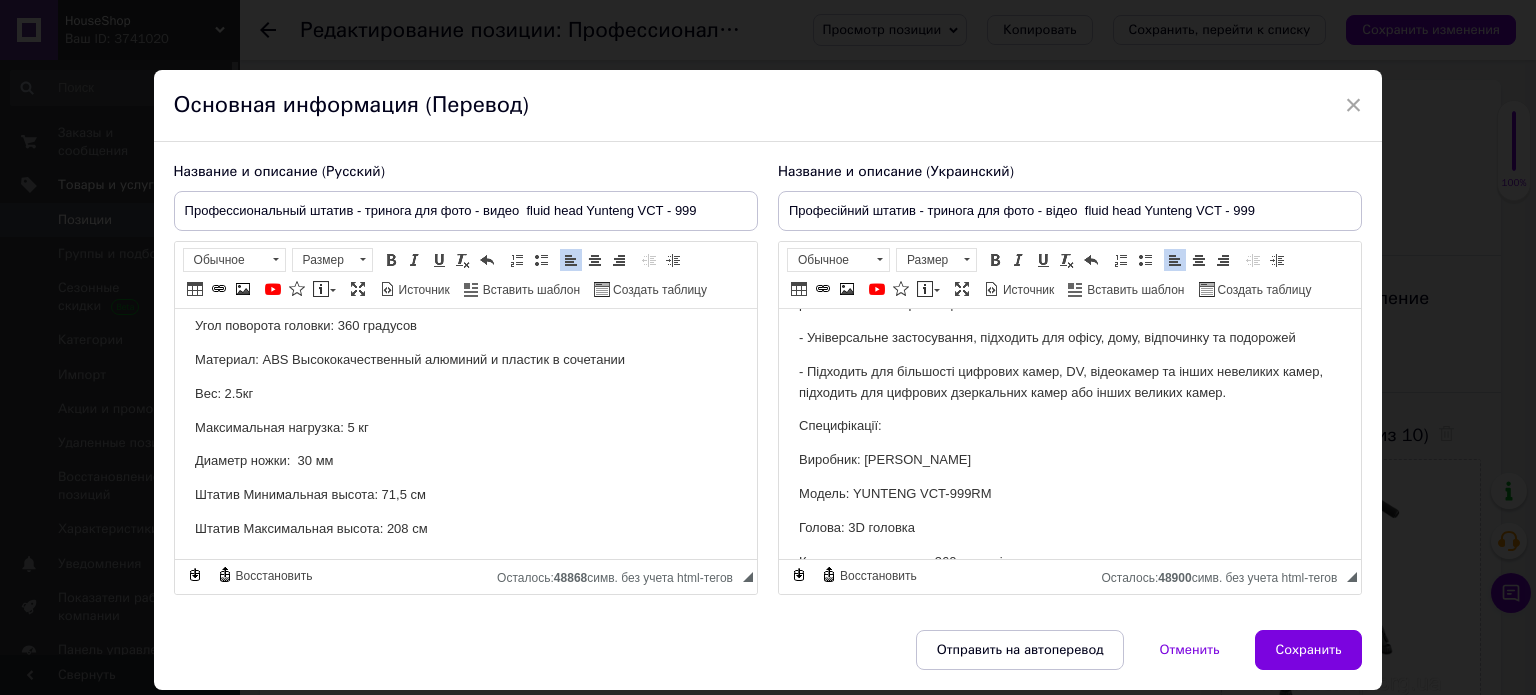 click on "Специфікації:" at bounding box center [1069, 426] 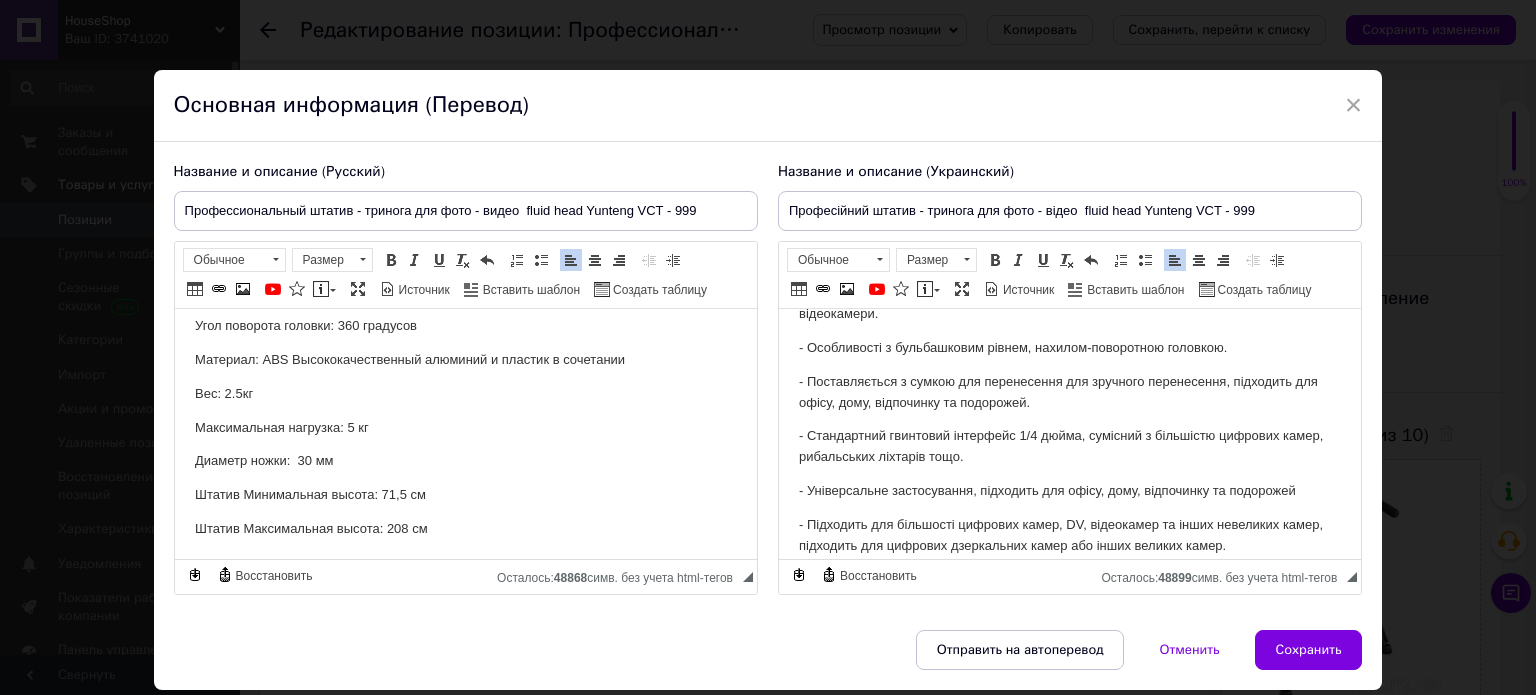 scroll, scrollTop: 136, scrollLeft: 0, axis: vertical 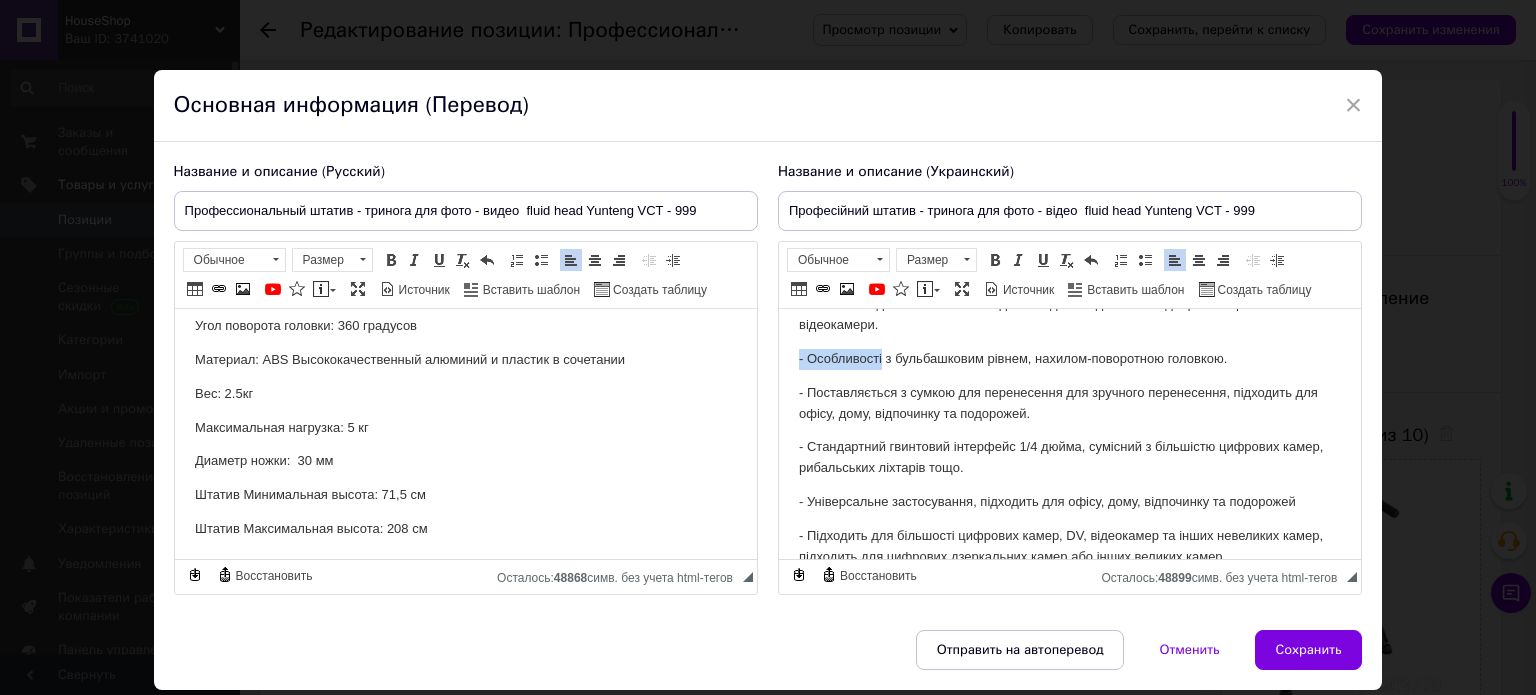 drag, startPoint x: 880, startPoint y: 358, endPoint x: 795, endPoint y: 362, distance: 85.09406 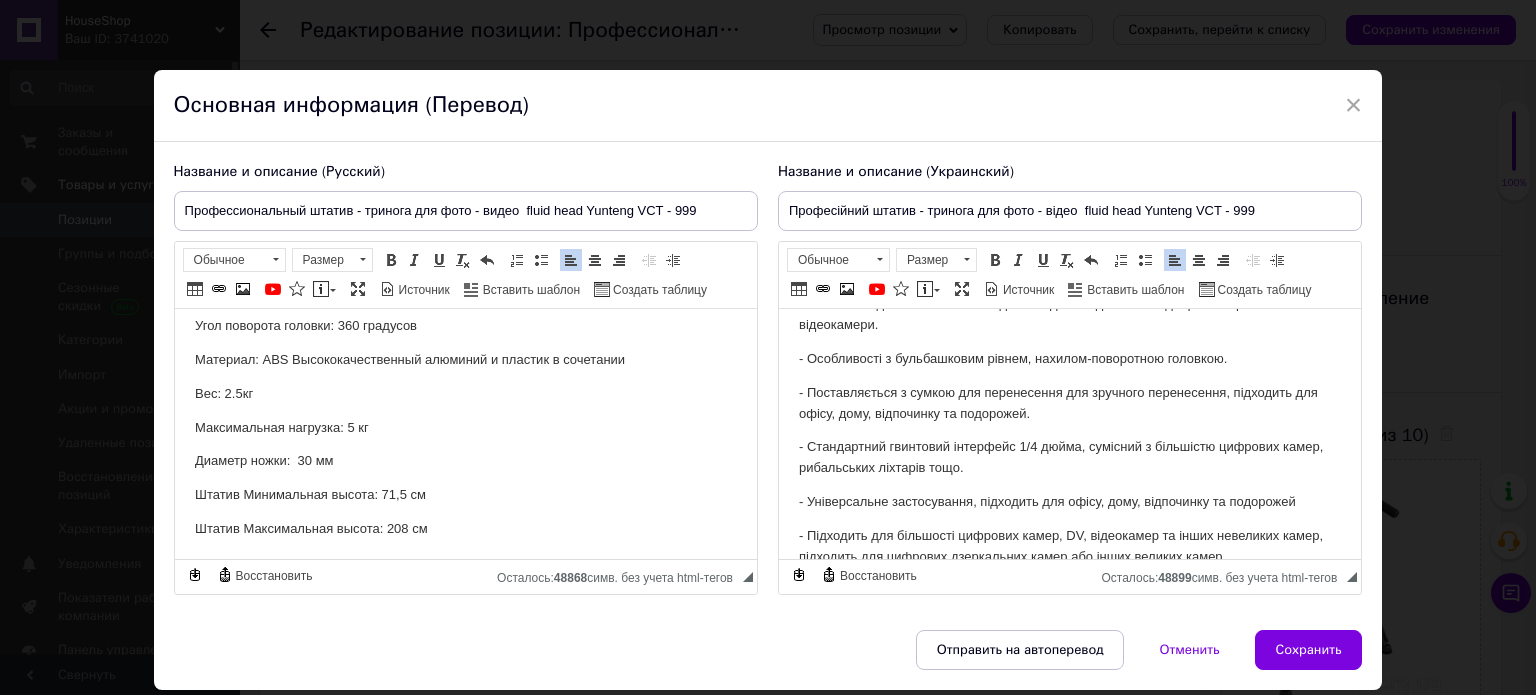 click on "Професійний штатив - тринога для фото - відео  fluid head "Yunteng VCT - 999" Функції: - Підставка для штатива з алюмінієвого сплаву, легка і компактна, міцна і довговічна. - Знімна швидкознімна пластина для швидкого підключення до фотоапарата або відеокамери. - Особливості з бульбашковим рівнем, нахилом-поворотною головкою. - Поставляється з сумкою для перенесення для зручного перенесення, підходить для офісу, дому, відпочинку та подорожей. - Стандартний гвинтовий інтерфейс 1/4 дюйма, сумісний з більшістю цифрових камер, рибальських ліхтарів тощо.  Специфікації:" at bounding box center [1069, 566] 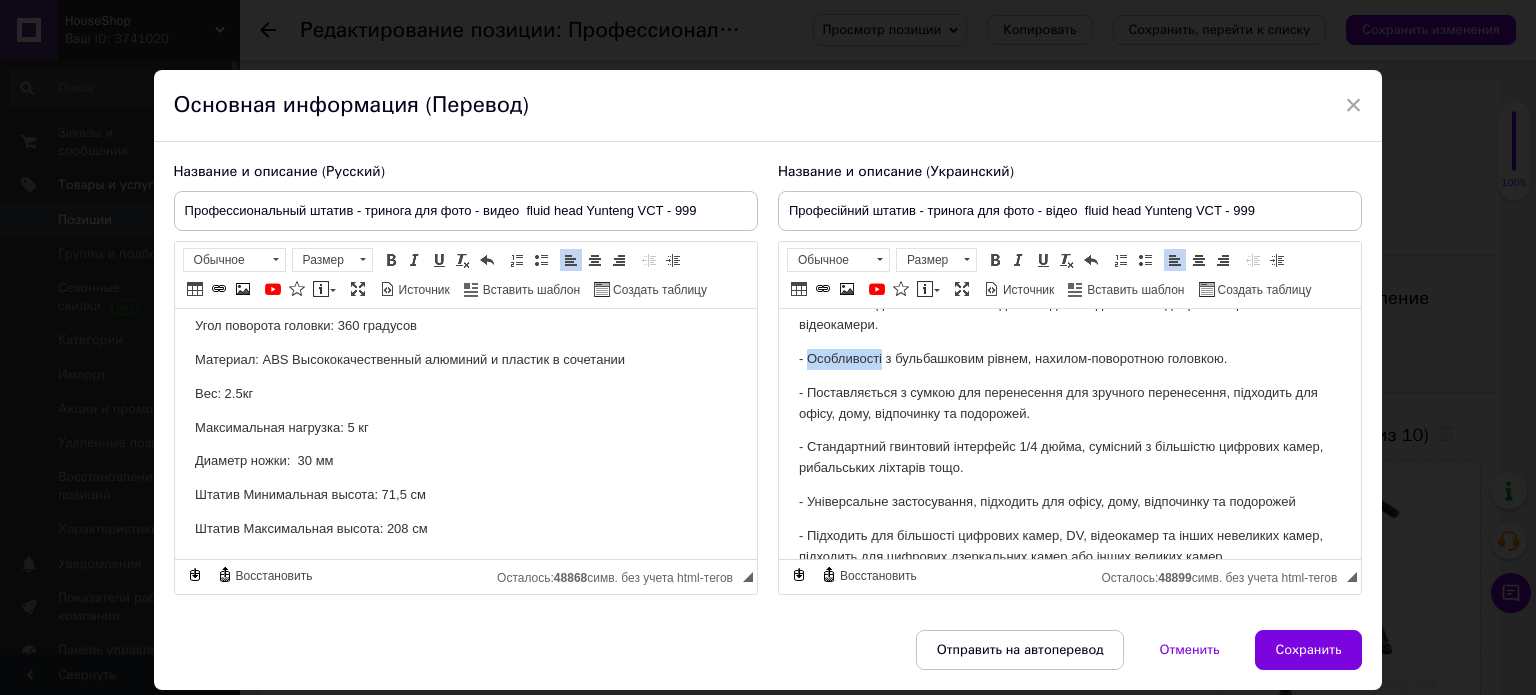 drag, startPoint x: 882, startPoint y: 353, endPoint x: 806, endPoint y: 366, distance: 77.10383 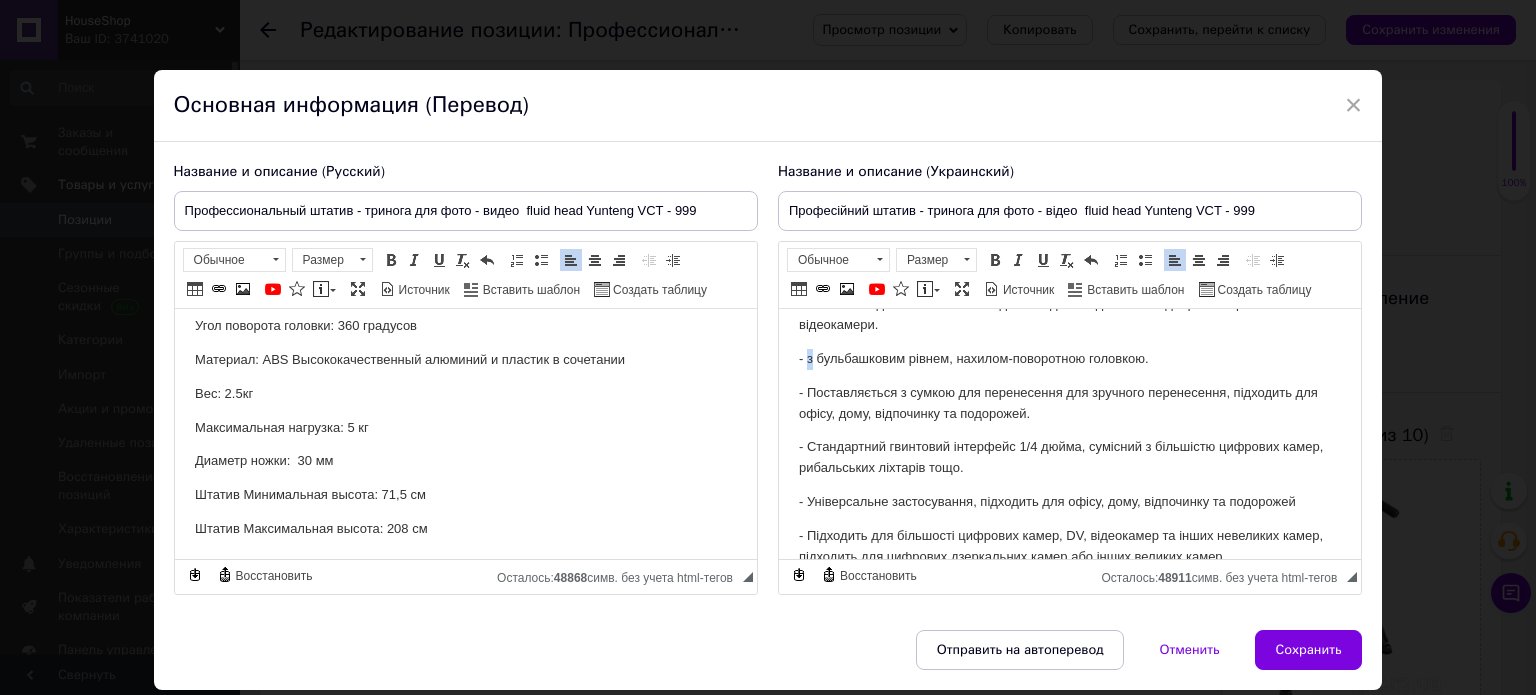 click on "- з бульбашковим рівнем, нахилом-поворотною головкою." at bounding box center [1069, 359] 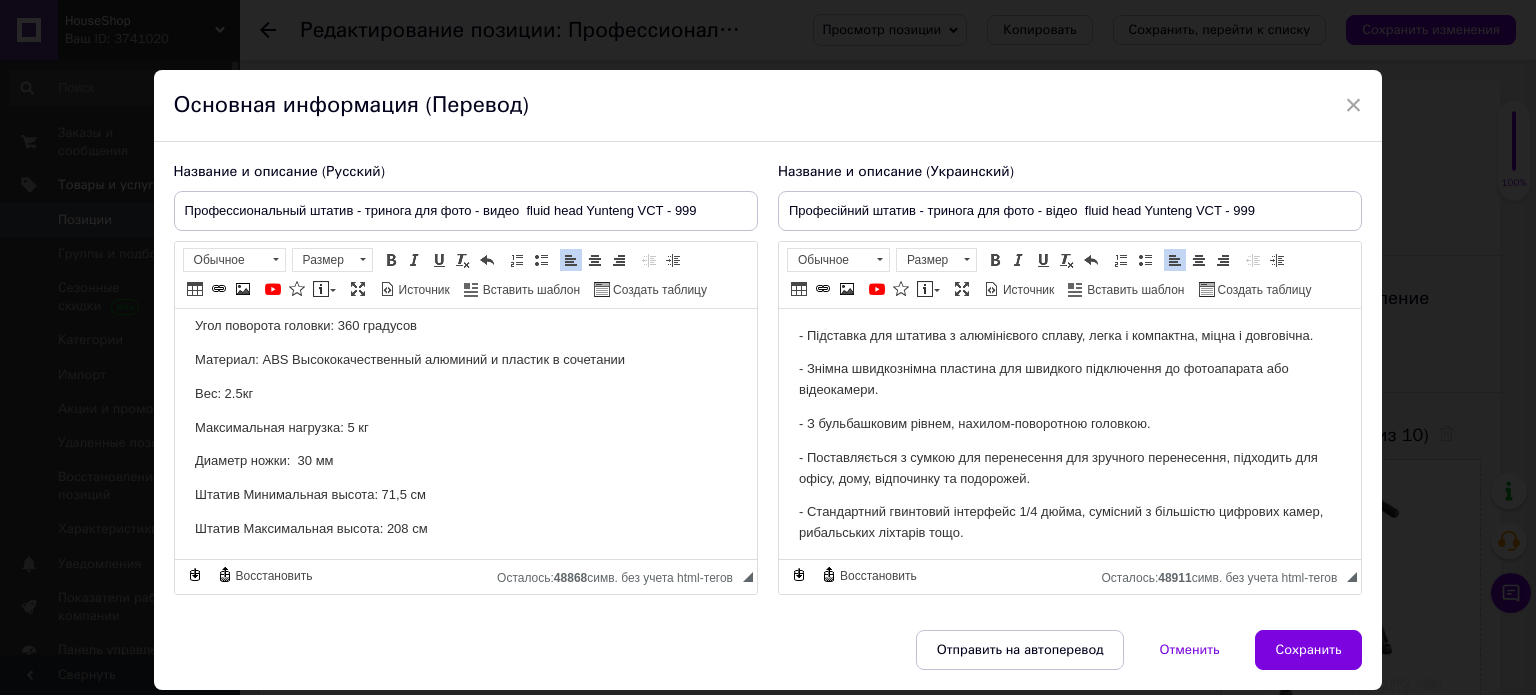 scroll, scrollTop: 36, scrollLeft: 0, axis: vertical 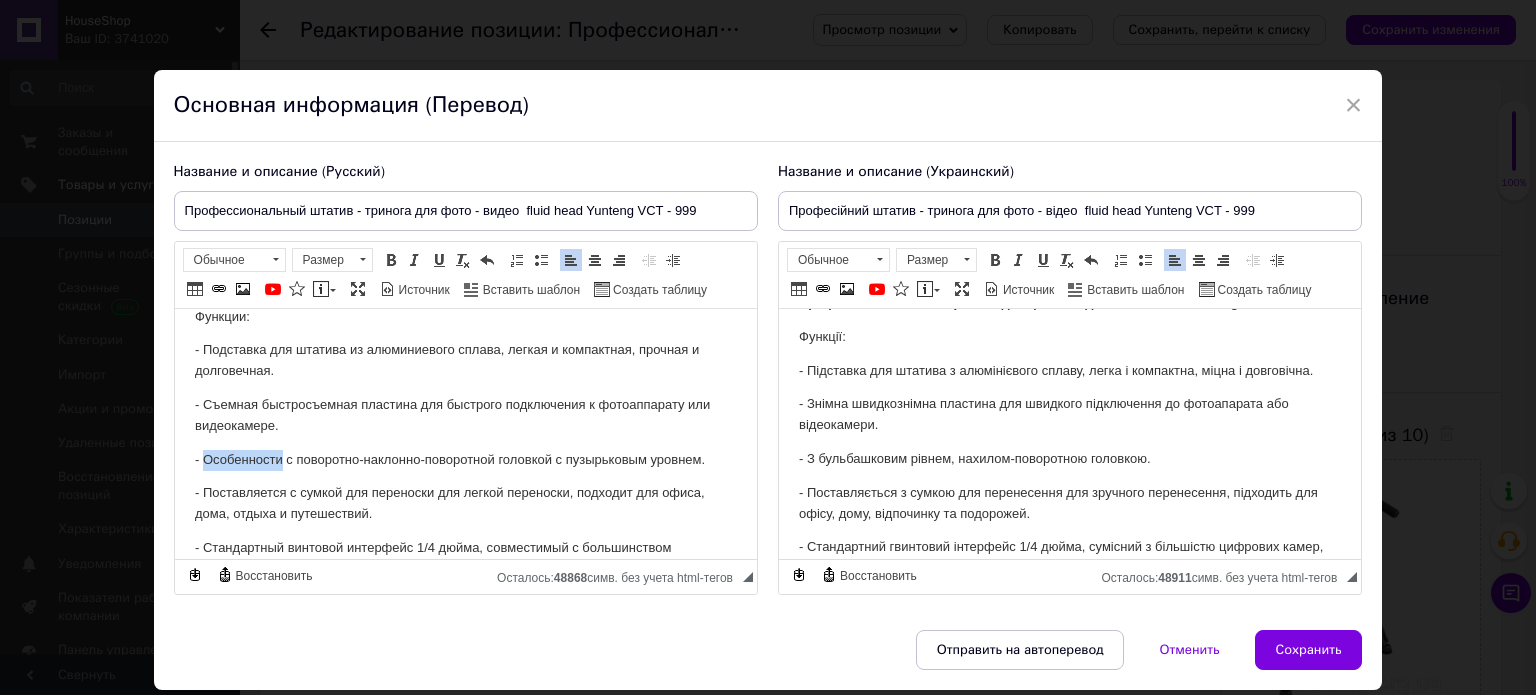 drag, startPoint x: 280, startPoint y: 458, endPoint x: 202, endPoint y: 466, distance: 78.40918 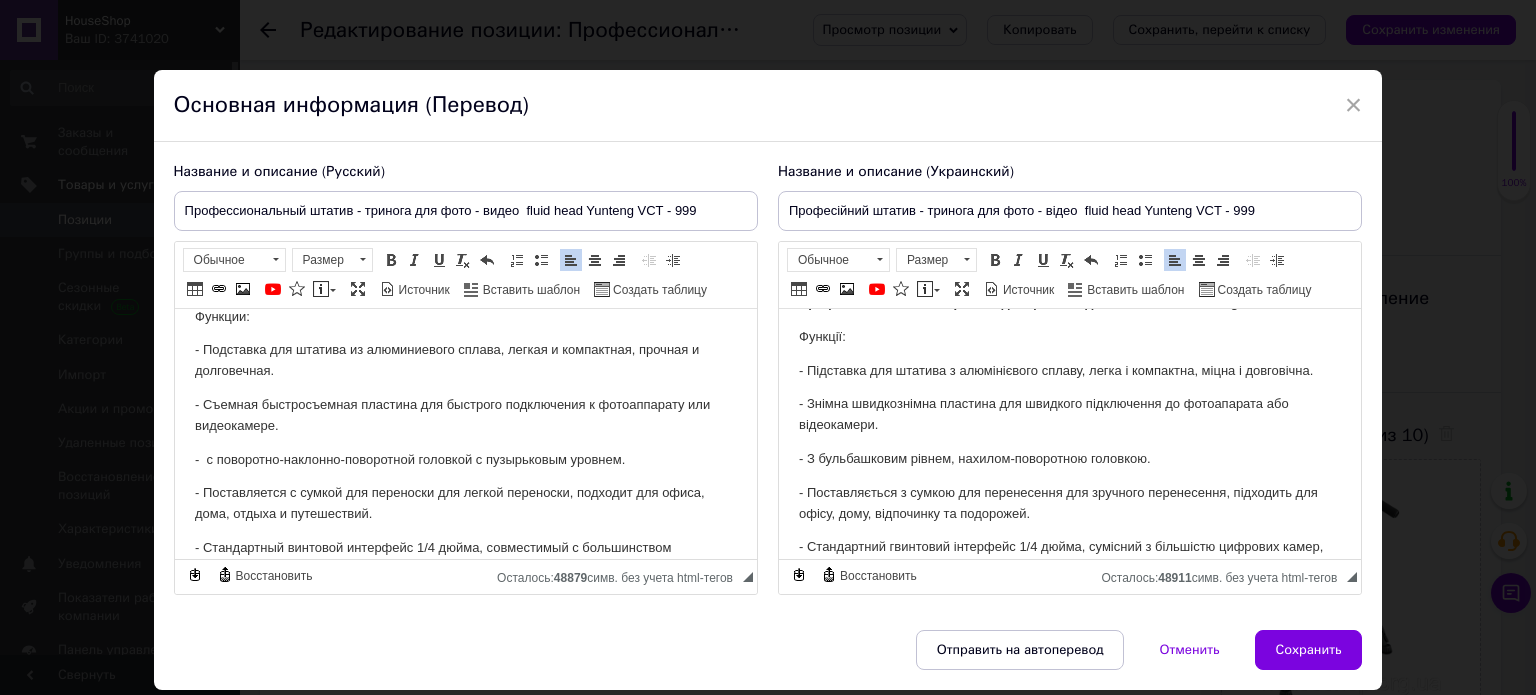 click on "-  с поворотно-наклонно-поворотной головкой с пузырьковым уровнем." at bounding box center (465, 460) 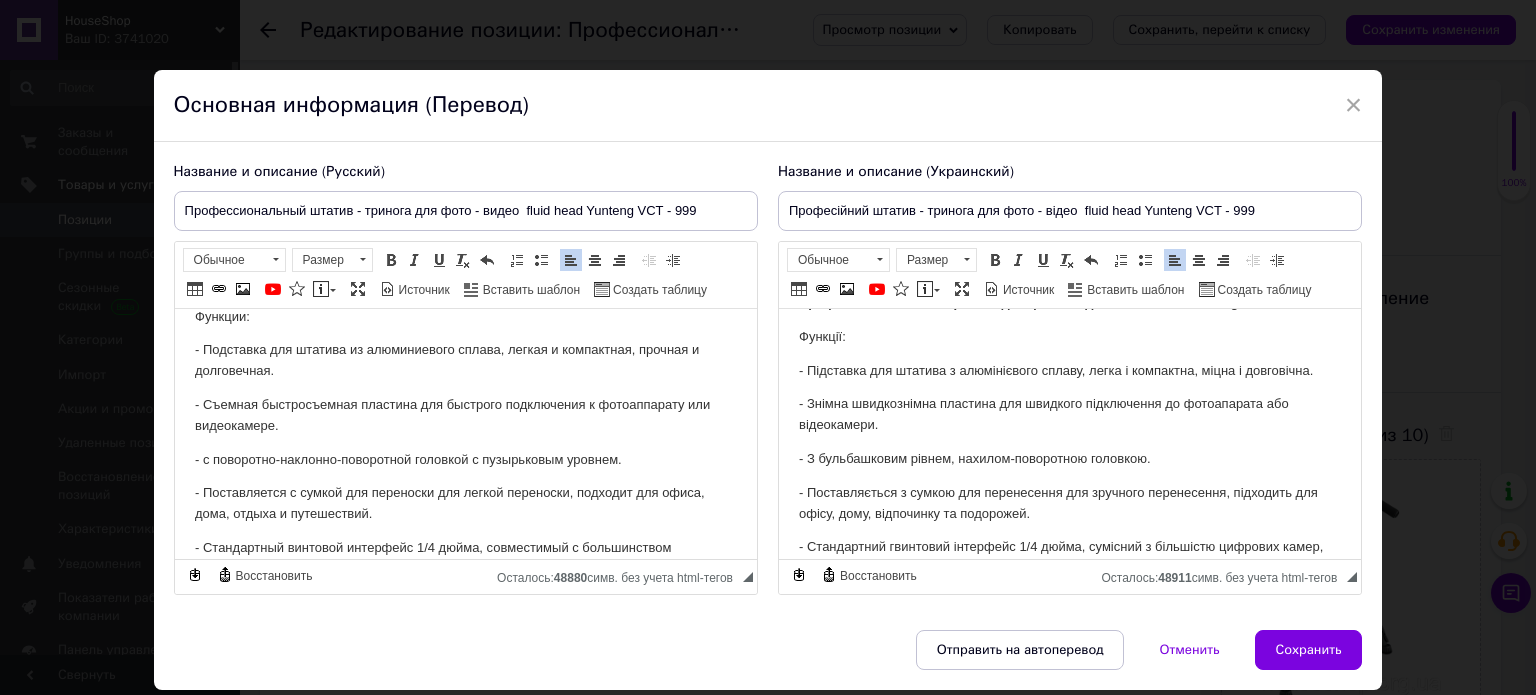 click on "- с поворотно-наклонно-поворотной головкой с пузырьковым уровнем." at bounding box center (465, 460) 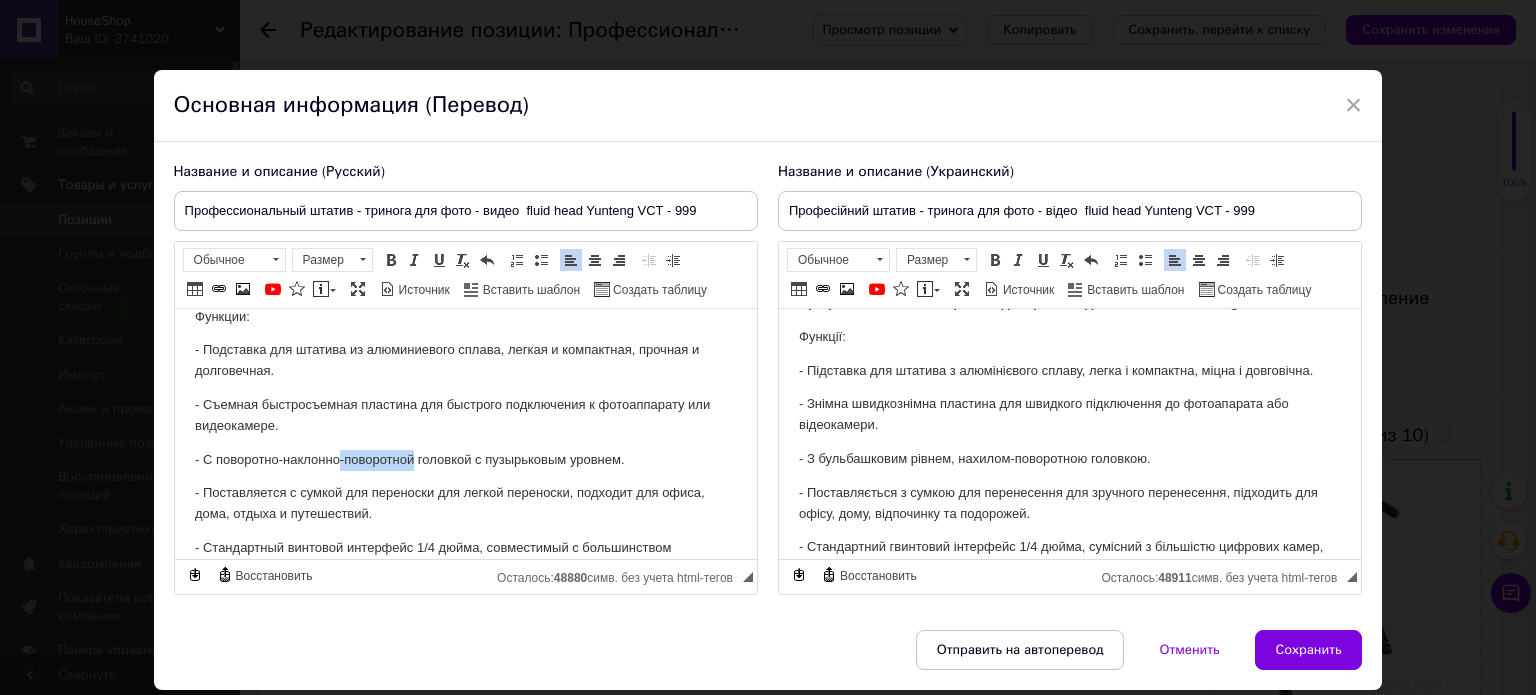 drag, startPoint x: 413, startPoint y: 459, endPoint x: 338, endPoint y: 469, distance: 75.66373 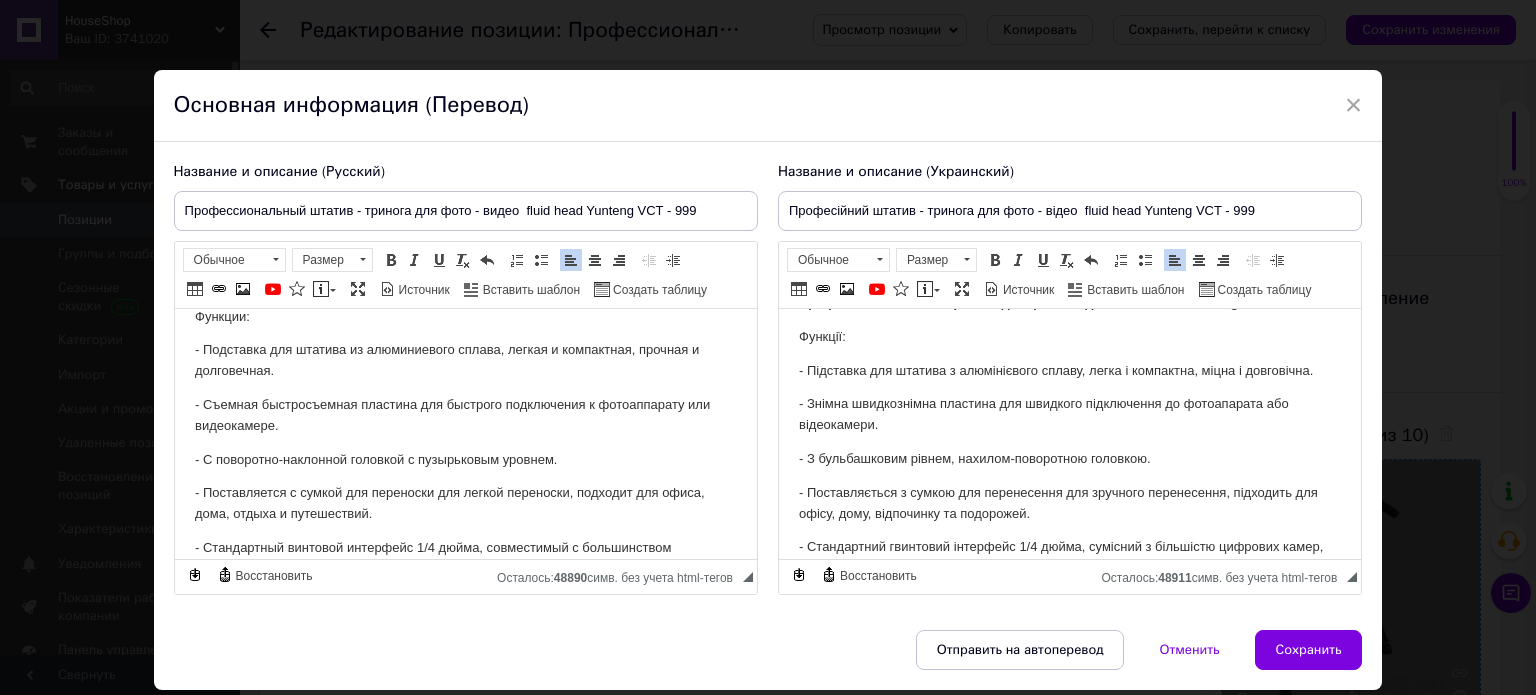 click on "Сохранить" at bounding box center [1309, 650] 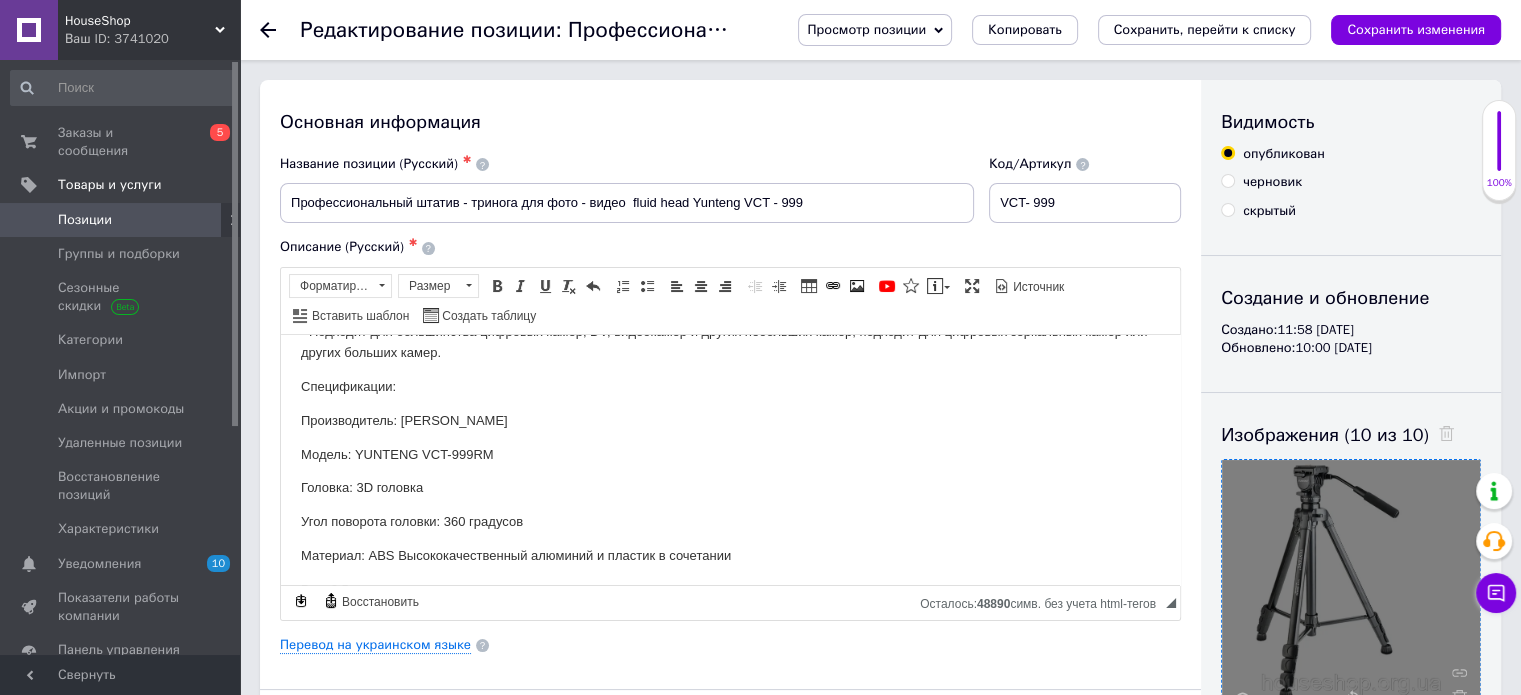 scroll, scrollTop: 303, scrollLeft: 0, axis: vertical 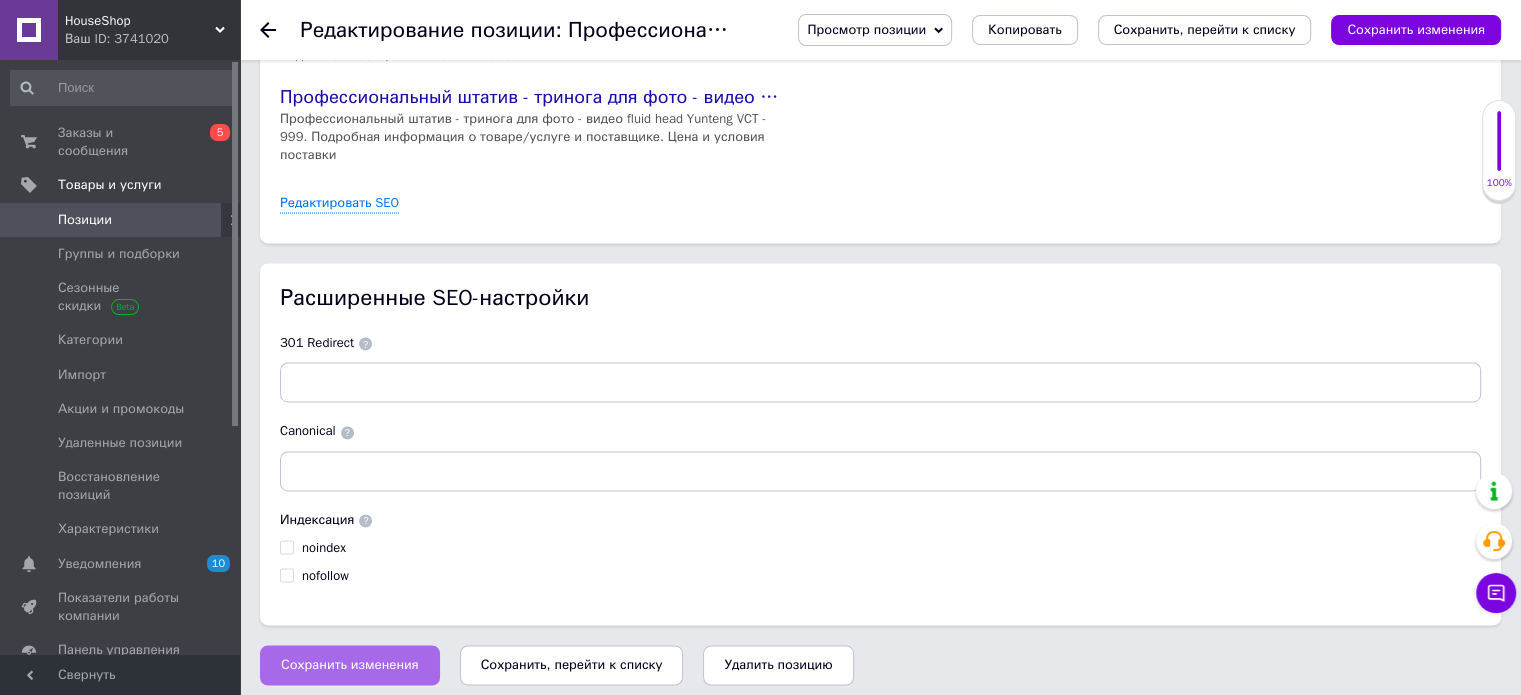 click on "Сохранить изменения" at bounding box center [350, 665] 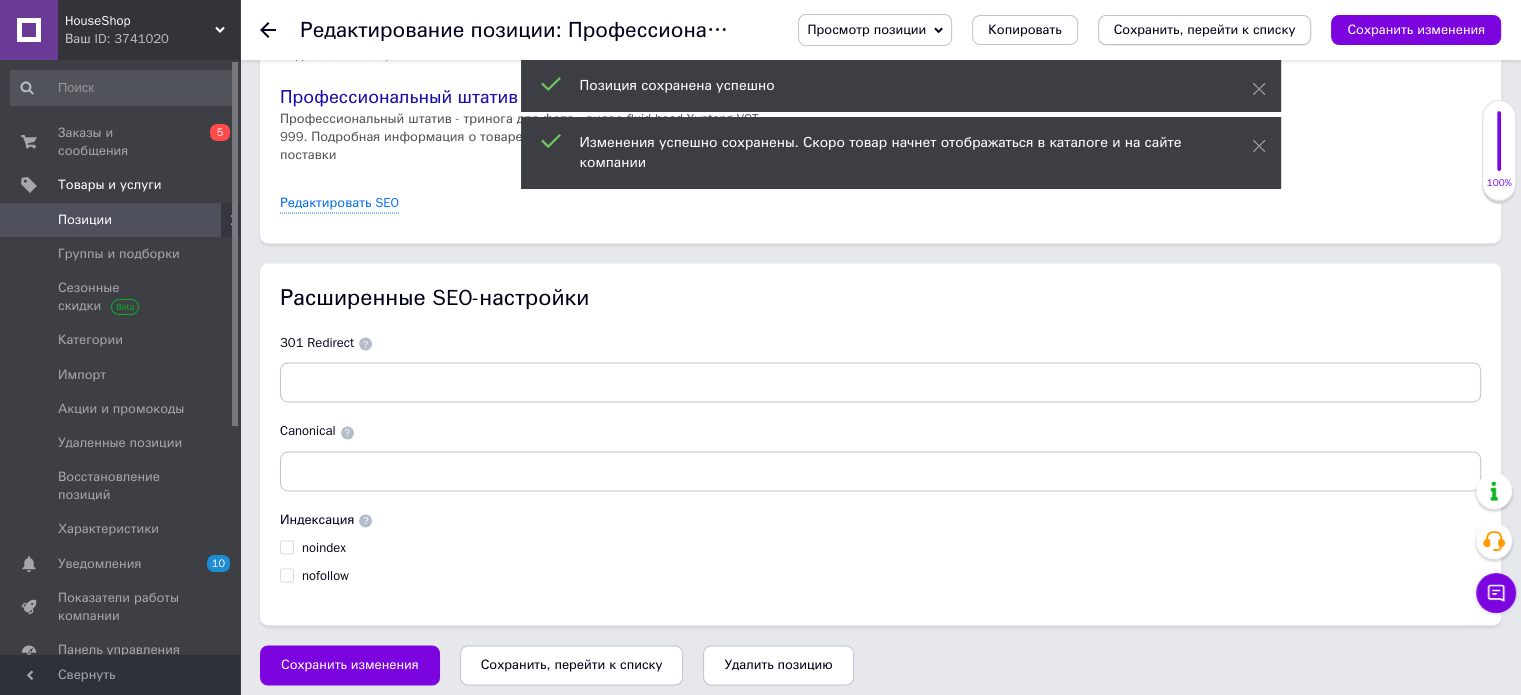 click on "Сохранить, перейти к списку" at bounding box center (1205, 29) 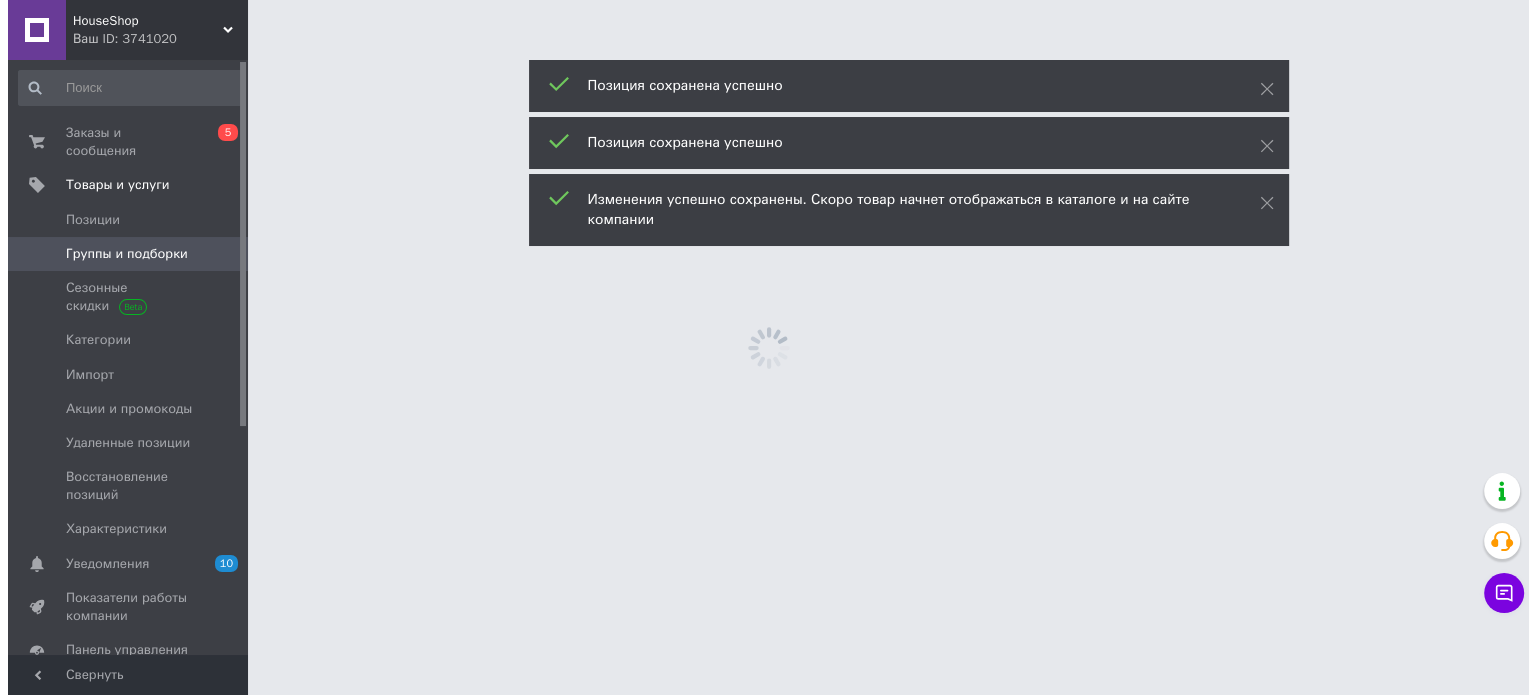 scroll, scrollTop: 0, scrollLeft: 0, axis: both 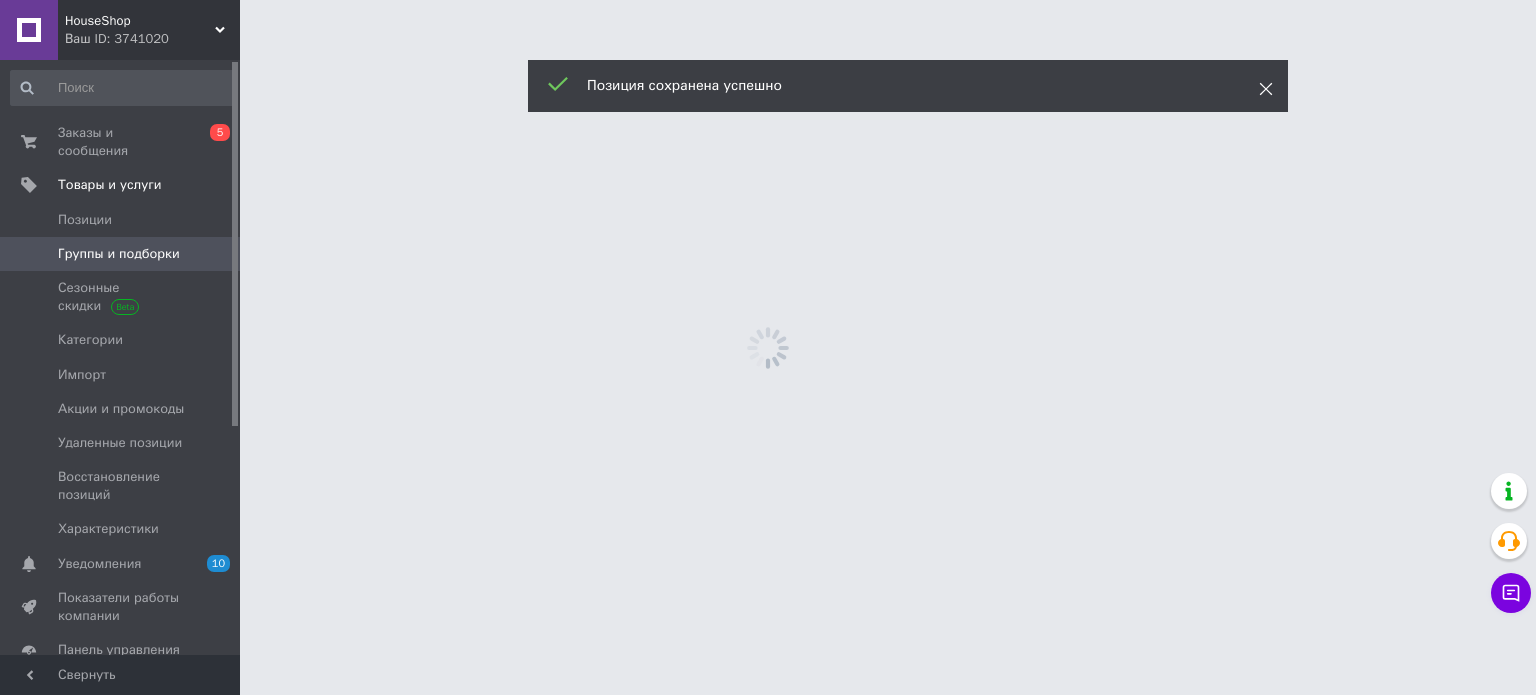 click 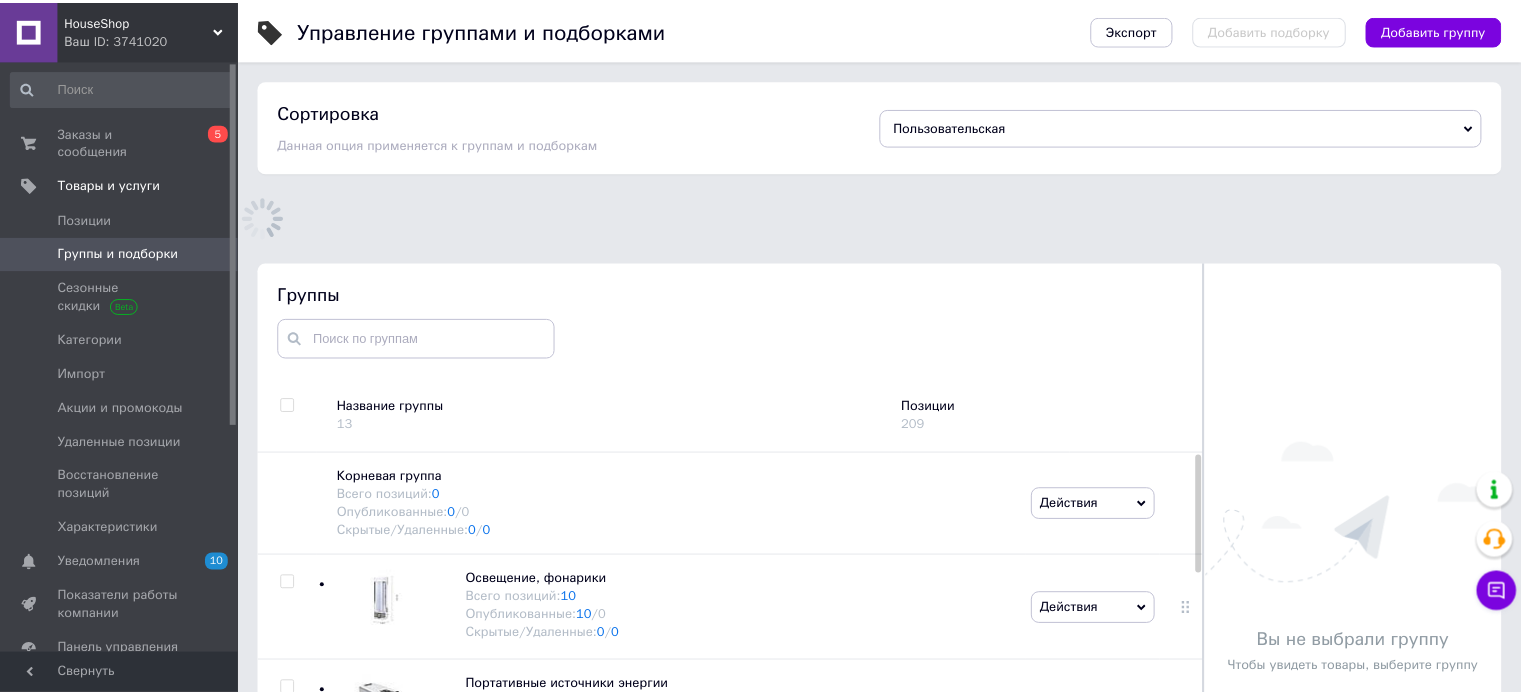 scroll, scrollTop: 100, scrollLeft: 0, axis: vertical 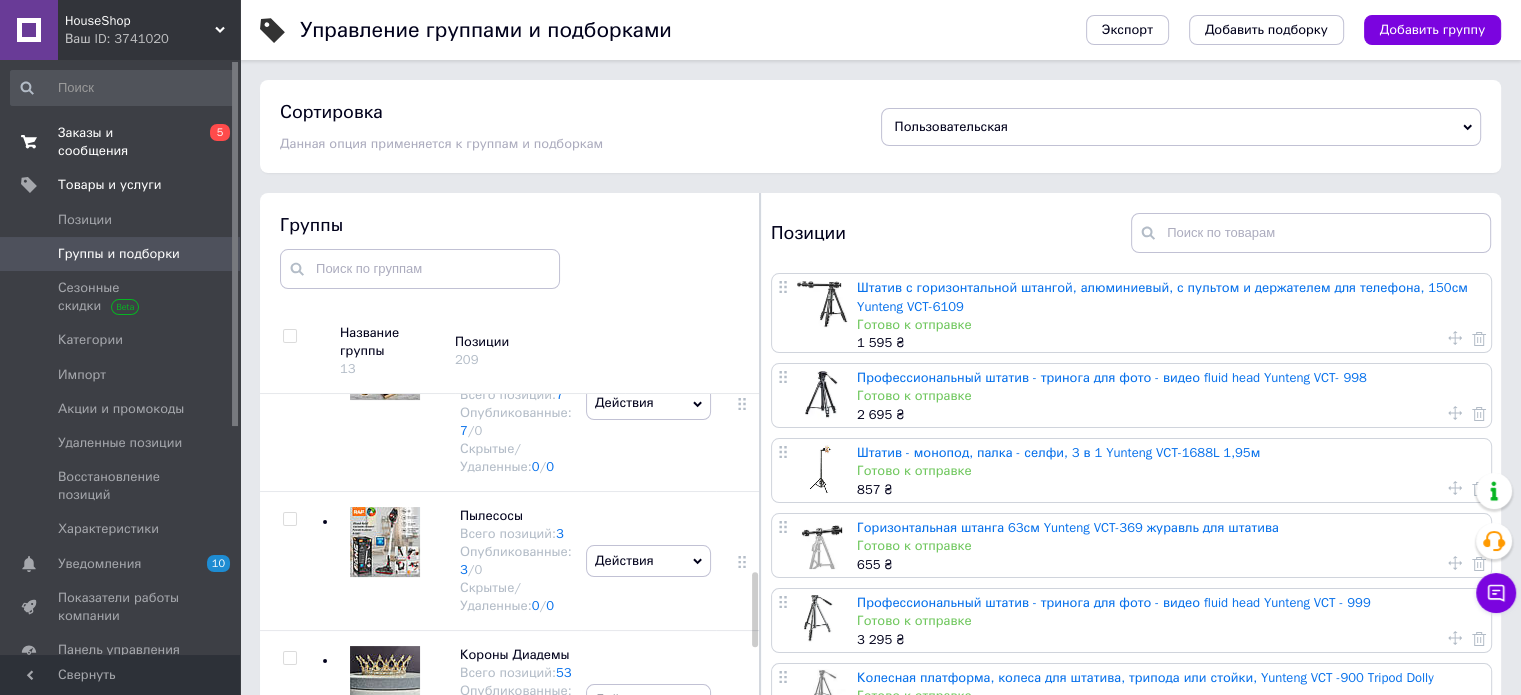 click on "Заказы и сообщения" at bounding box center (121, 142) 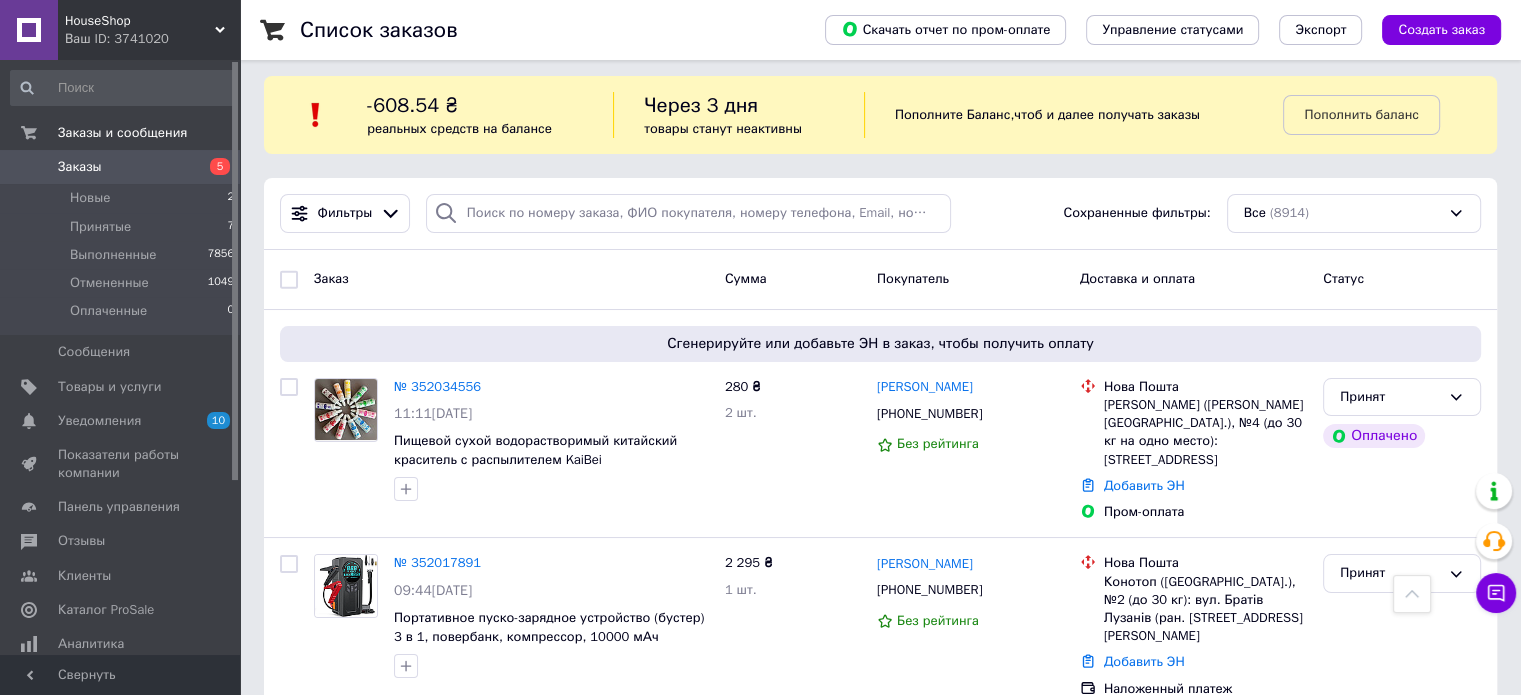 scroll, scrollTop: 0, scrollLeft: 0, axis: both 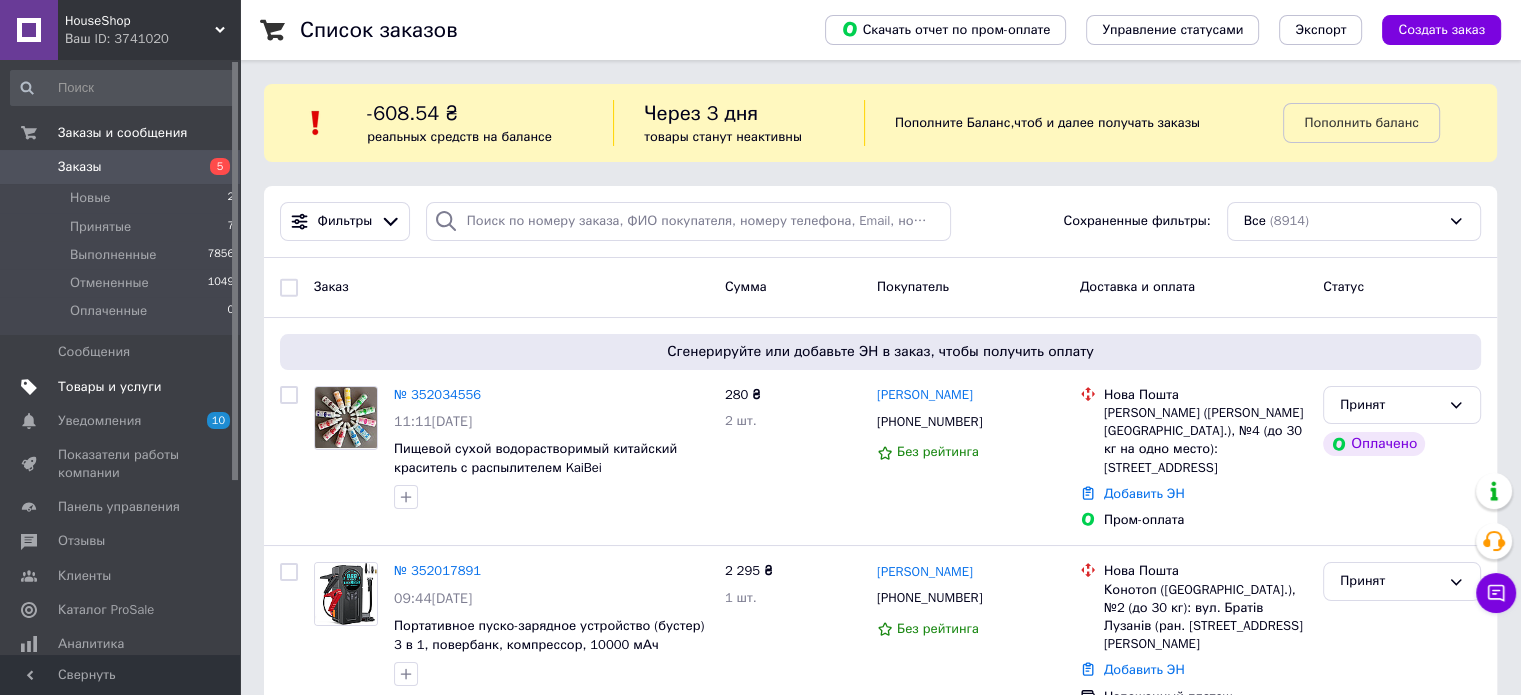 click on "Товары и услуги" at bounding box center (110, 387) 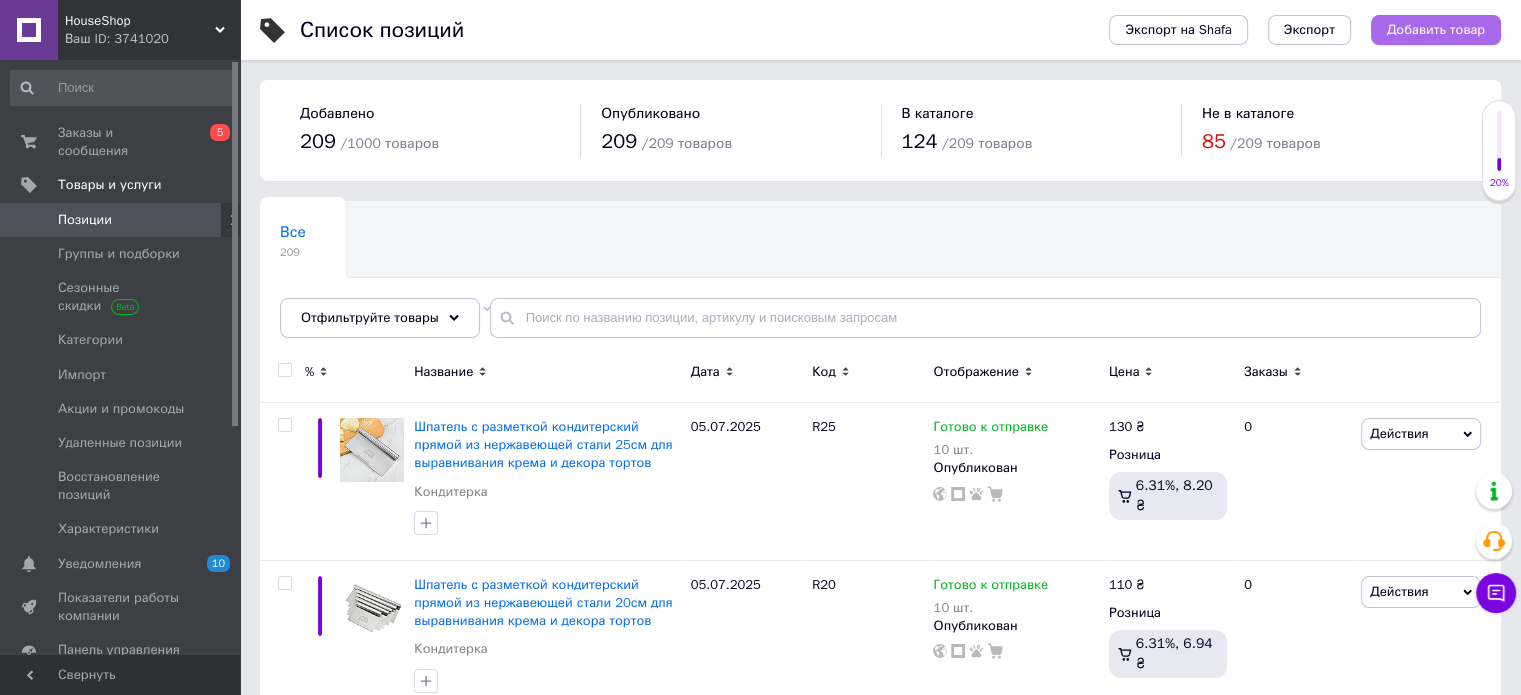 click on "Добавить товар" at bounding box center [1436, 30] 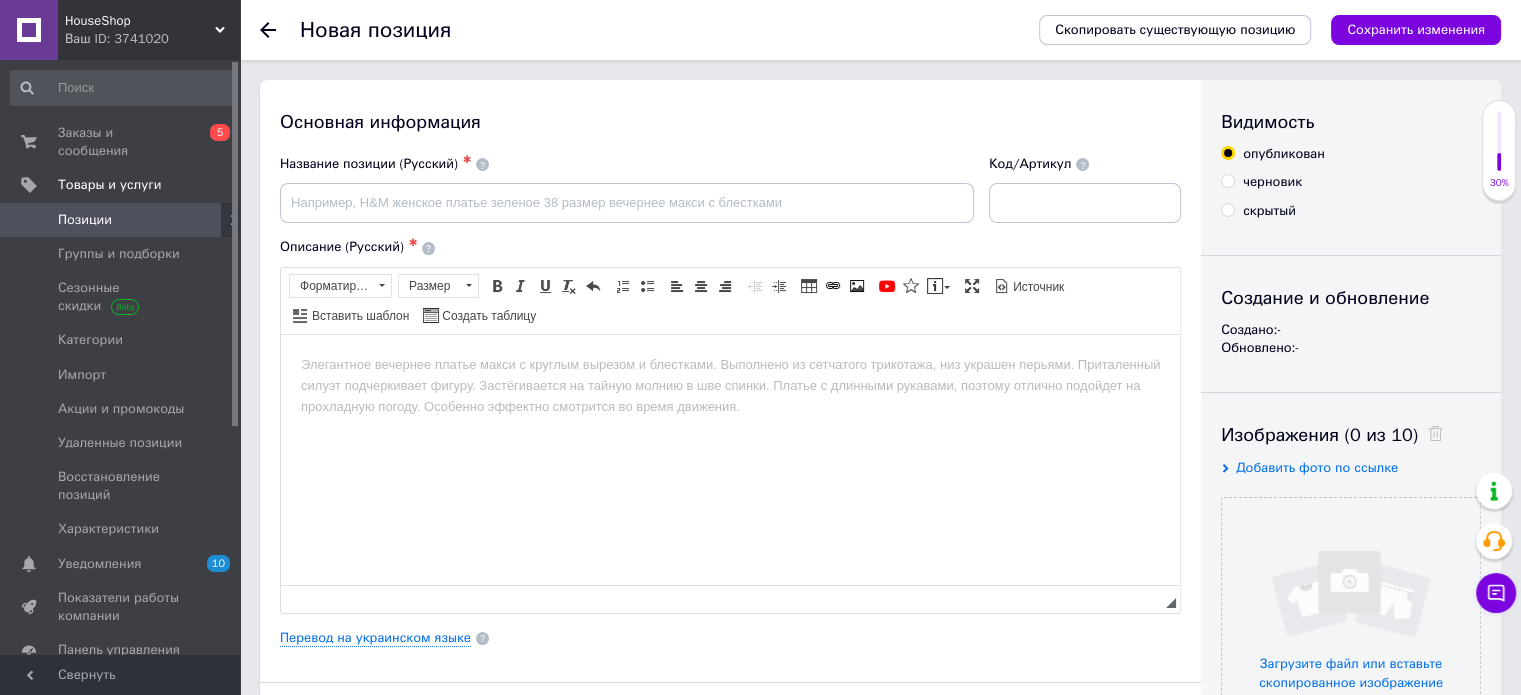 scroll, scrollTop: 0, scrollLeft: 0, axis: both 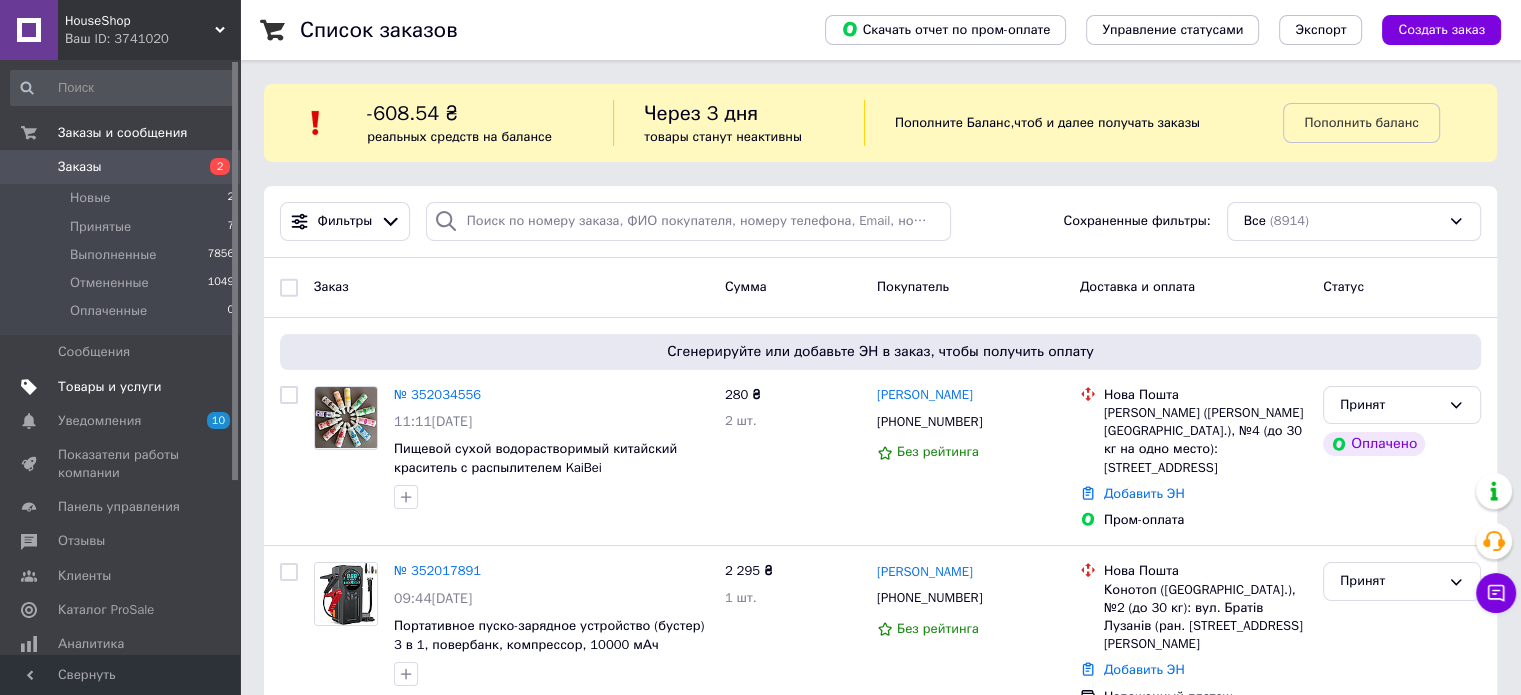 click on "Товары и услуги" at bounding box center [110, 387] 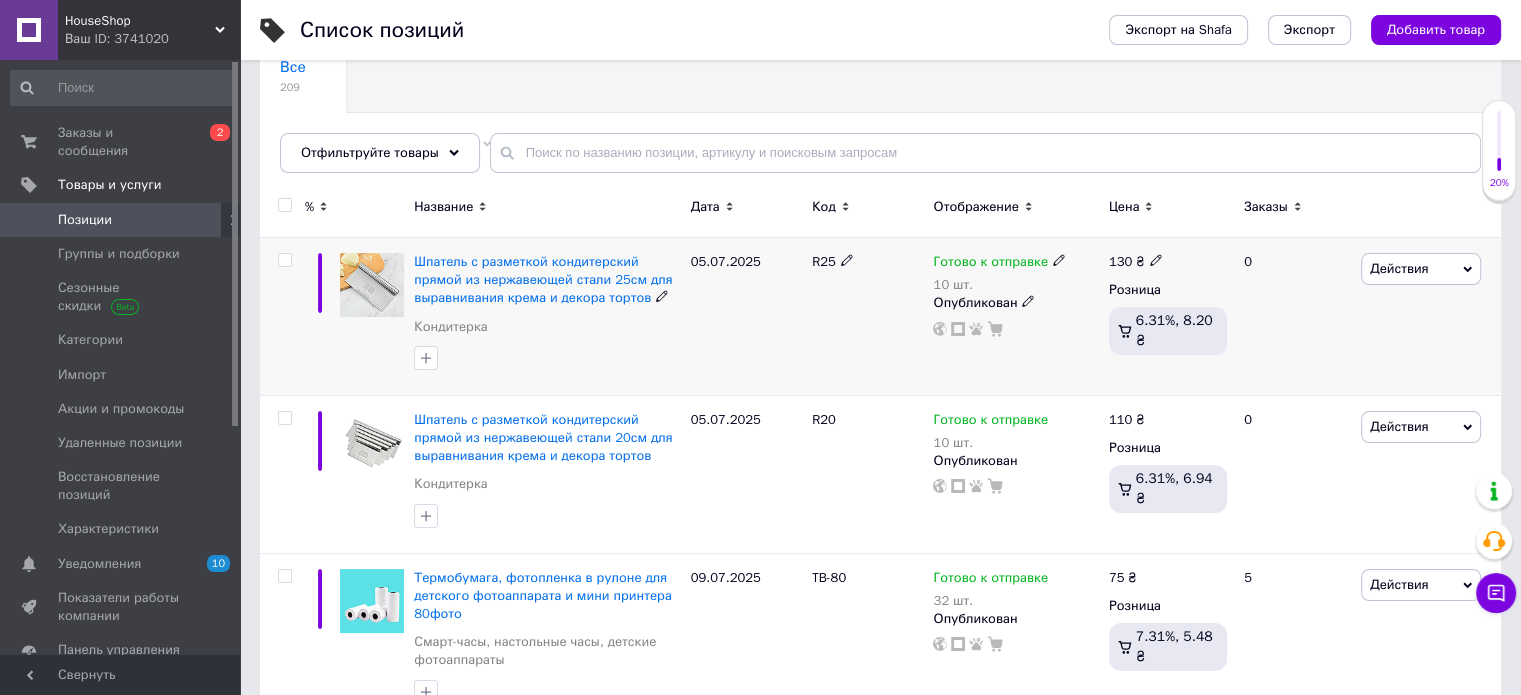 scroll, scrollTop: 200, scrollLeft: 0, axis: vertical 